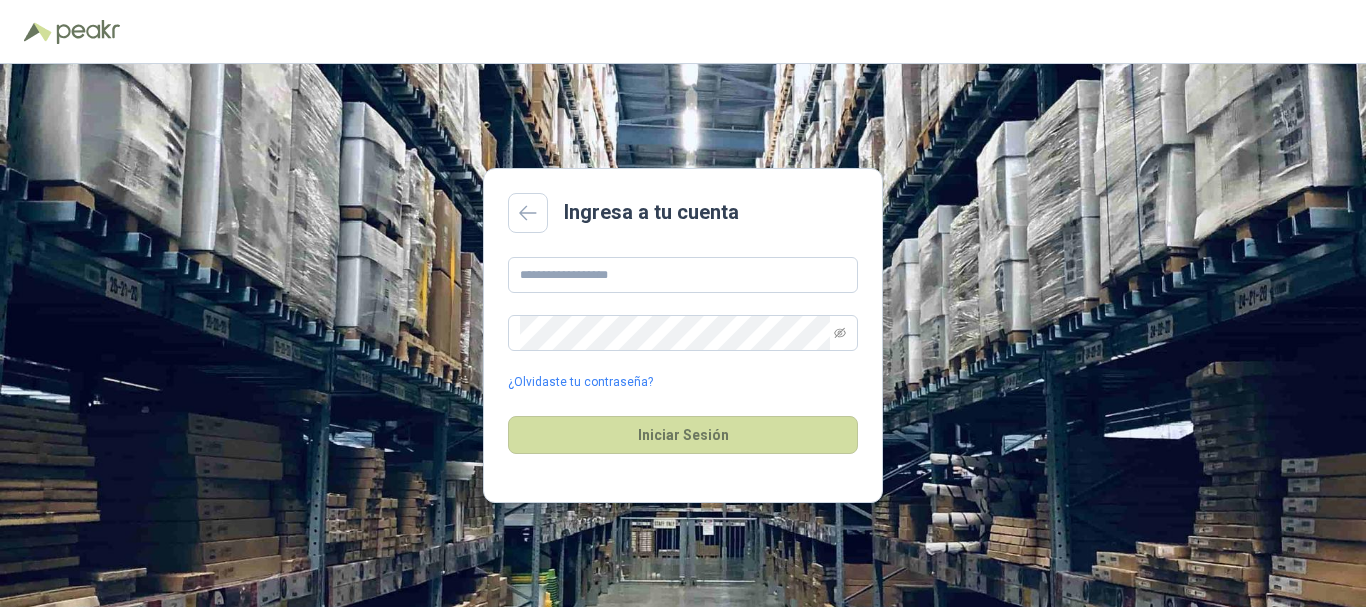 scroll, scrollTop: 0, scrollLeft: 0, axis: both 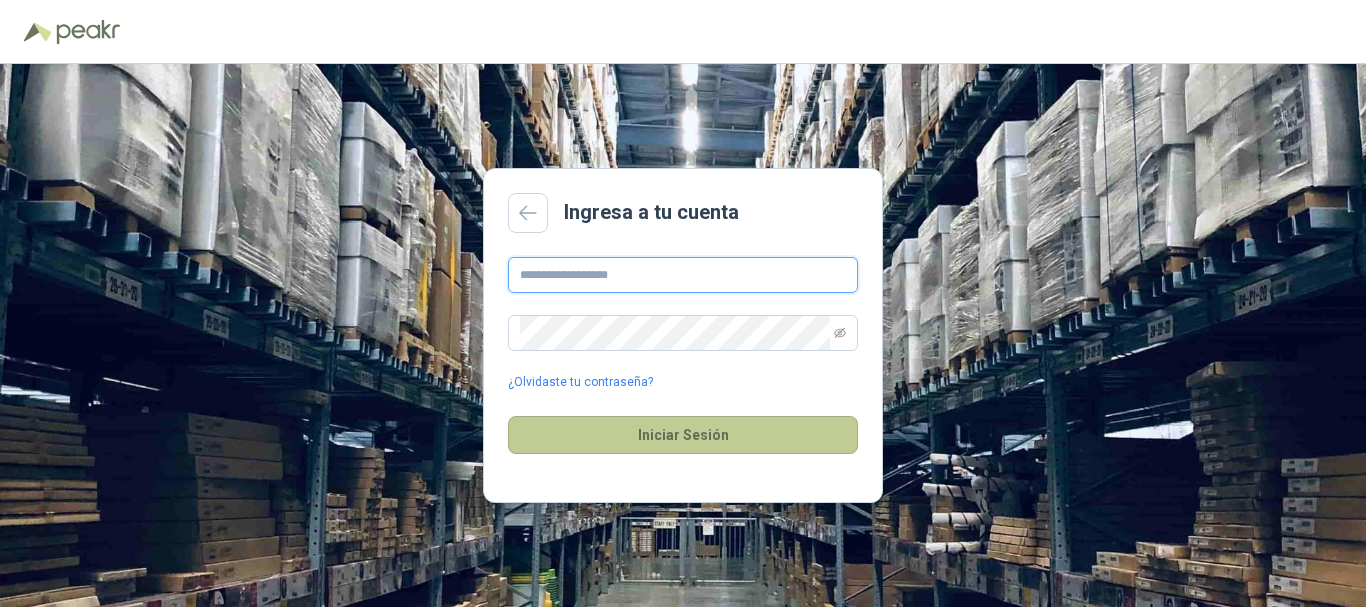 type on "**********" 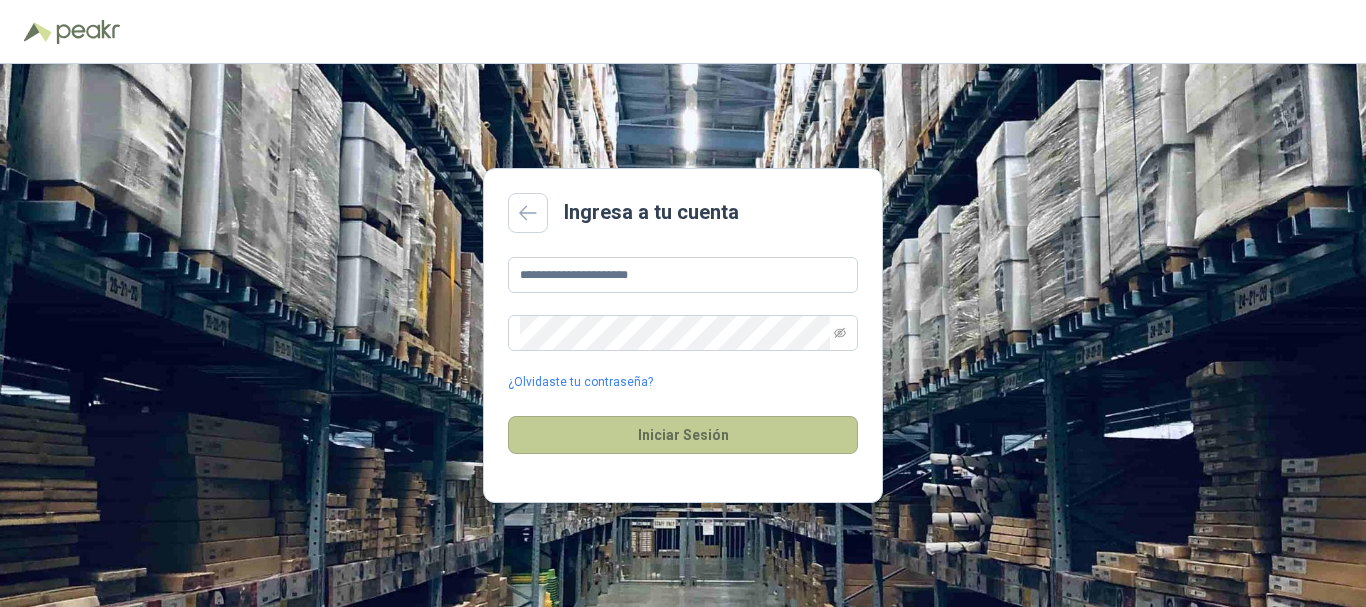 click on "Iniciar Sesión" at bounding box center (683, 435) 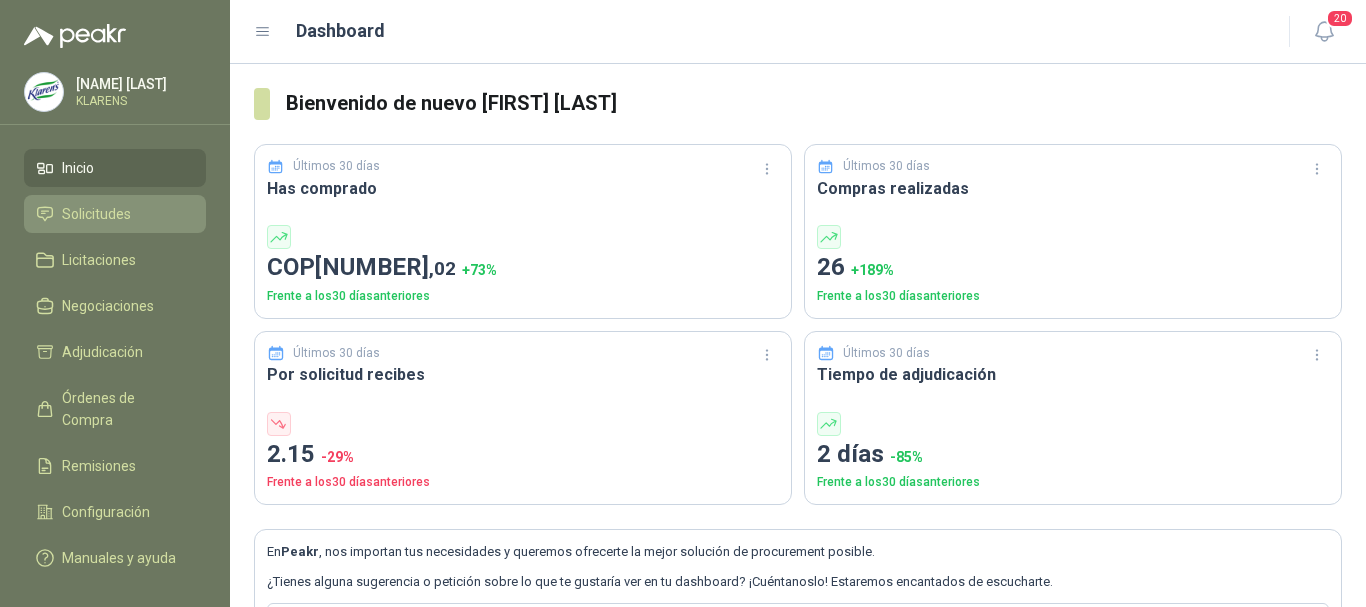 click on "Solicitudes" at bounding box center [115, 214] 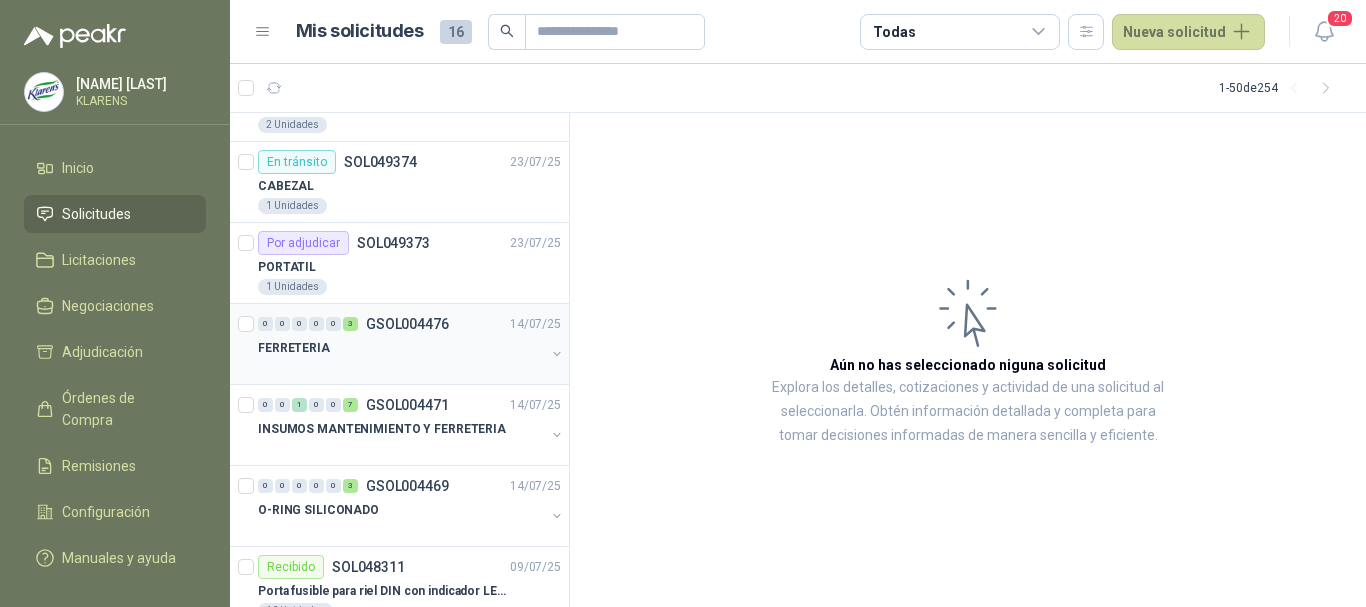 scroll, scrollTop: 800, scrollLeft: 0, axis: vertical 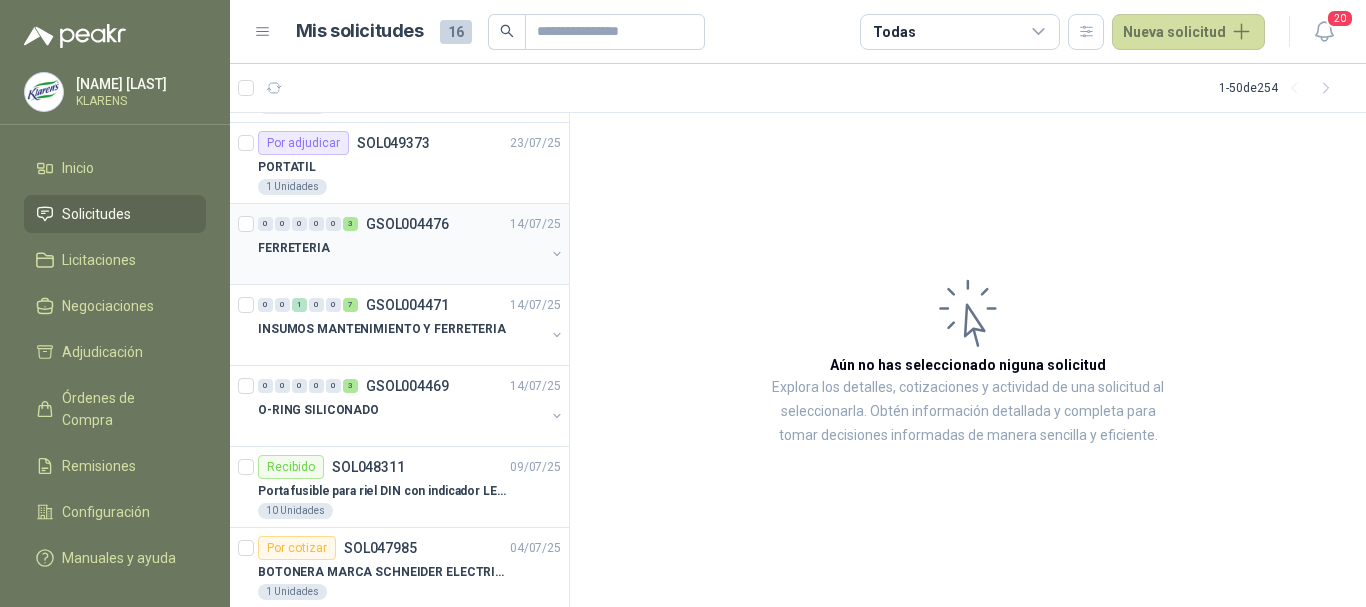 click on "FERRETERIA" at bounding box center (401, 248) 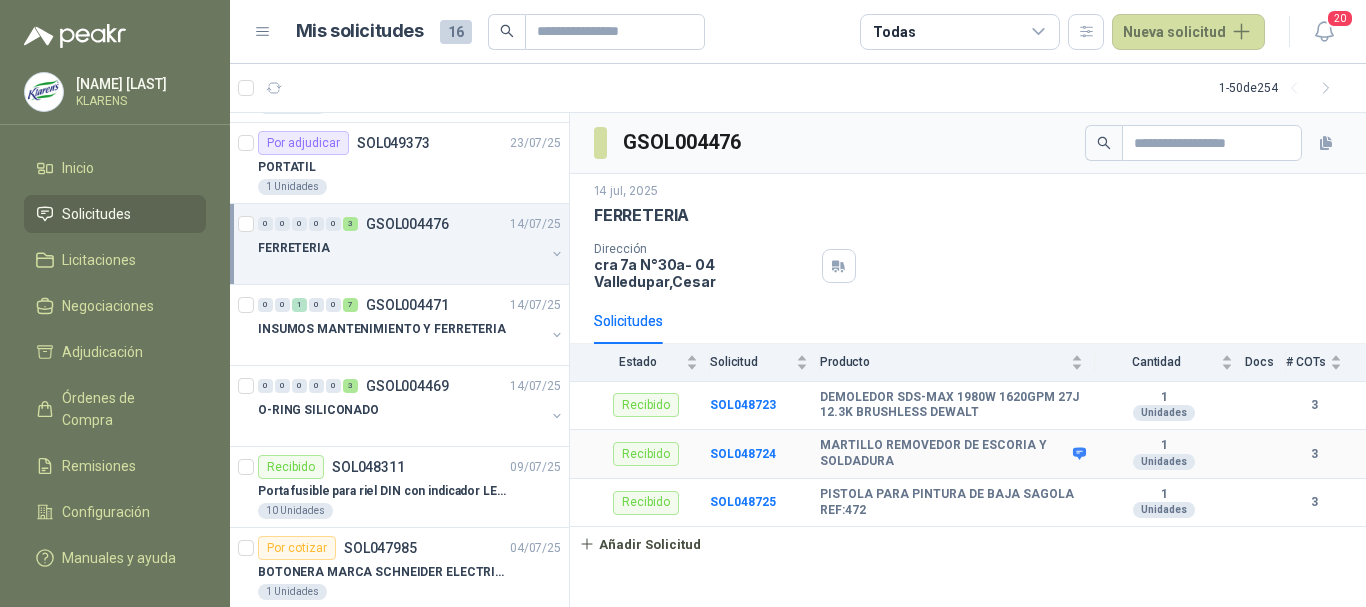 click on "MARTILLO REMOVEDOR DE ESCORIA Y SOLDADURA" at bounding box center (944, 453) 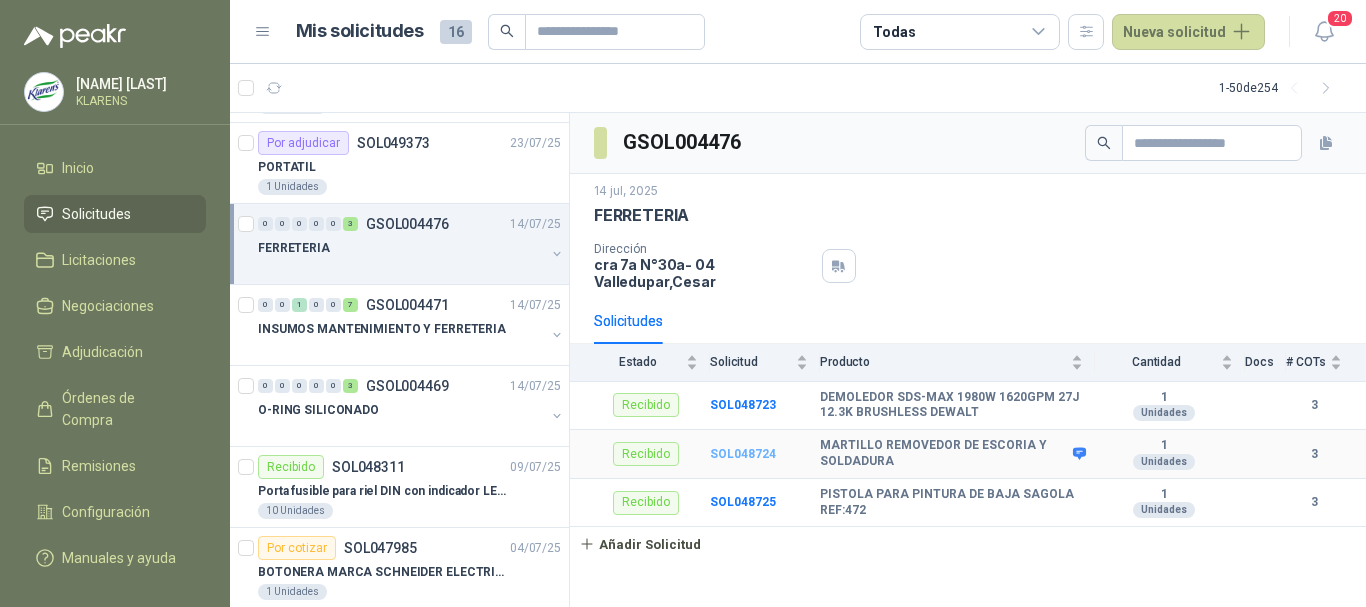 click on "SOL048724" at bounding box center [765, 454] 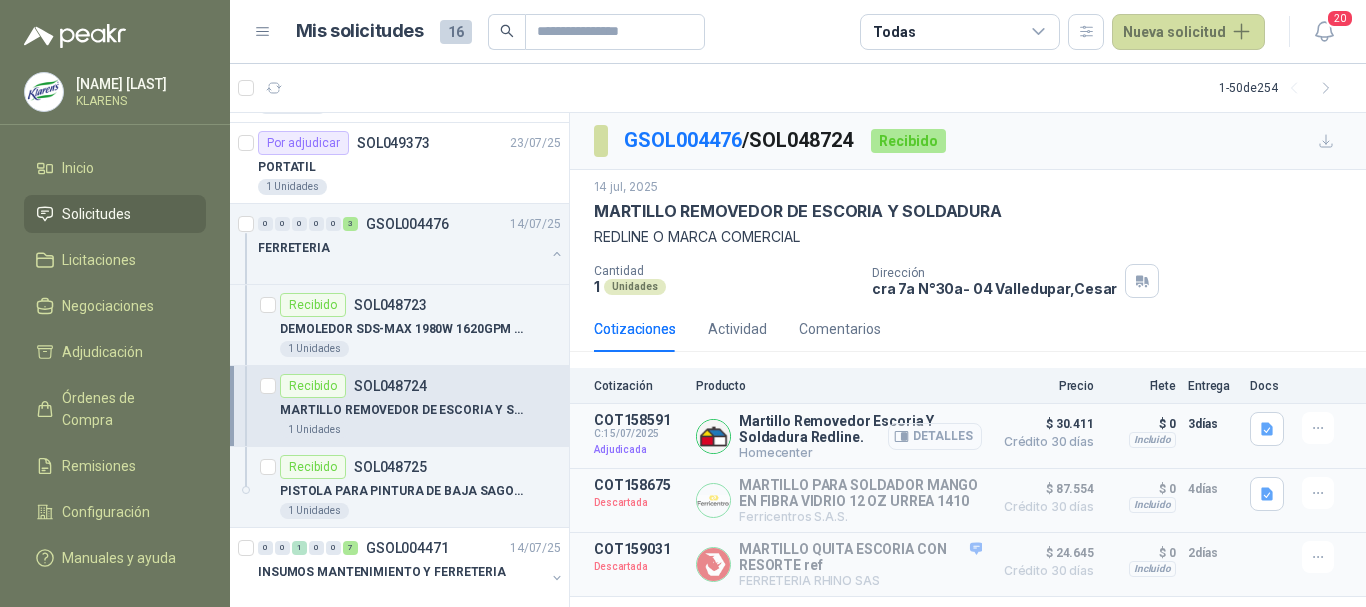 click on "Detalles" at bounding box center (935, 436) 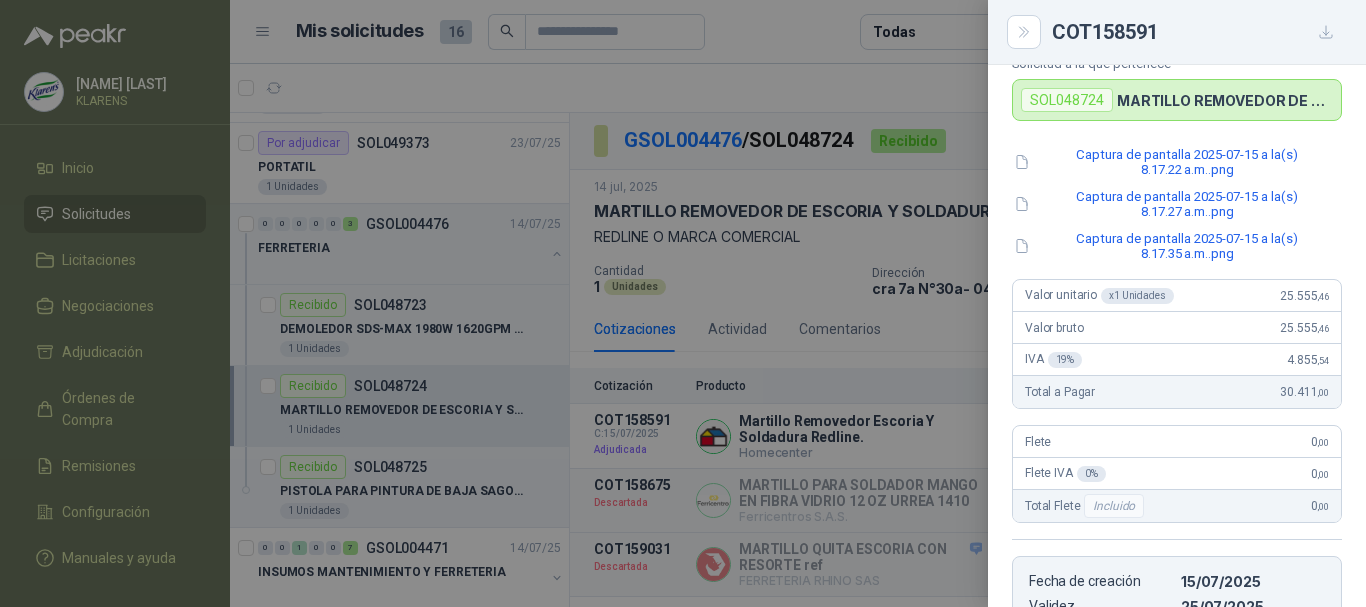 scroll, scrollTop: 100, scrollLeft: 0, axis: vertical 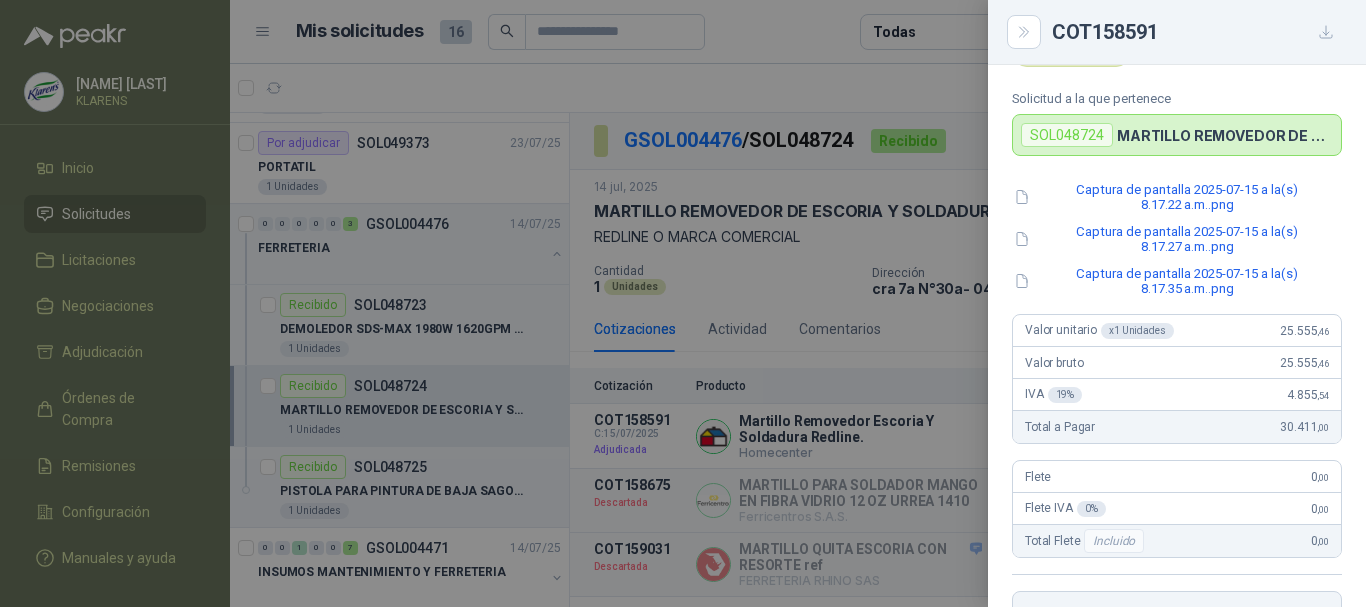 click on "SOL048724 MARTILLO REMOVEDOR DE ESCORIA Y SOLDADURA" at bounding box center (1177, 135) 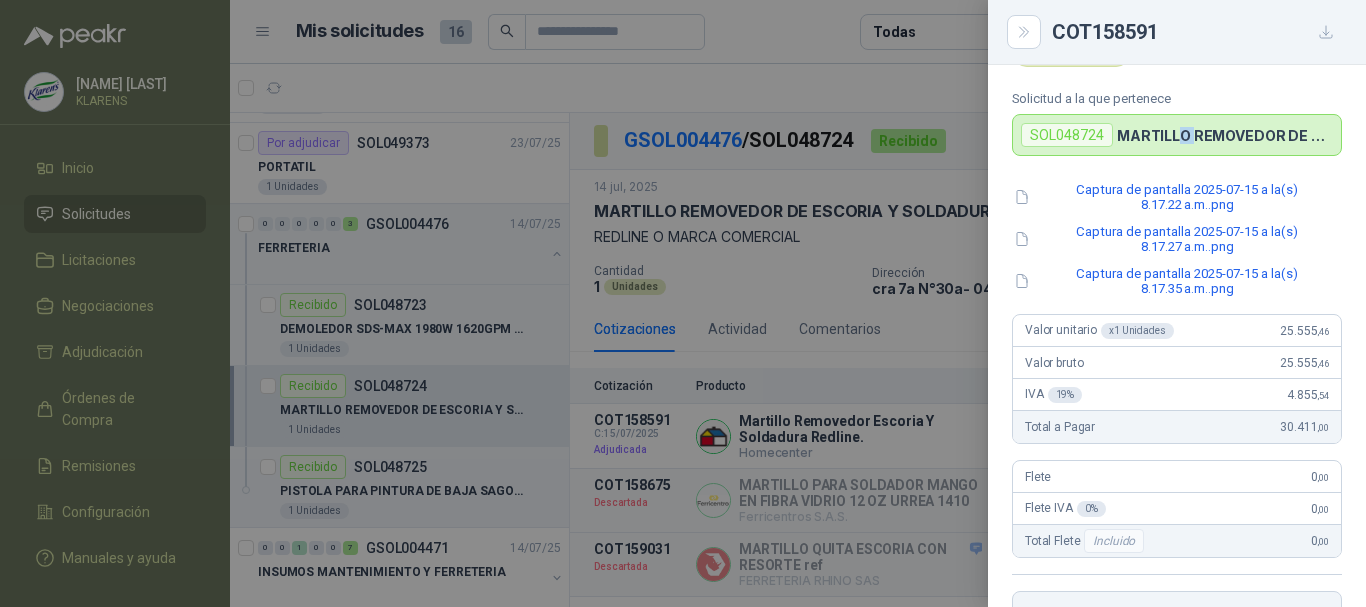 drag, startPoint x: 1178, startPoint y: 133, endPoint x: 1236, endPoint y: 140, distance: 58.420887 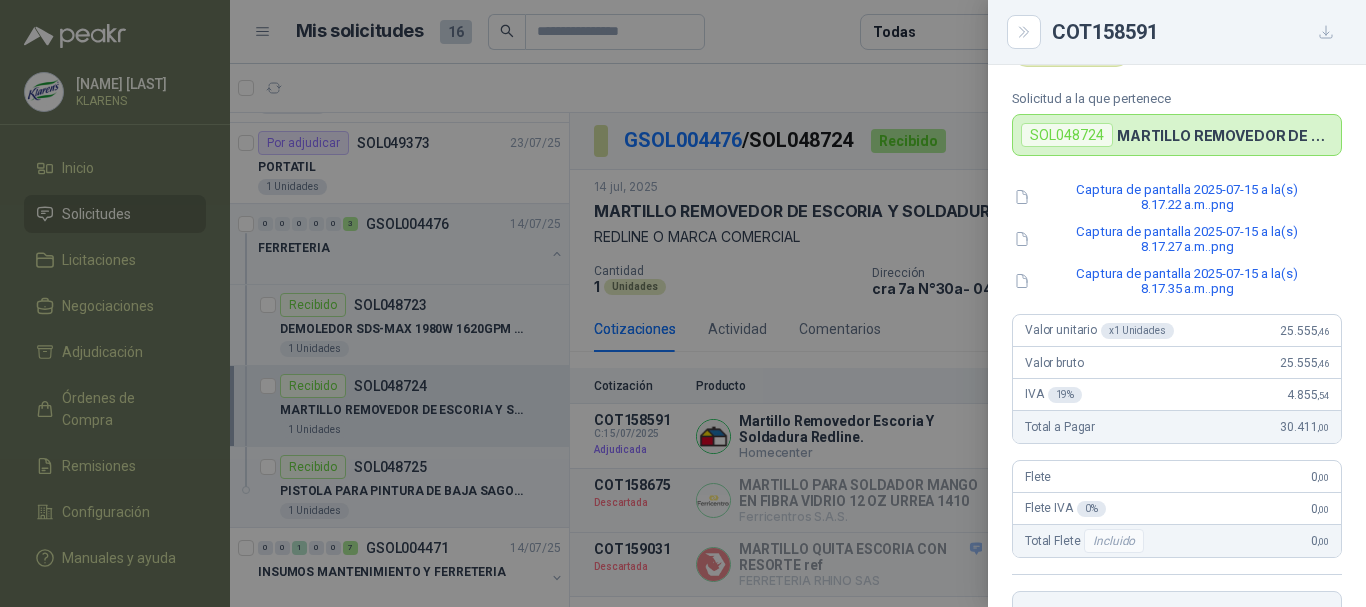 click on "MARTILLO REMOVEDOR DE ESCORIA Y SOLDADURA" at bounding box center [1225, 135] 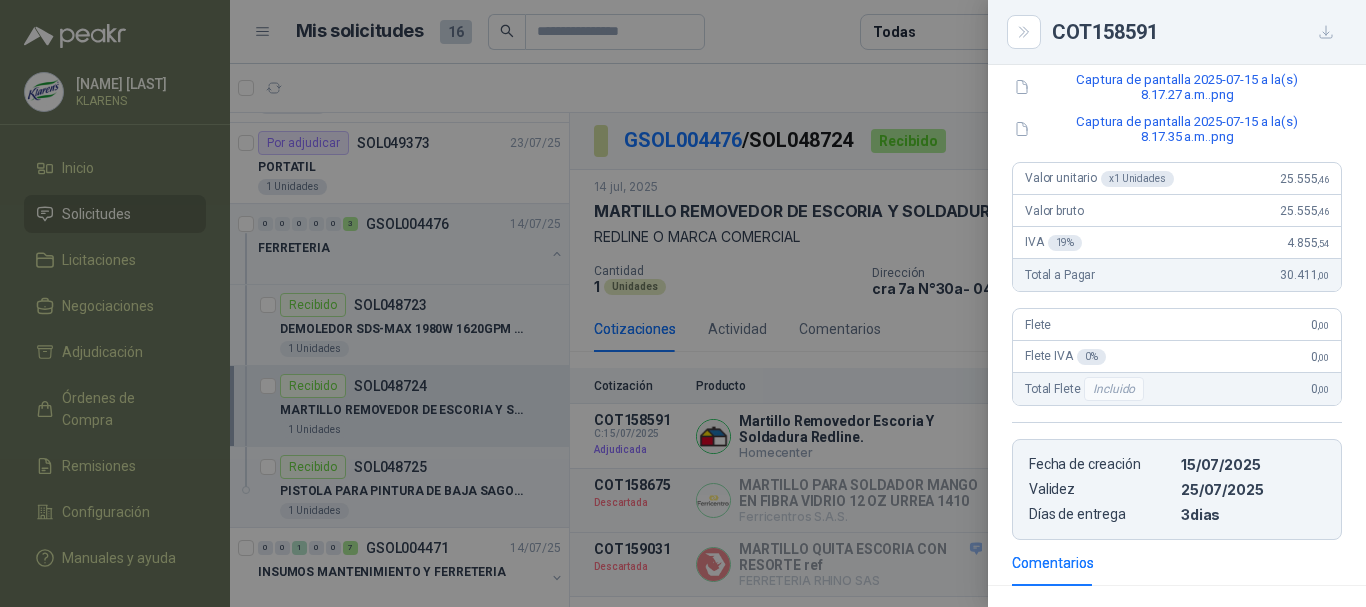 scroll, scrollTop: 0, scrollLeft: 0, axis: both 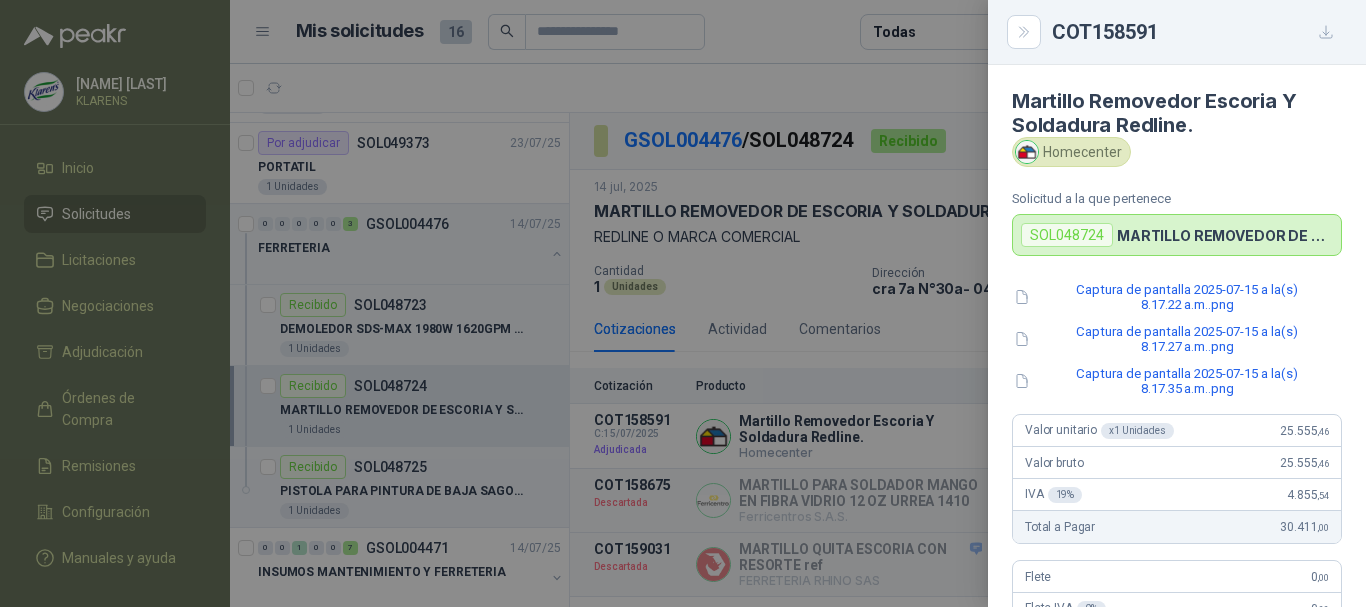 click at bounding box center [683, 303] 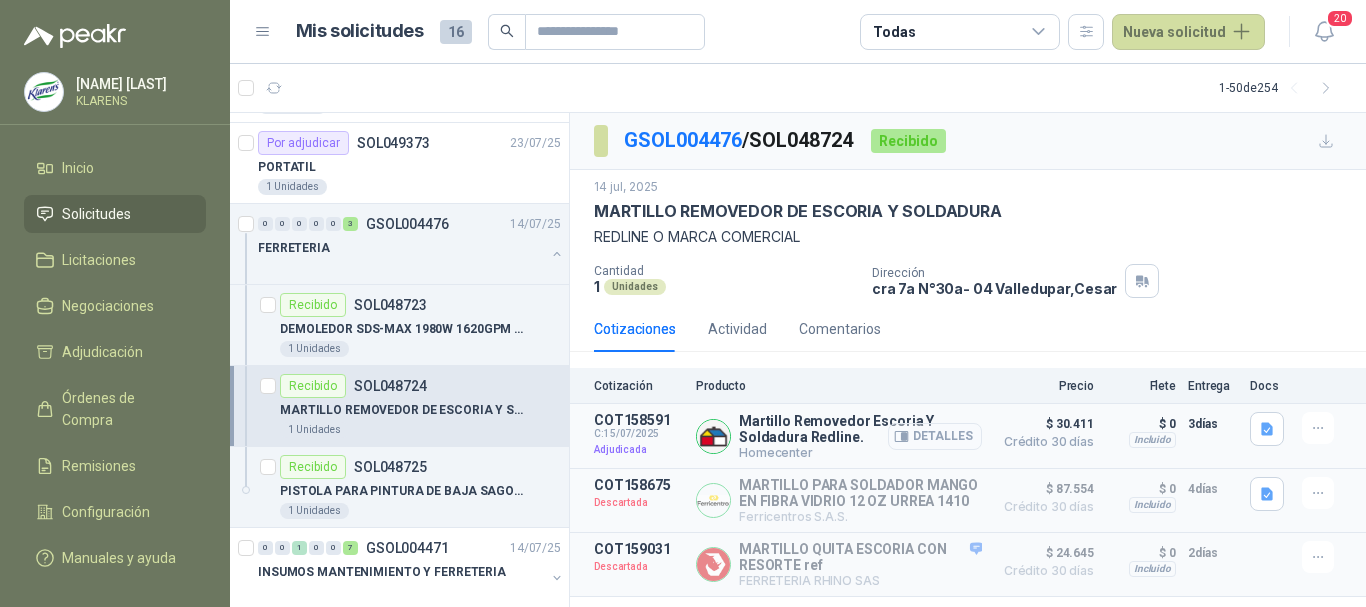 click on "Detalles" at bounding box center [935, 436] 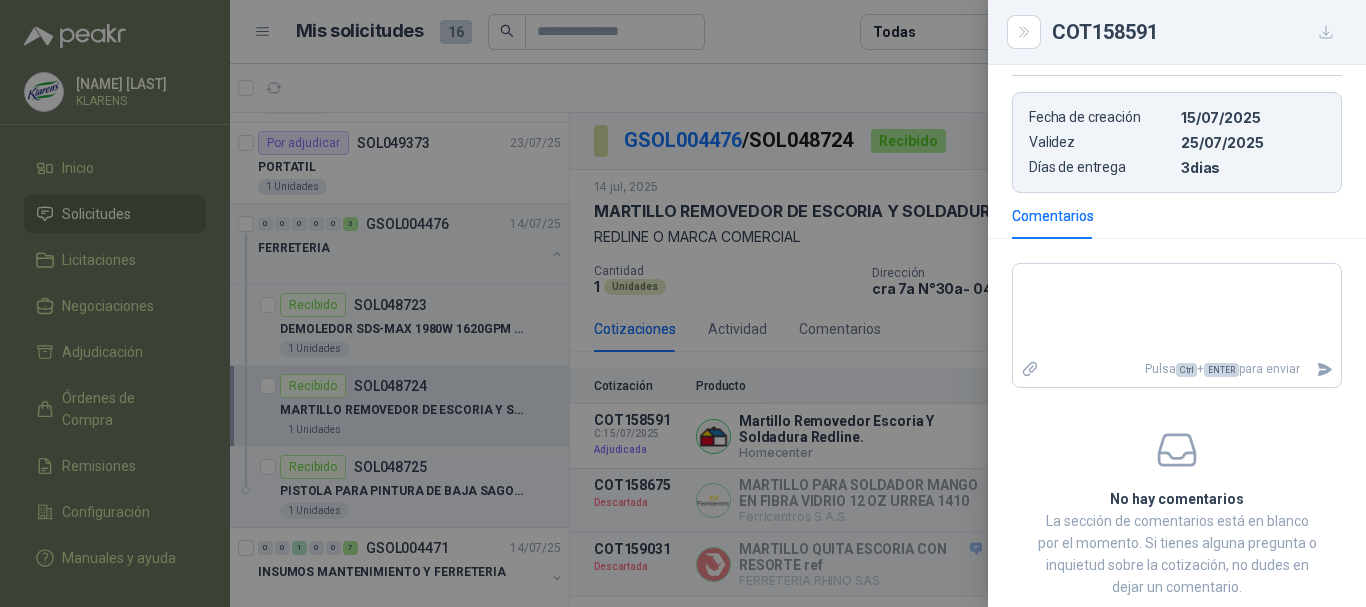 scroll, scrollTop: 600, scrollLeft: 0, axis: vertical 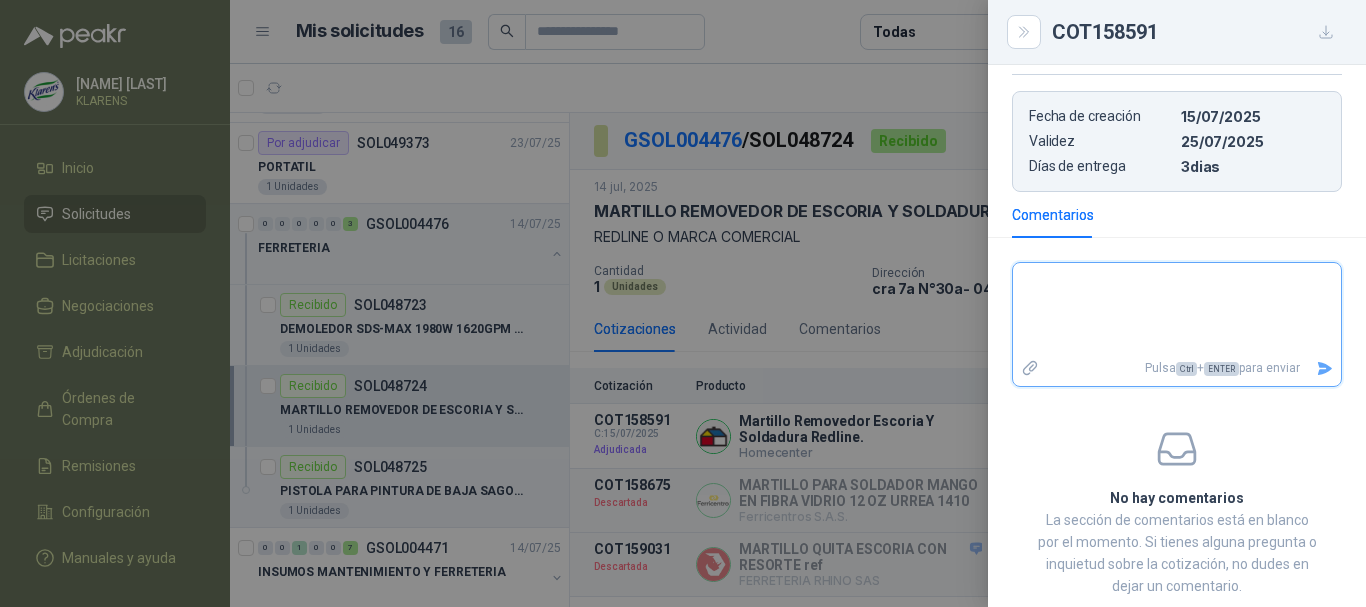 click at bounding box center (1177, 309) 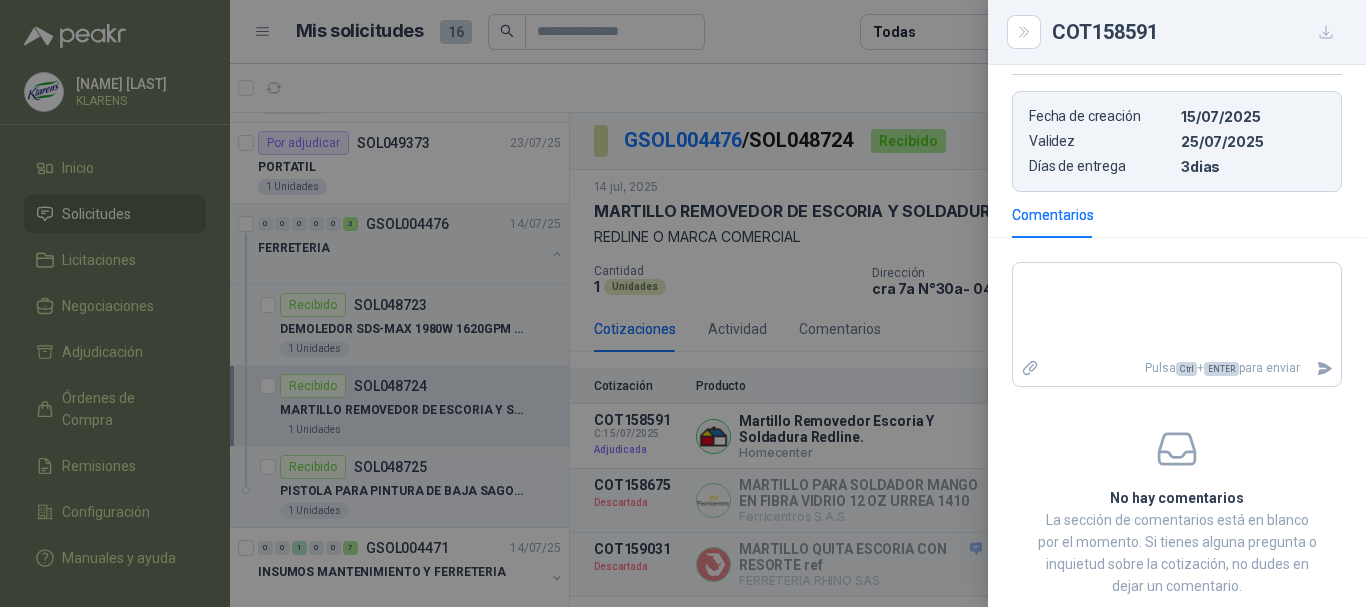 click at bounding box center [683, 303] 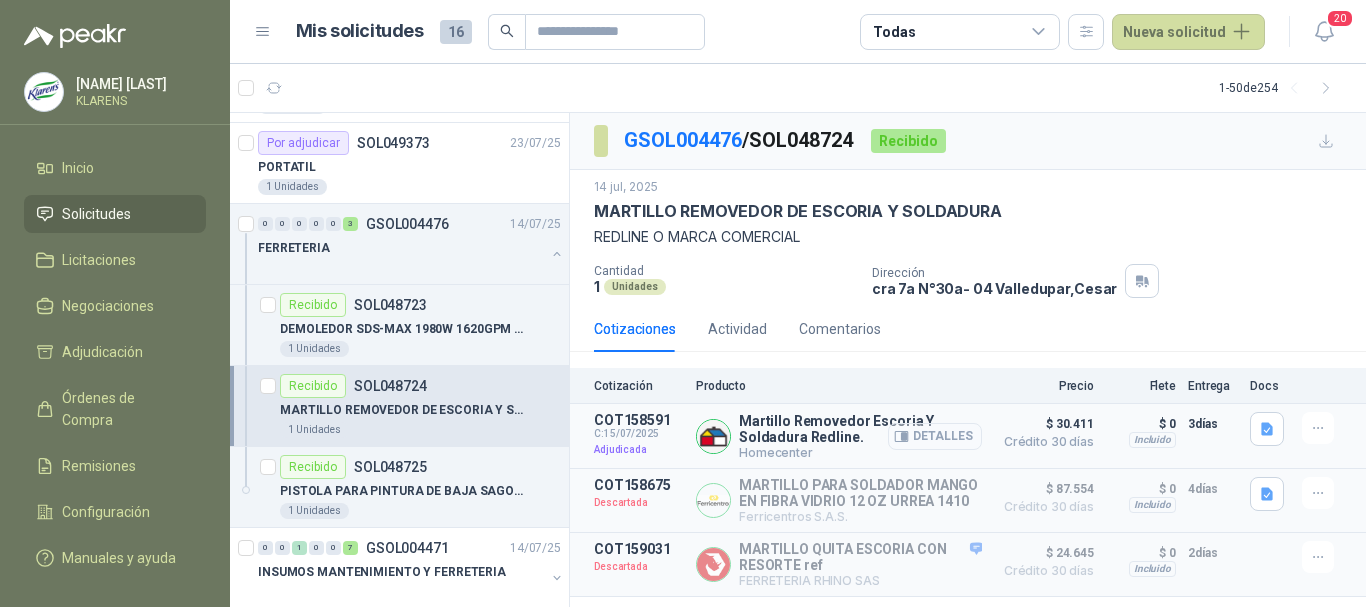 click on "Detalles" at bounding box center [935, 436] 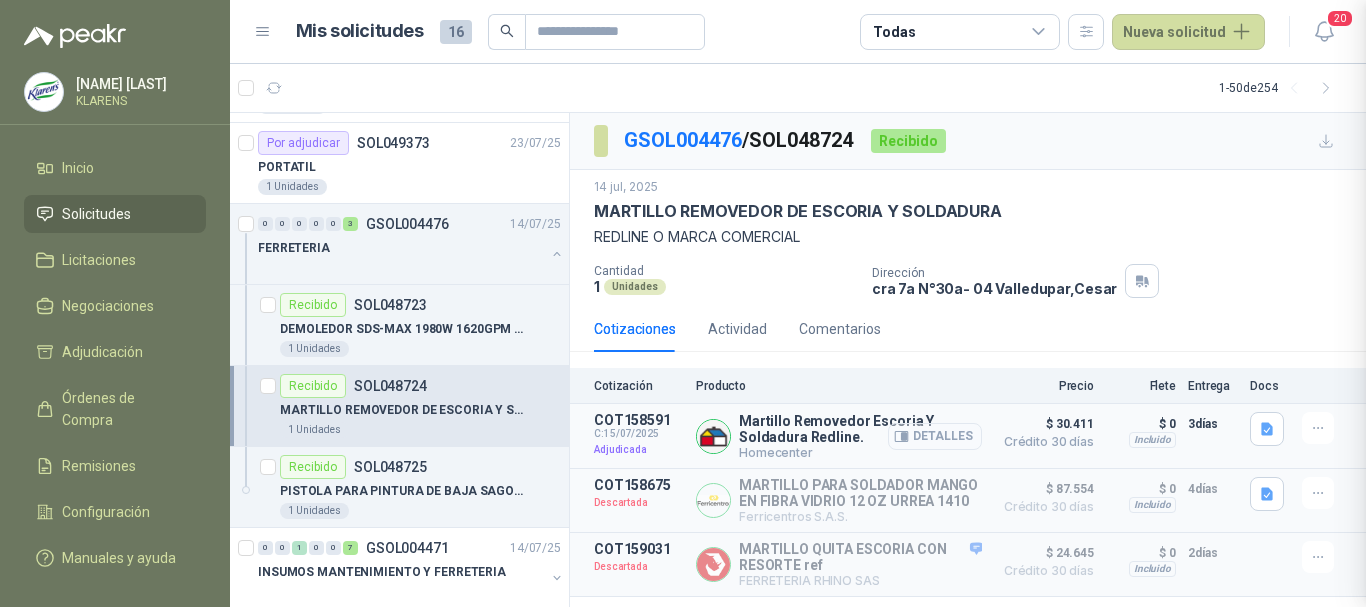 scroll, scrollTop: 402, scrollLeft: 0, axis: vertical 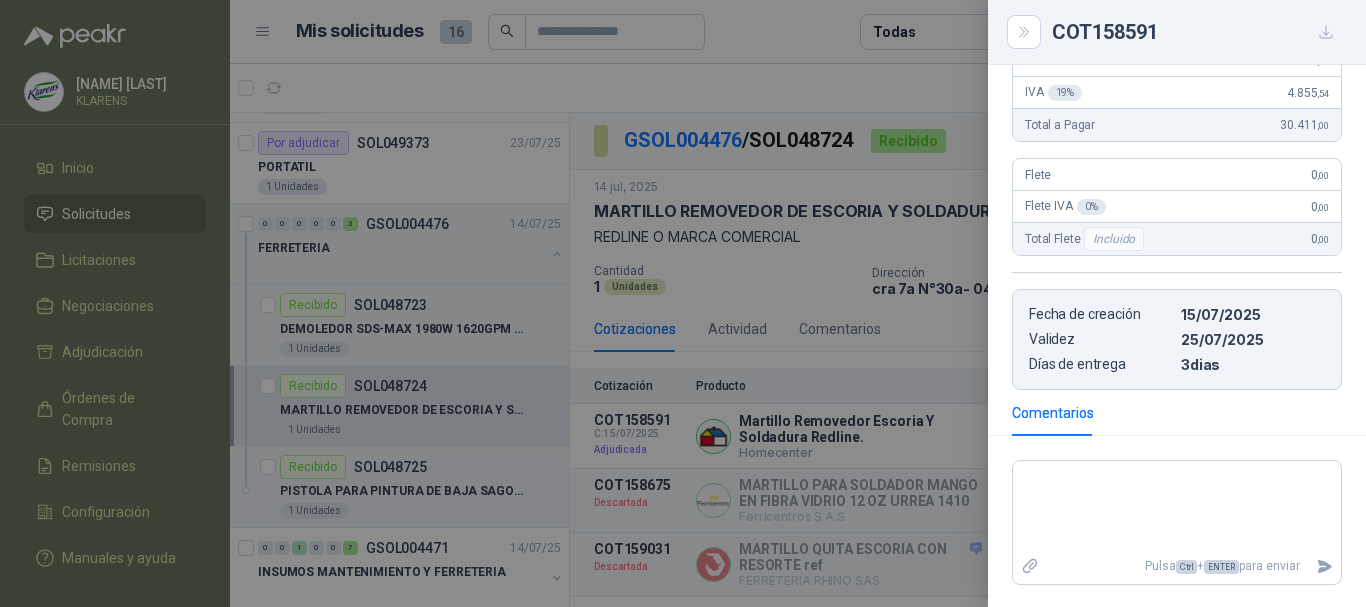click at bounding box center [683, 303] 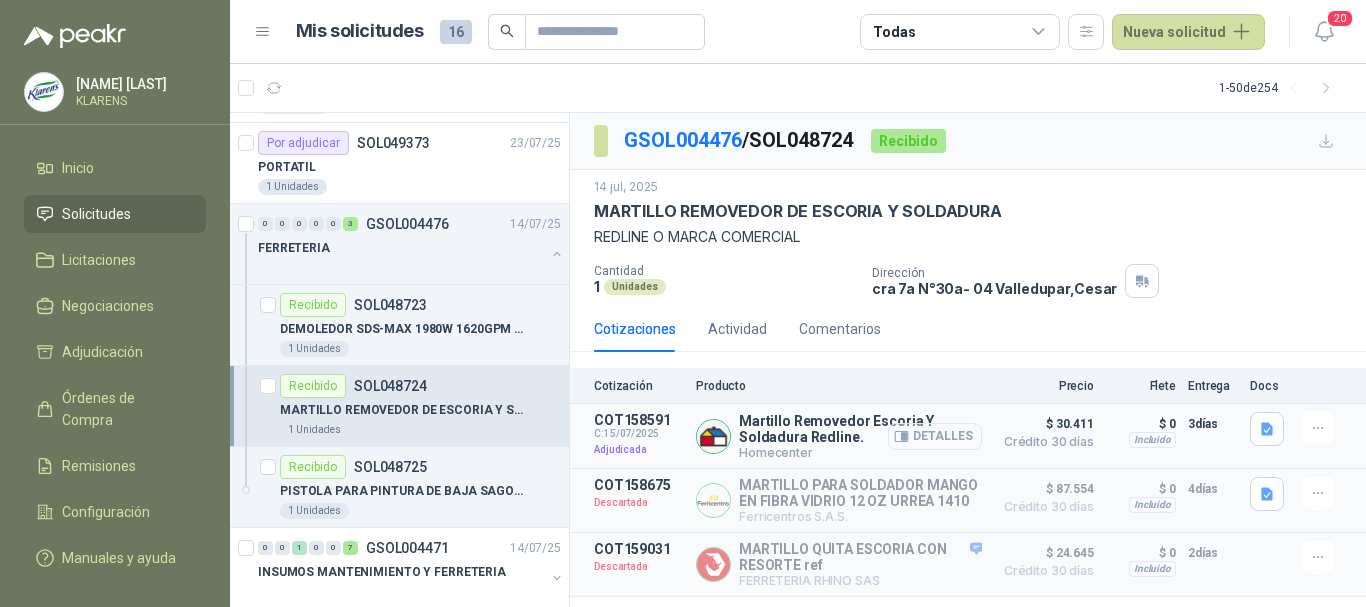 click on "Detalles" at bounding box center (935, 436) 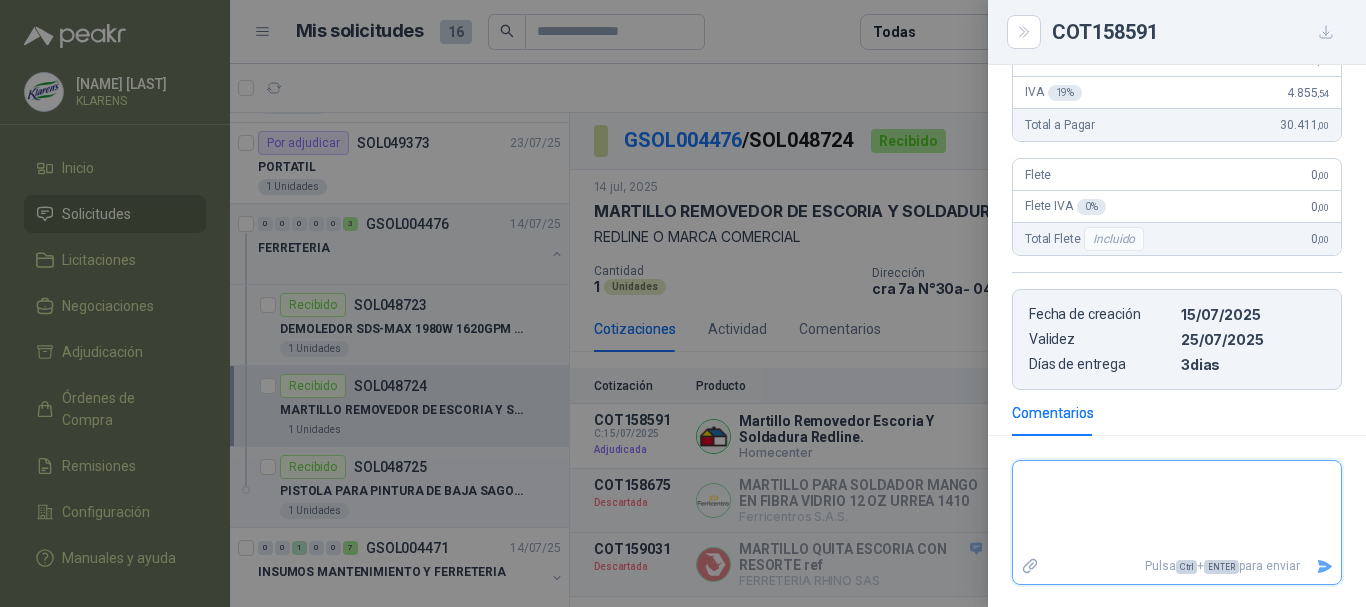 click at bounding box center [1177, 507] 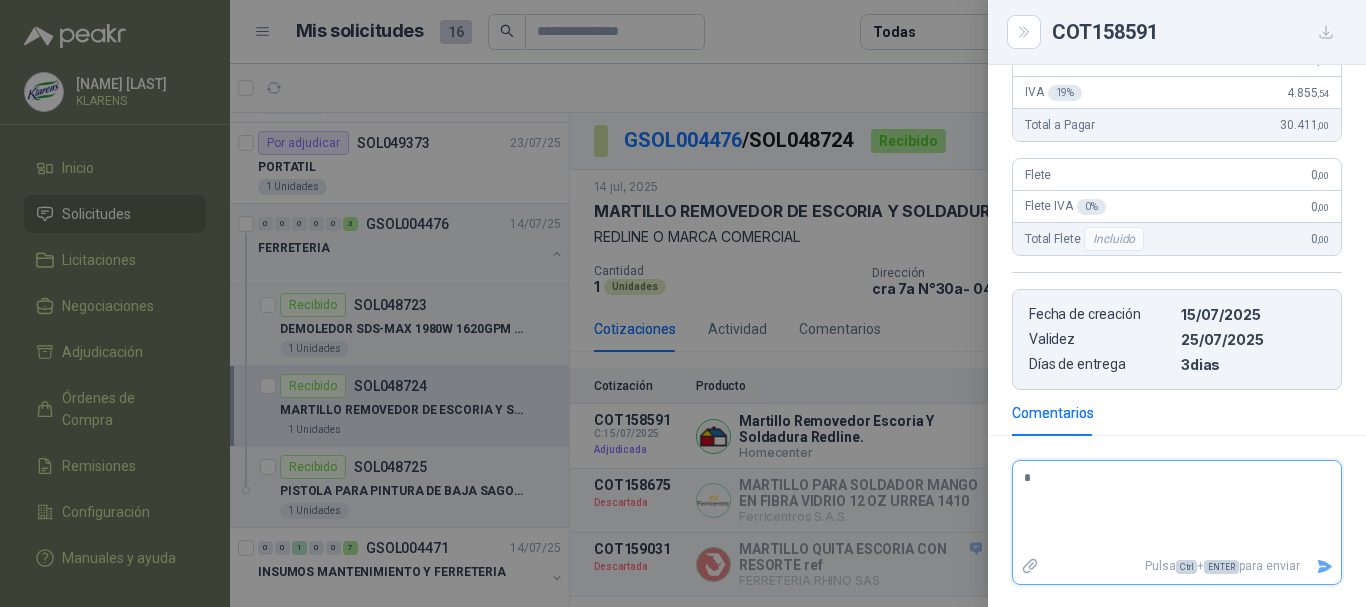 type 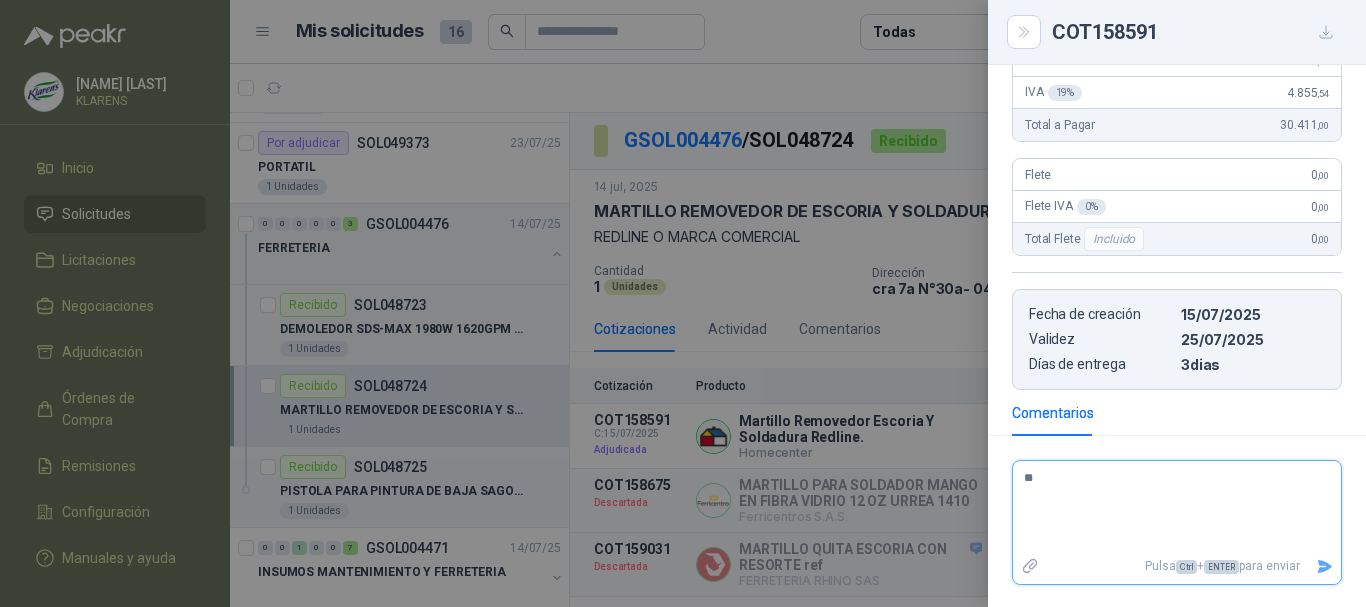 type 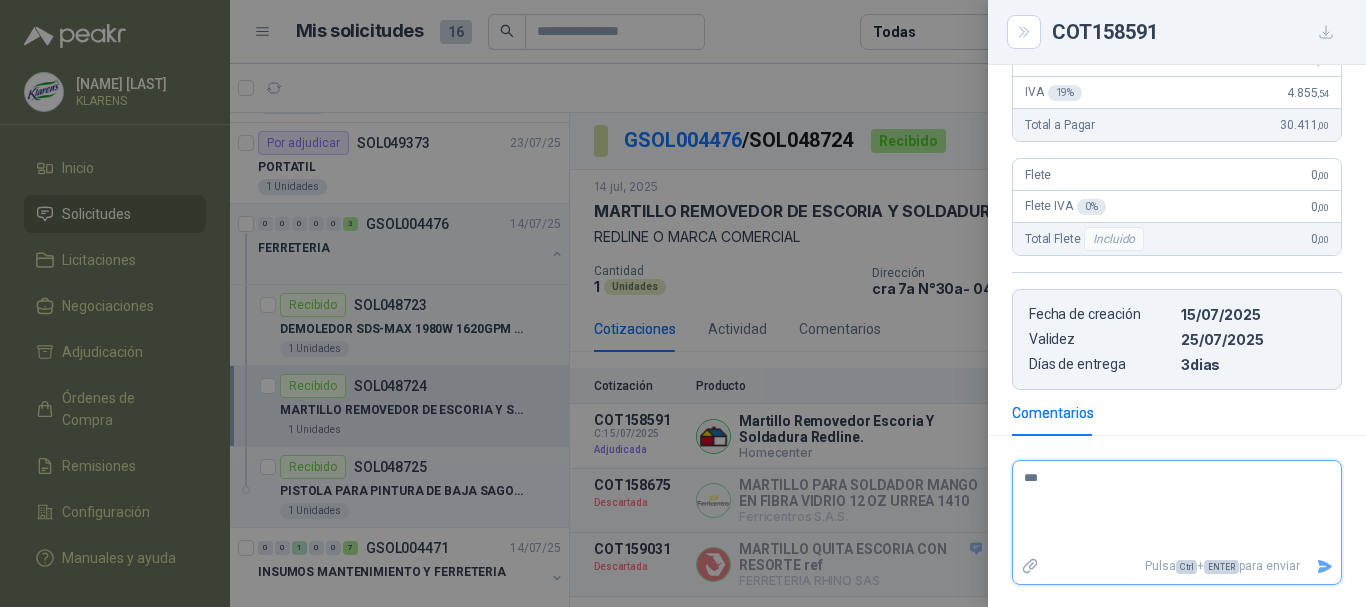 type 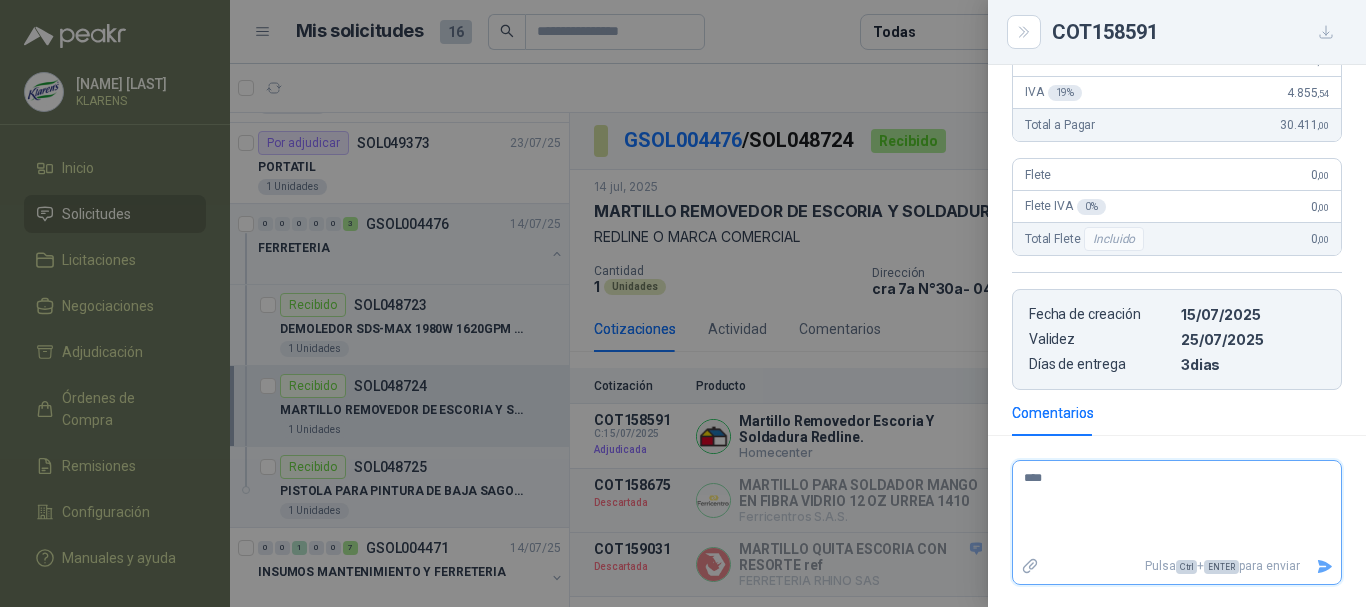 type 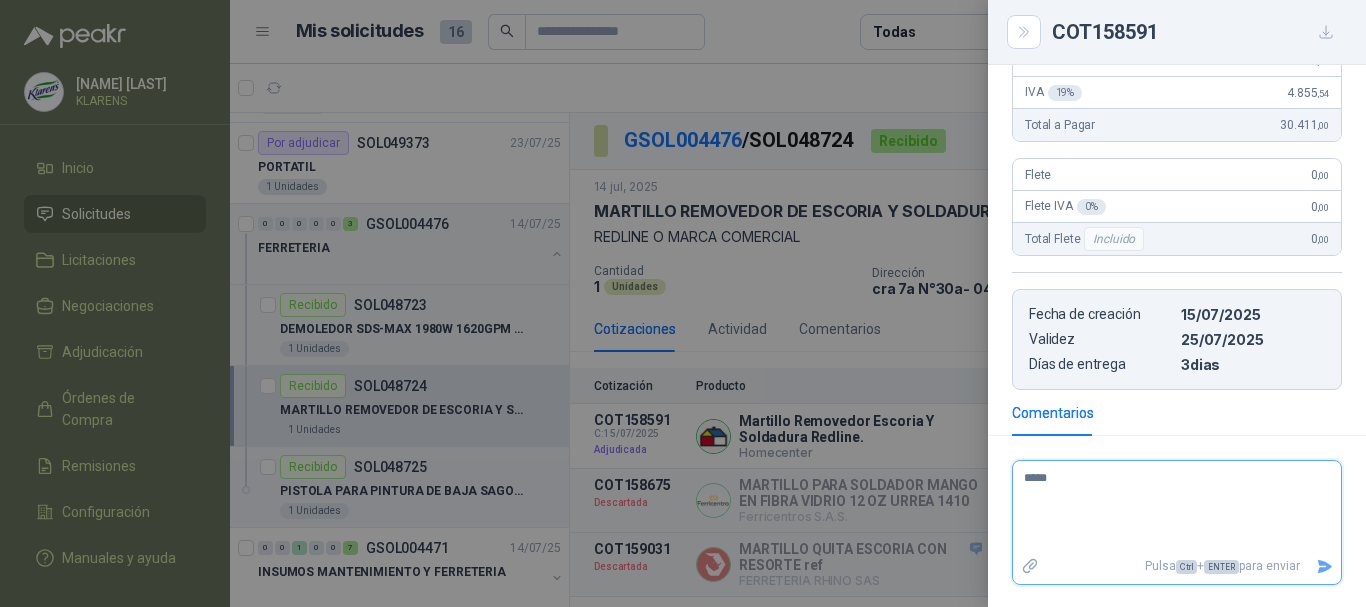 type 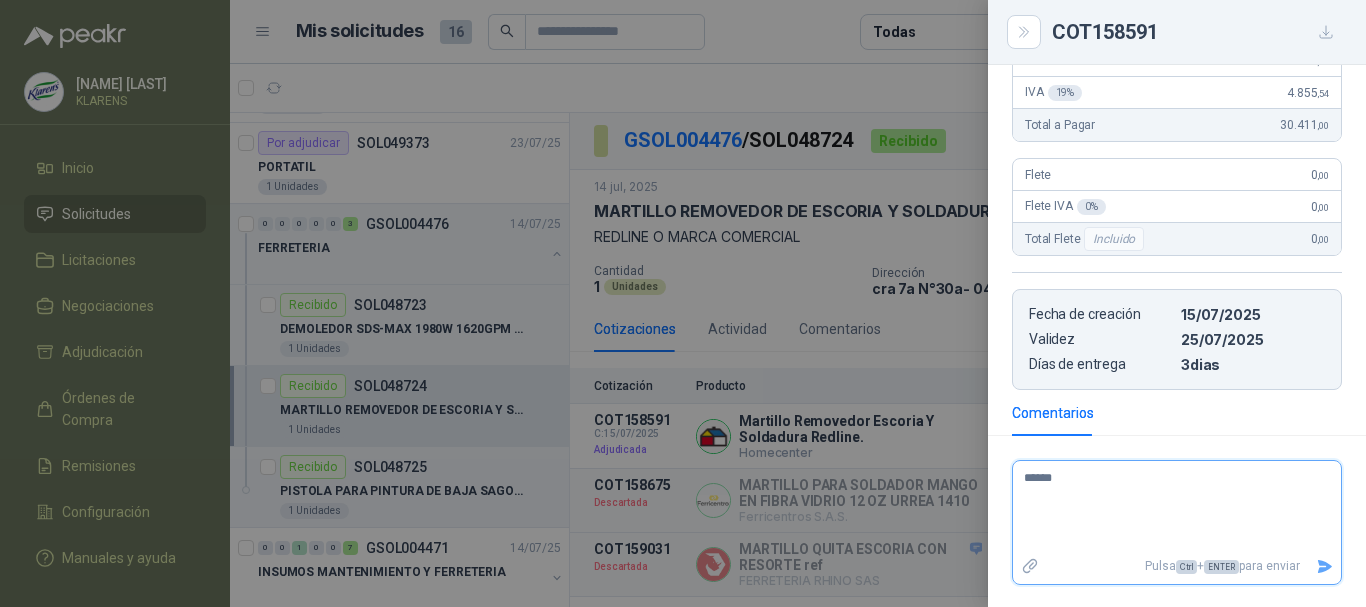 type 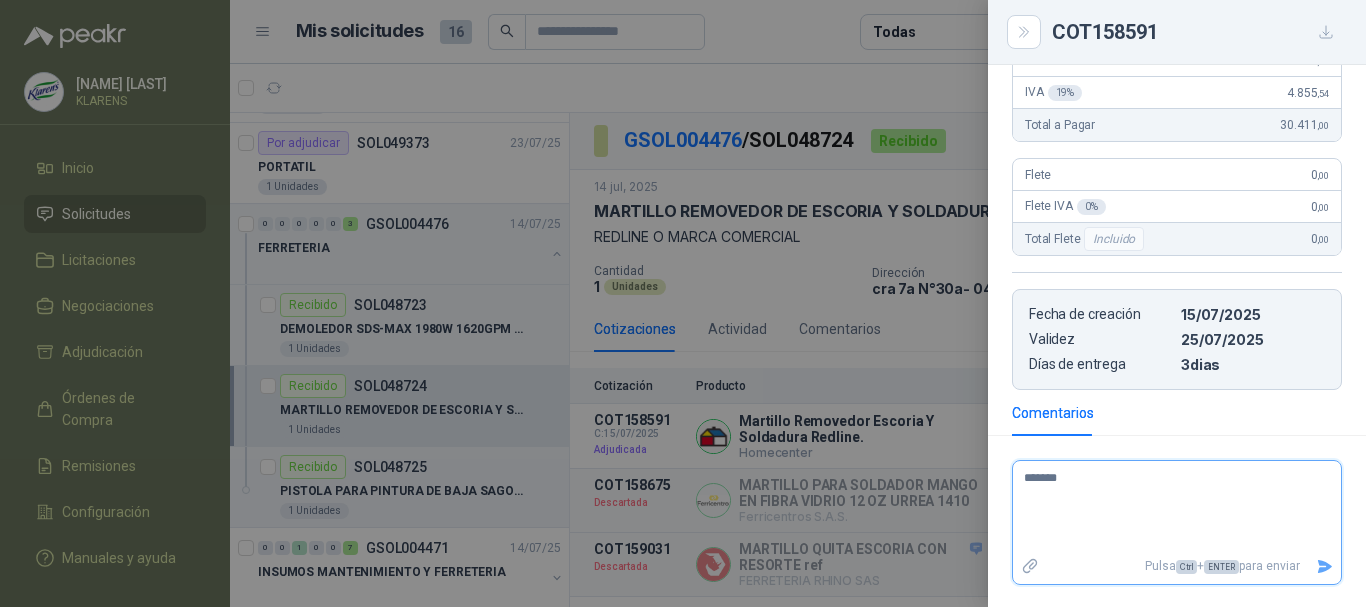 type 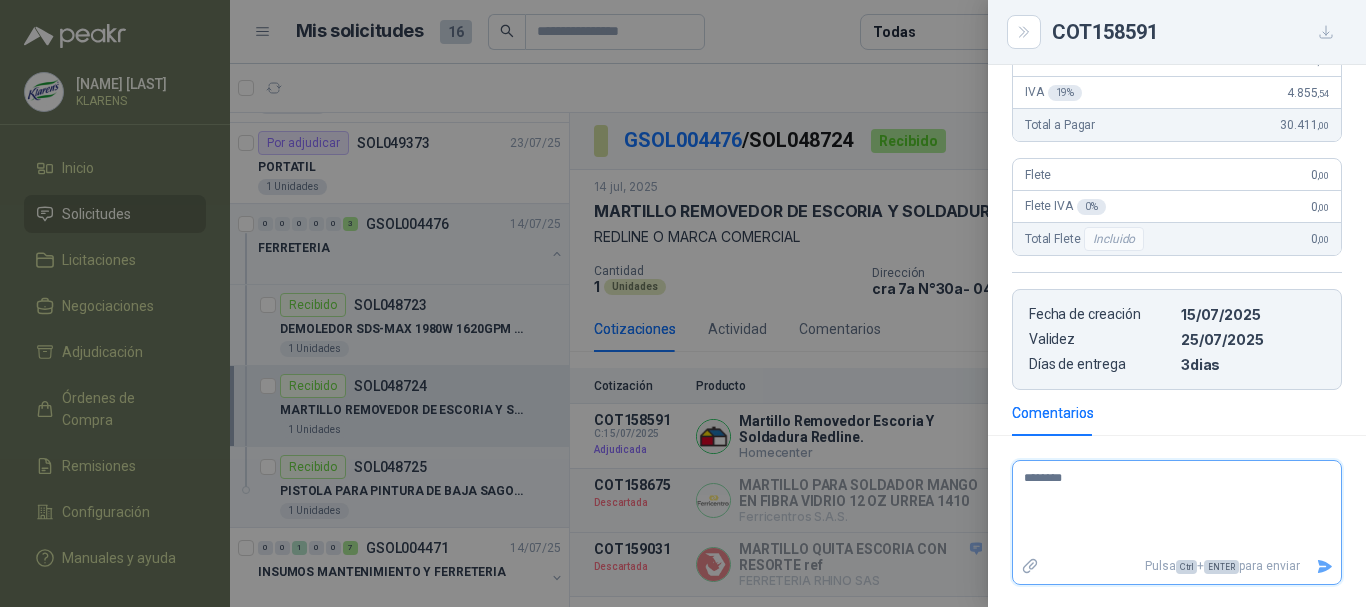 type 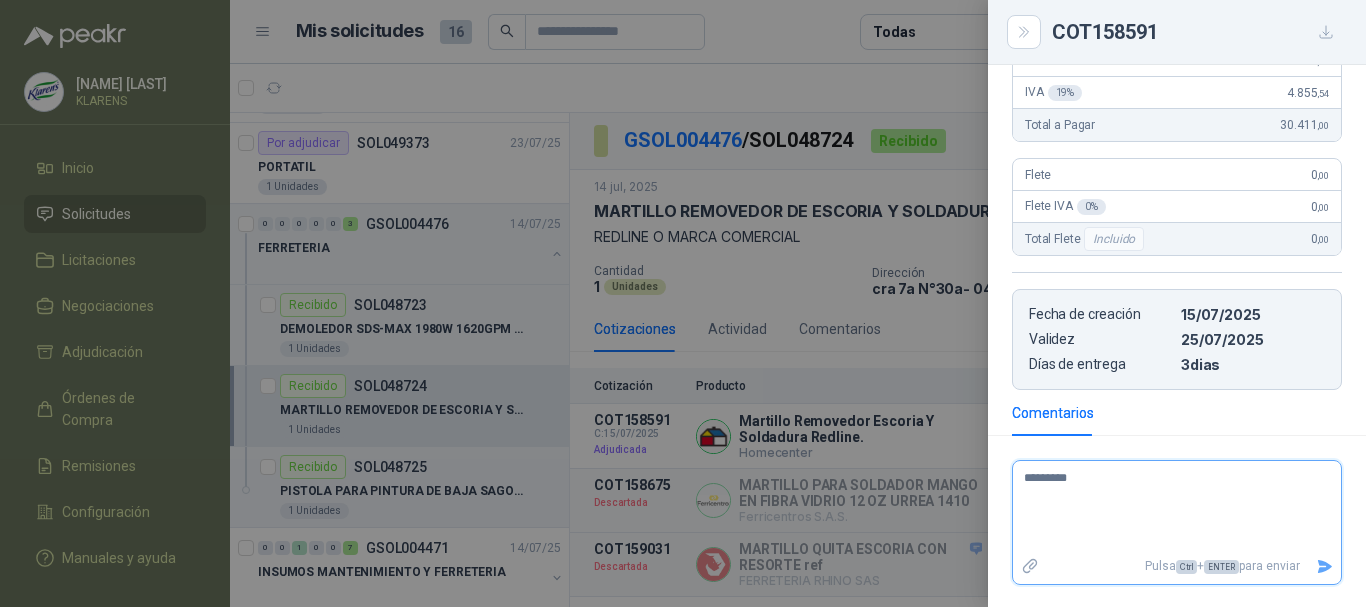 type 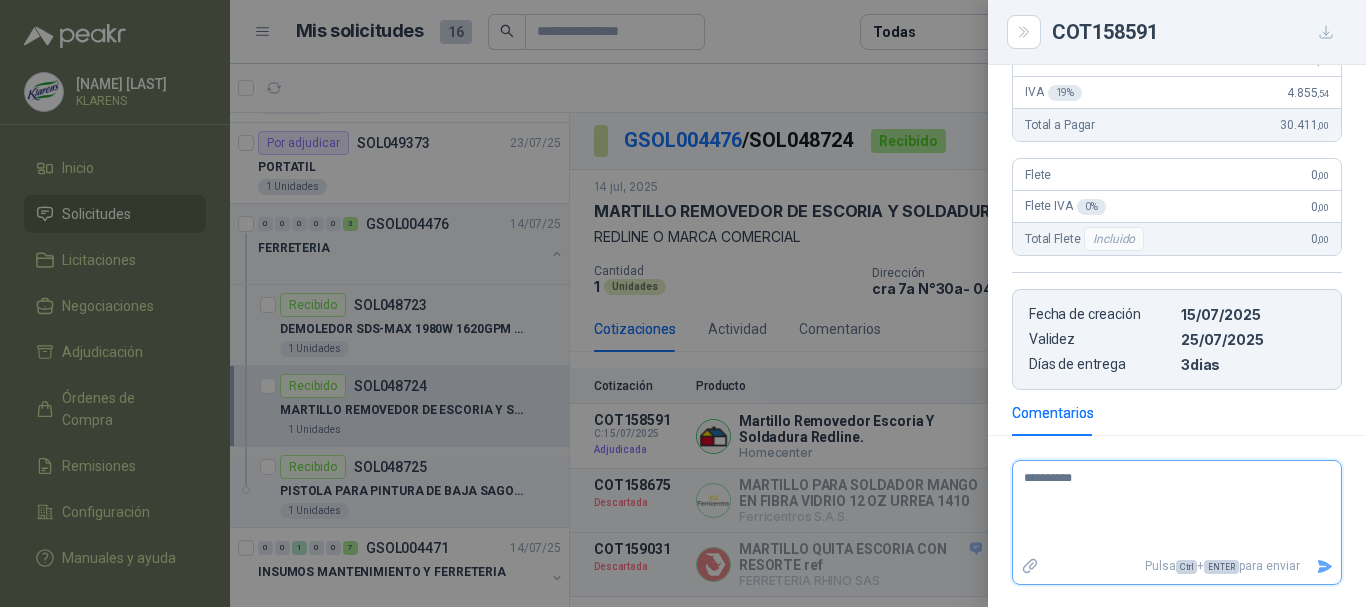 type 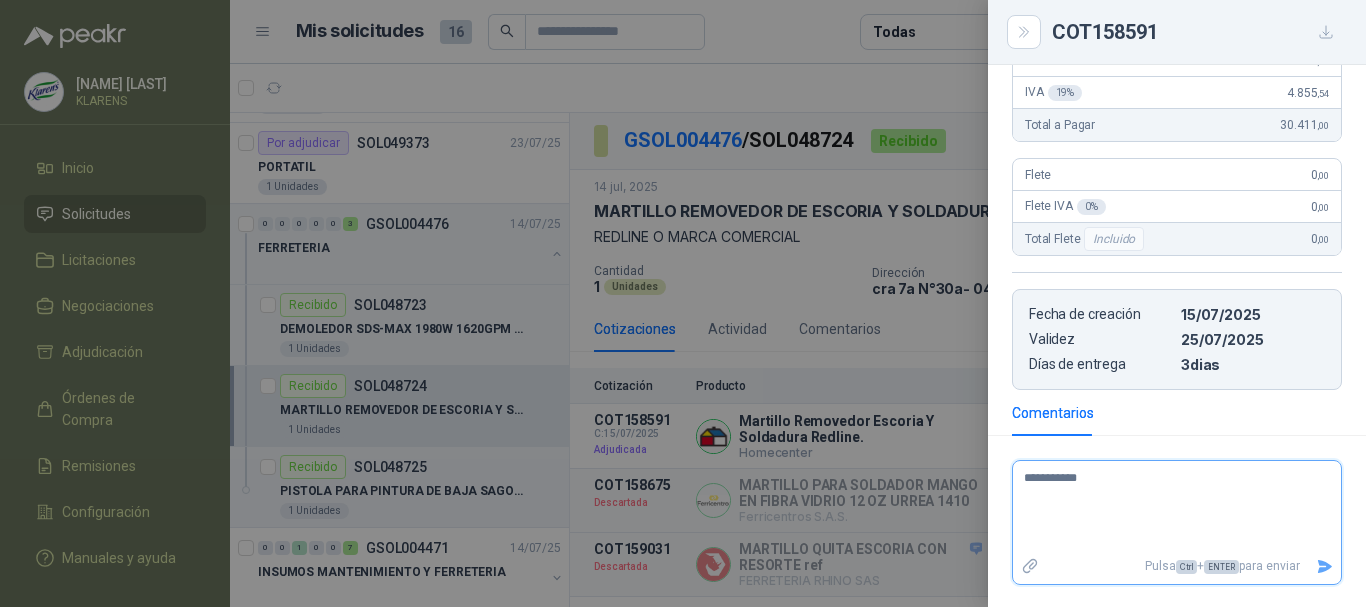 type 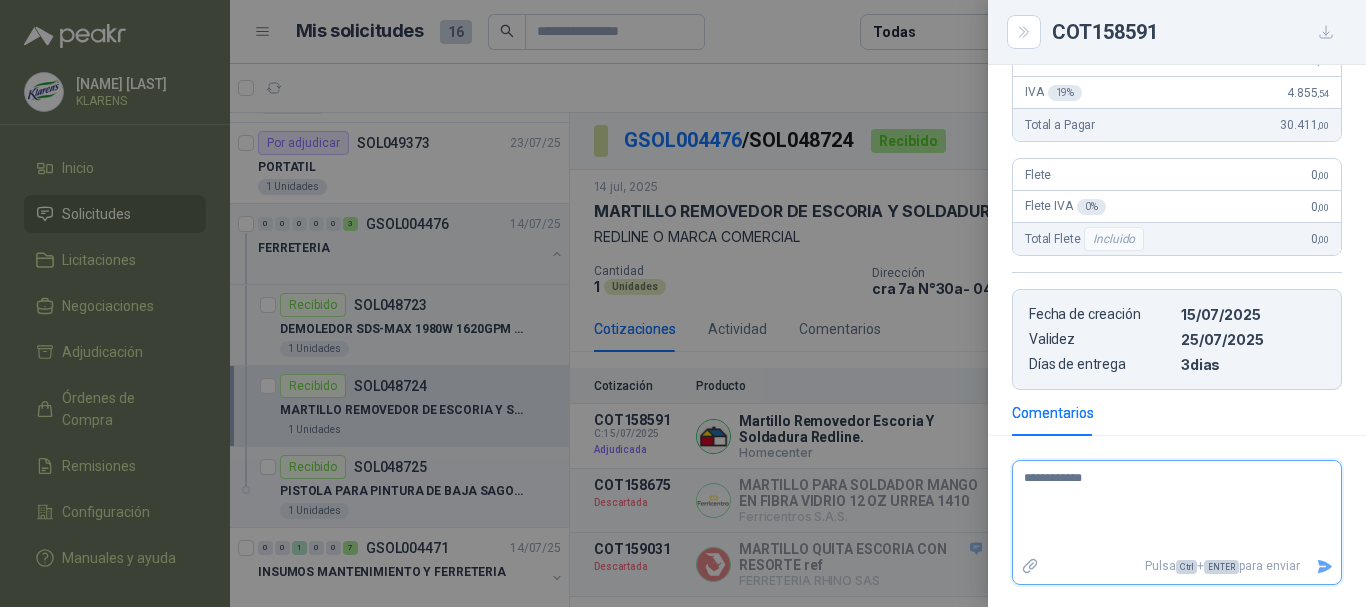 type 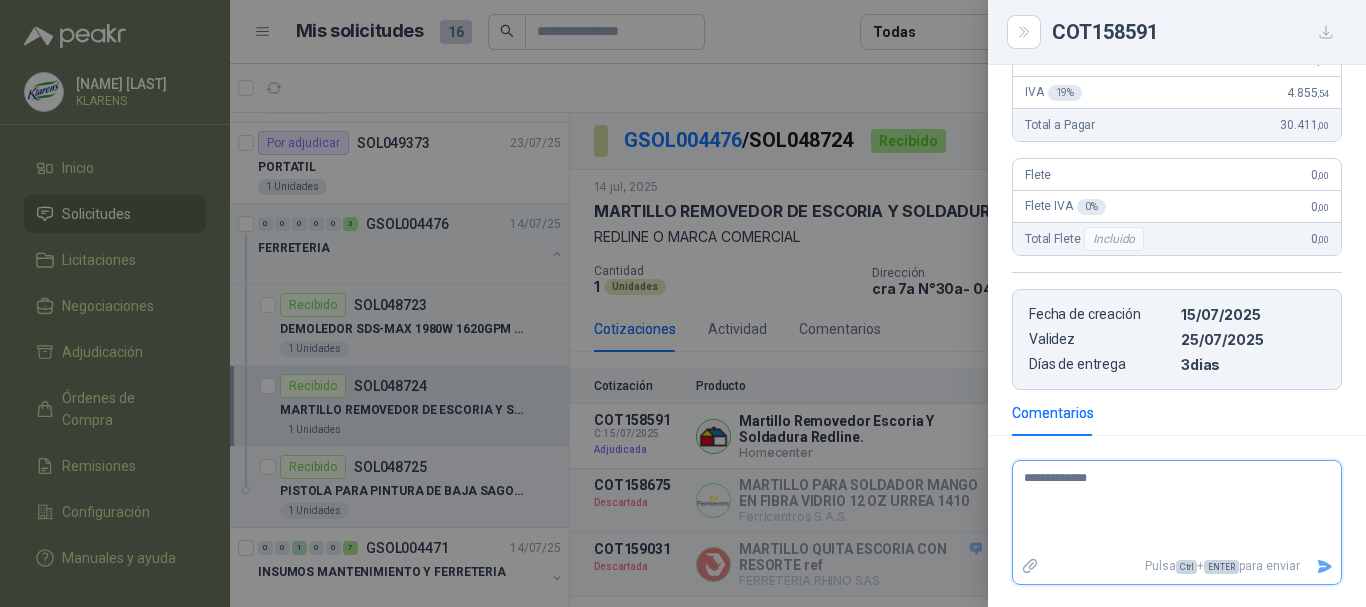 type 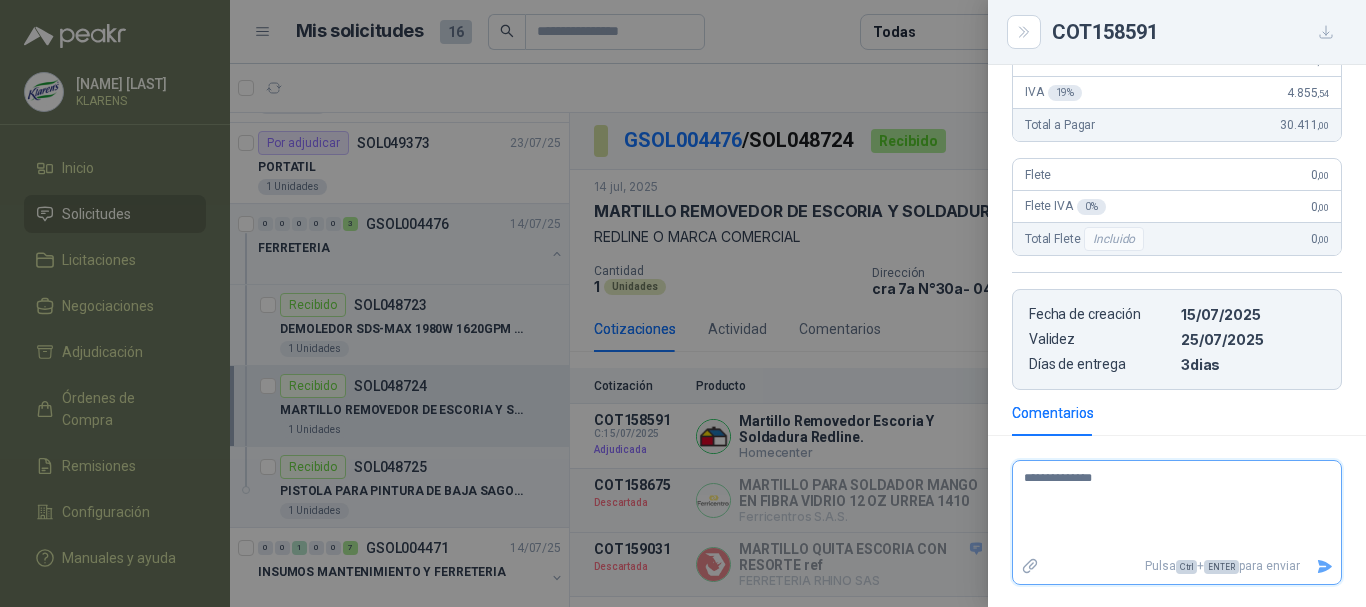 type 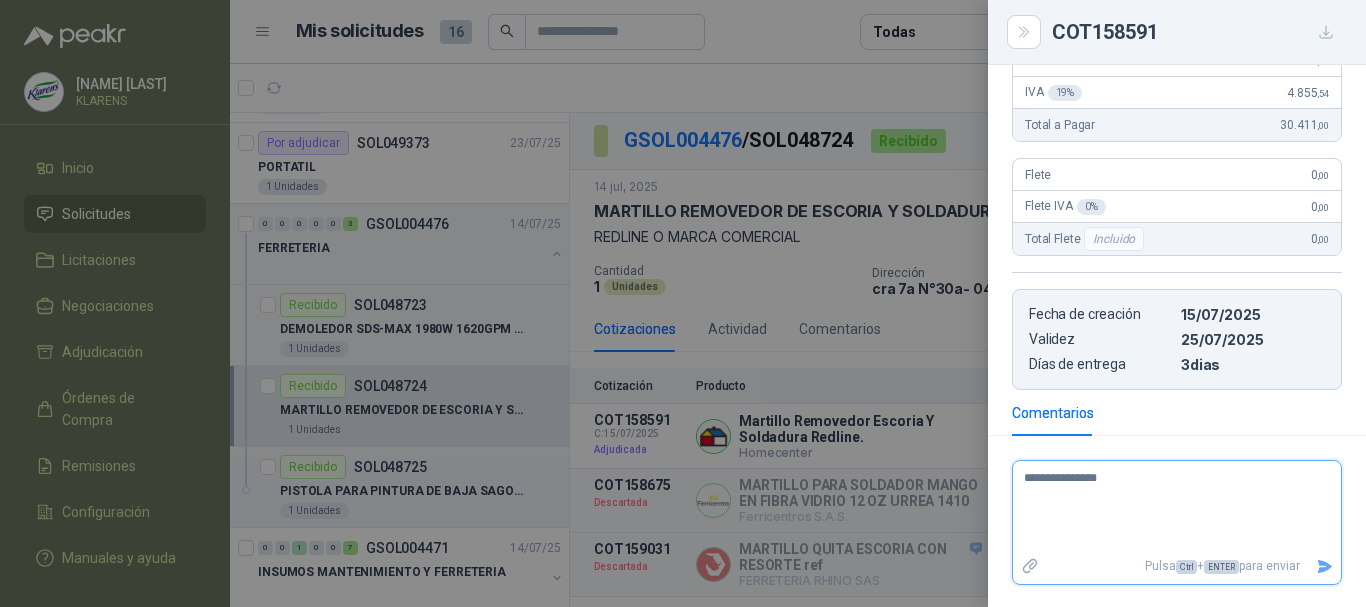 type 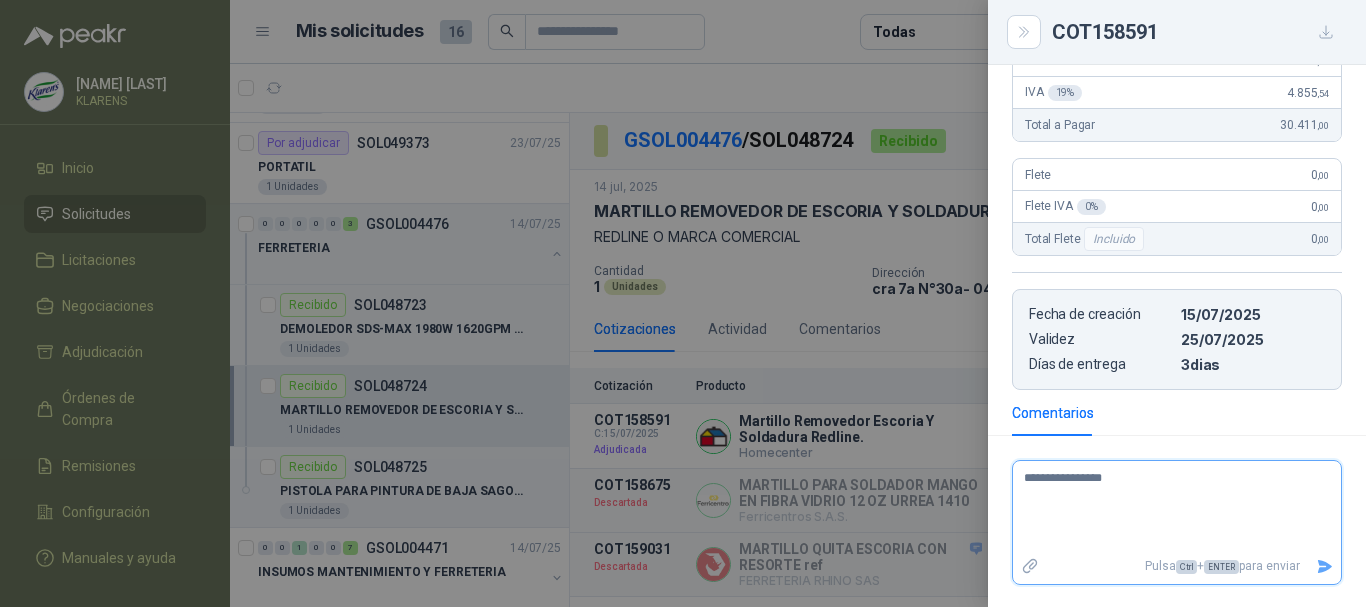 type 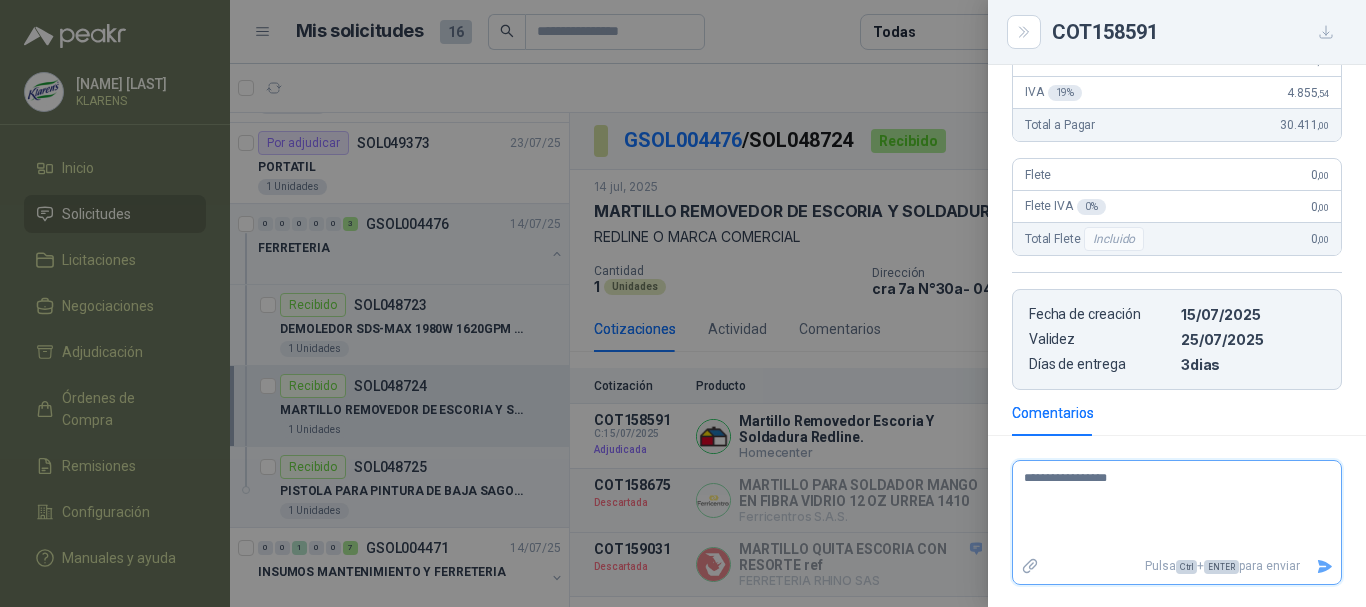 type 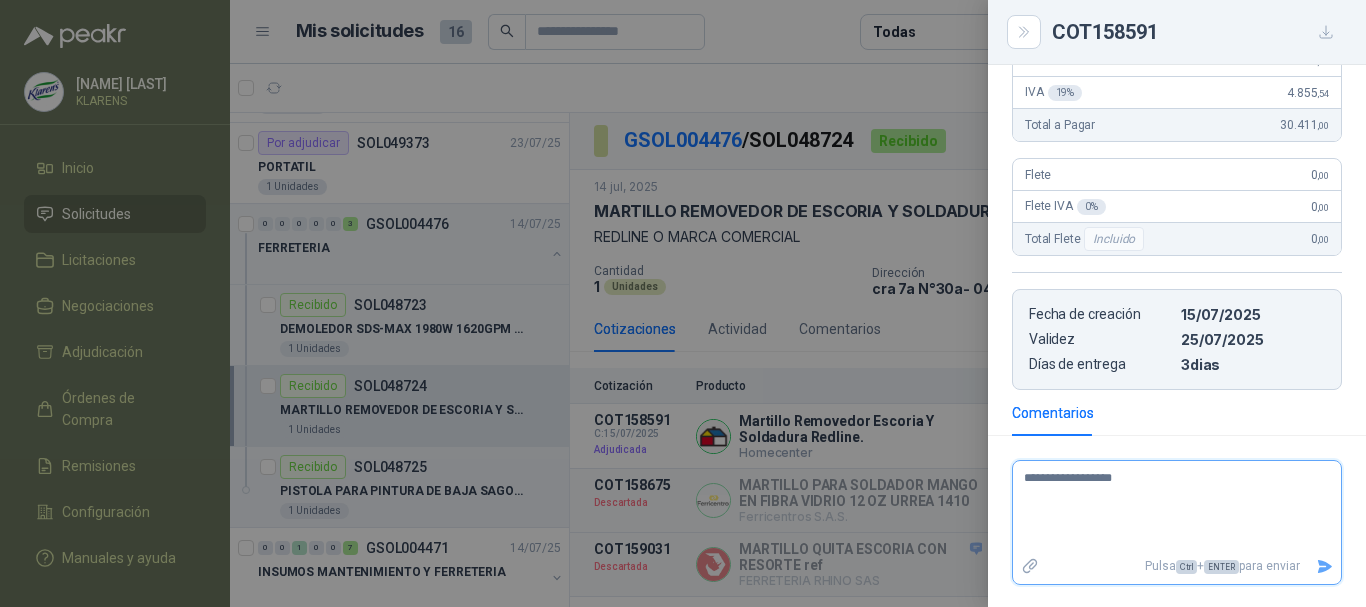 type 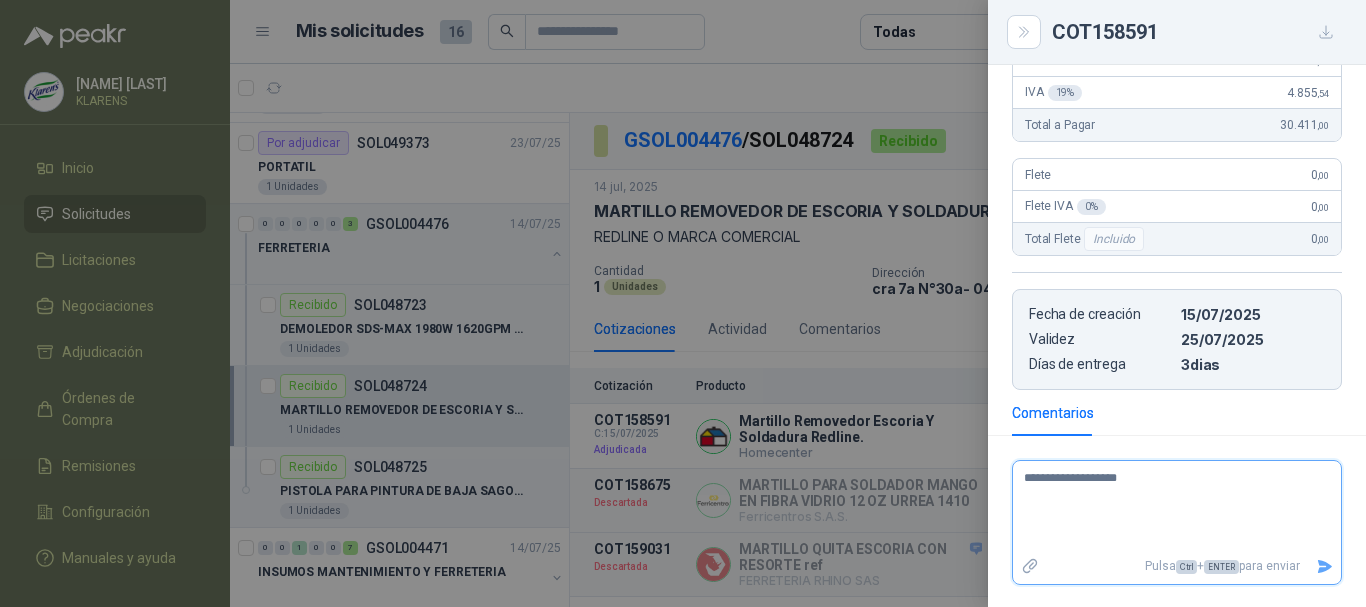 type 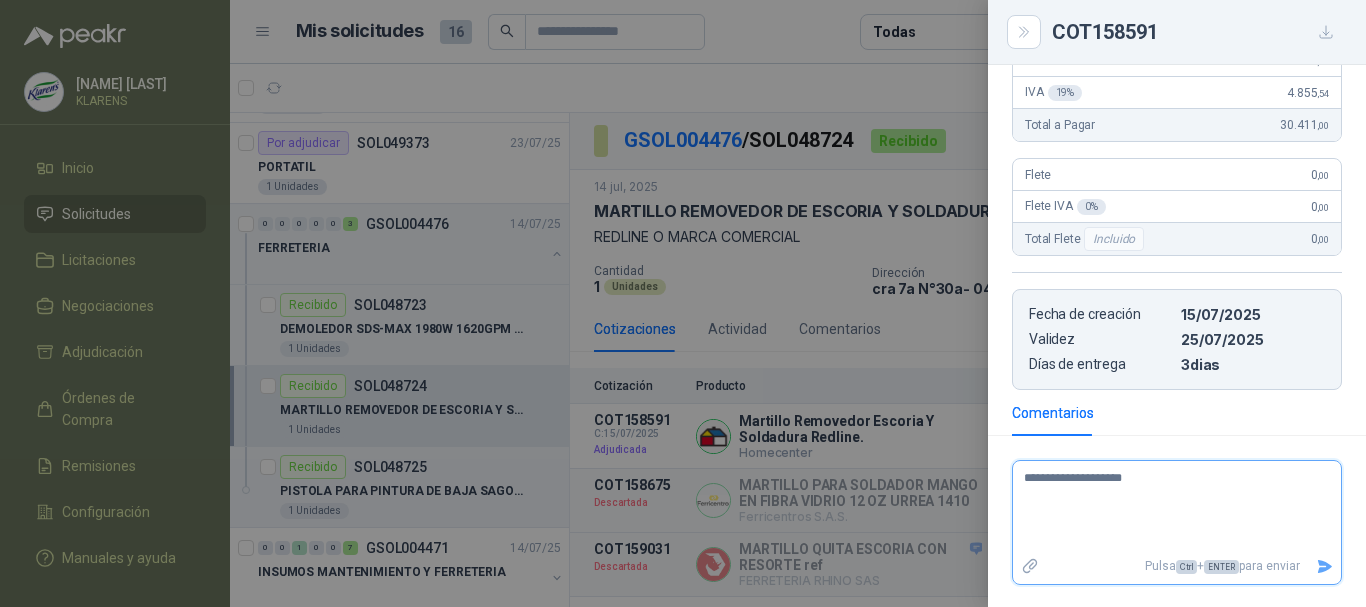 type 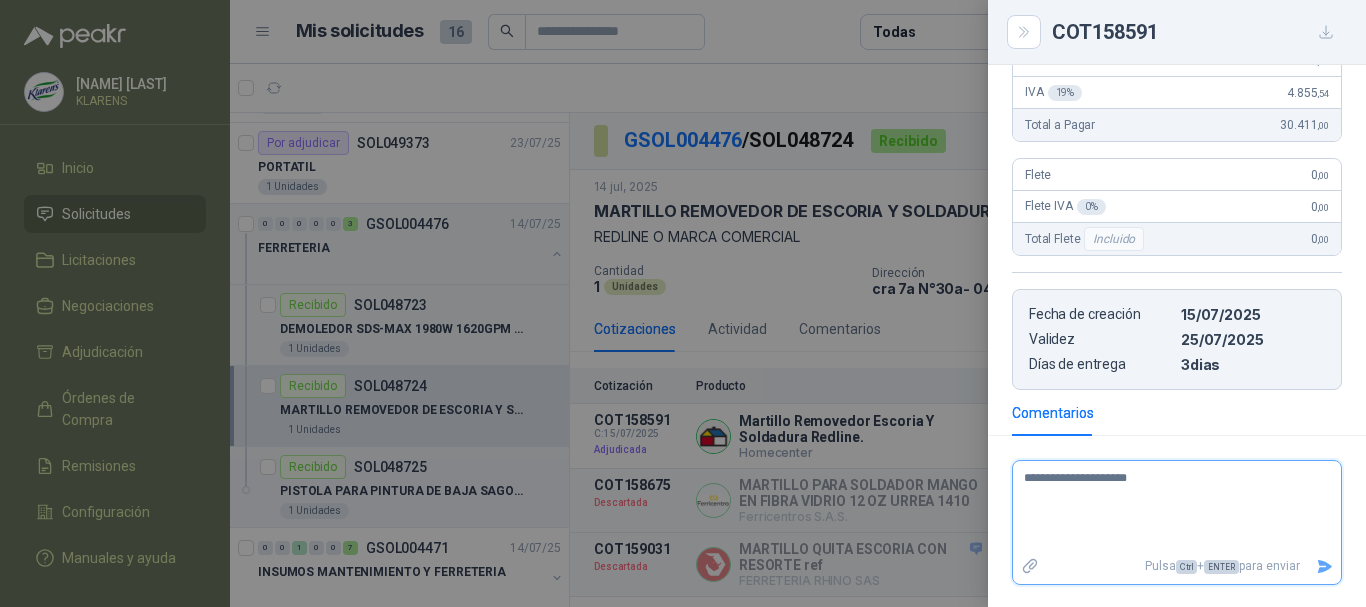 type 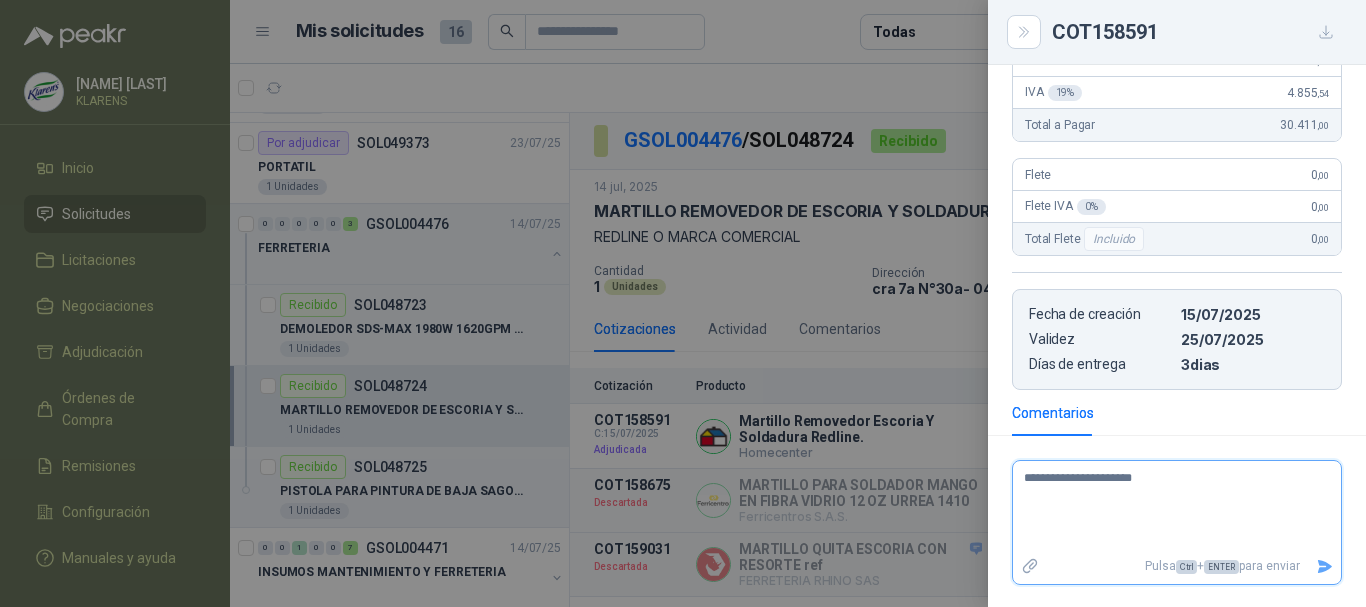type 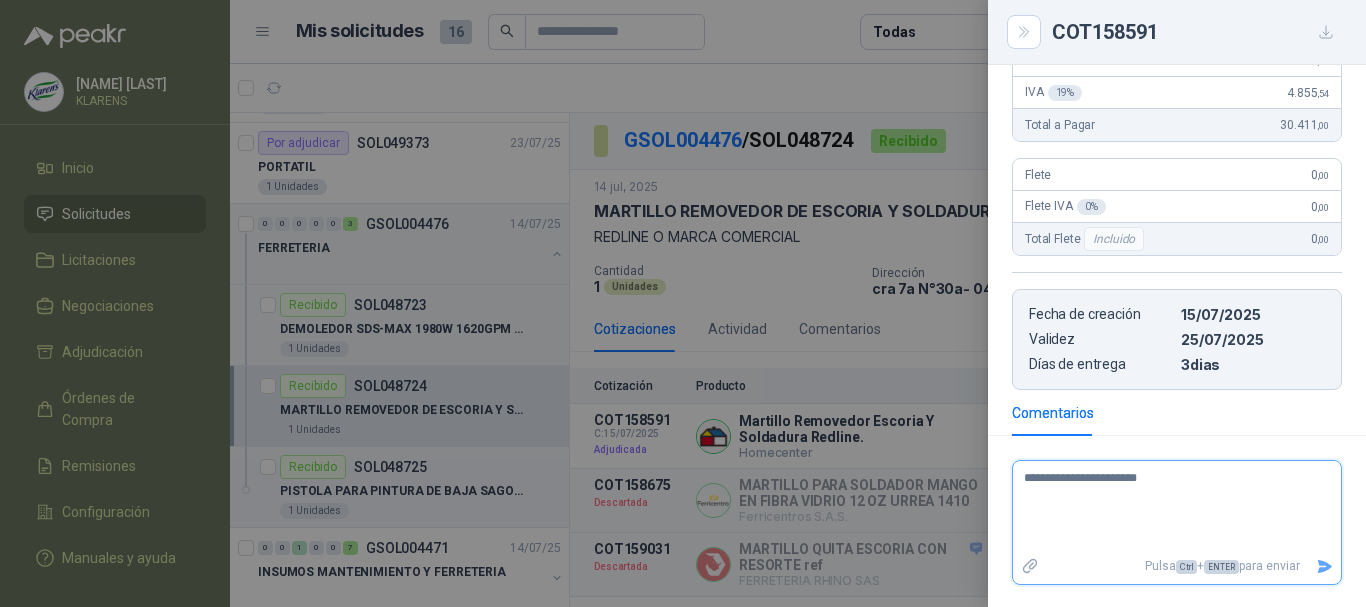 type 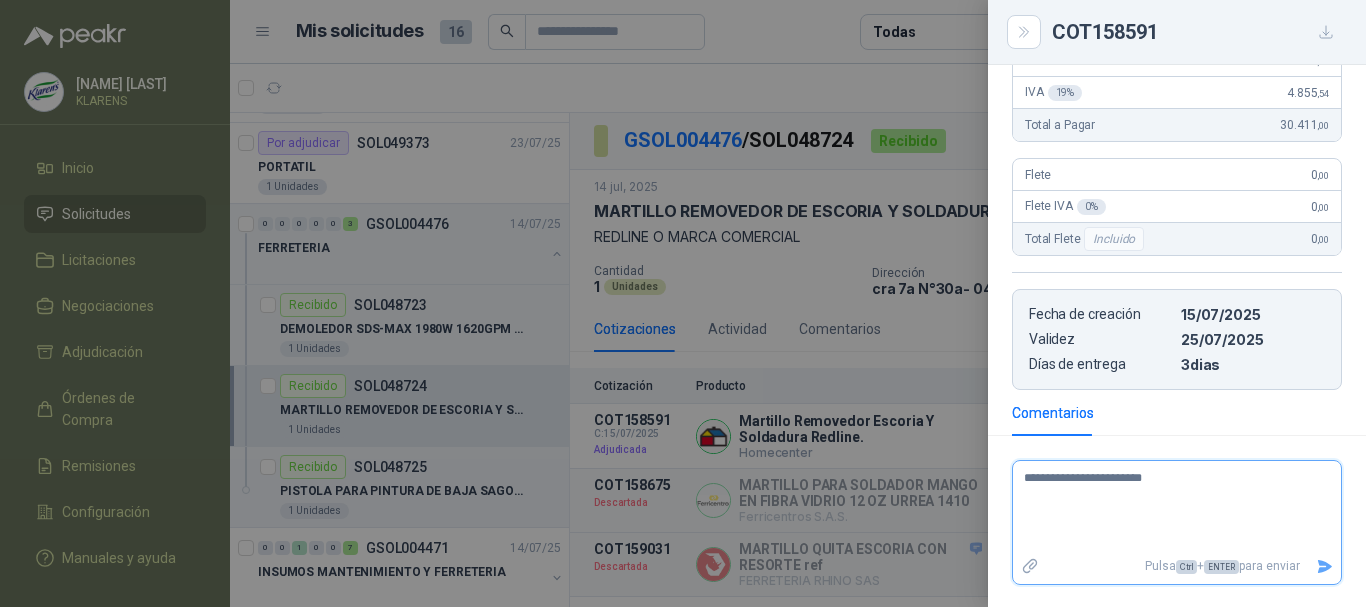 type 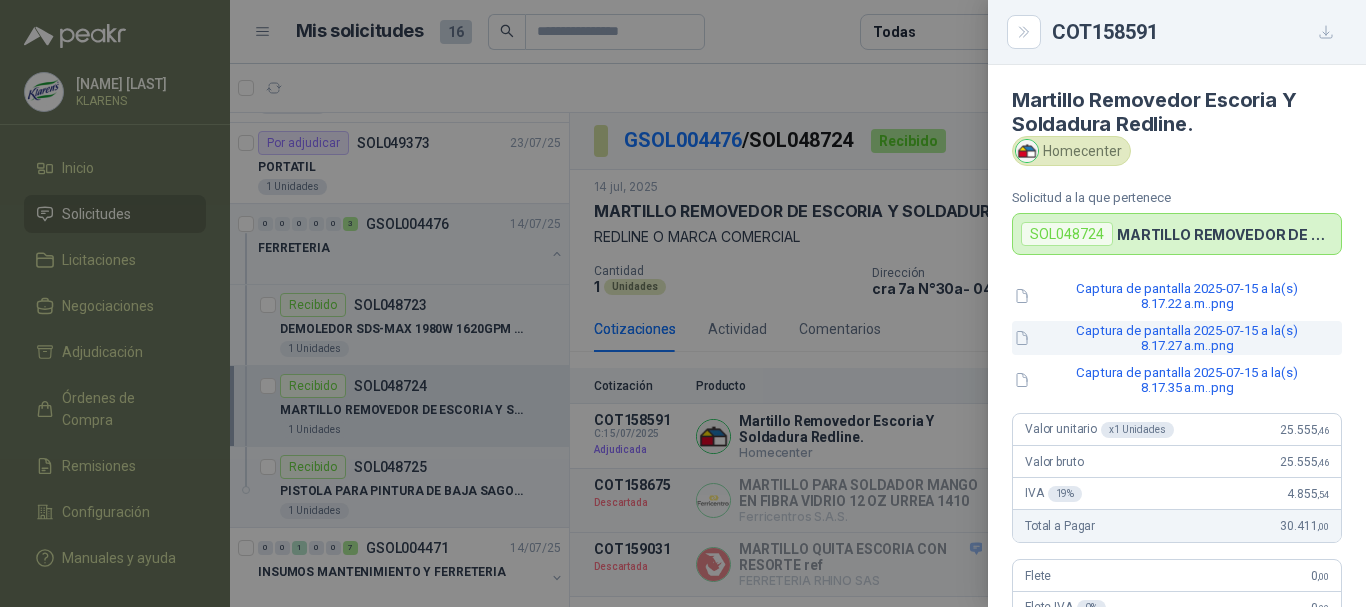 scroll, scrollTop: 0, scrollLeft: 0, axis: both 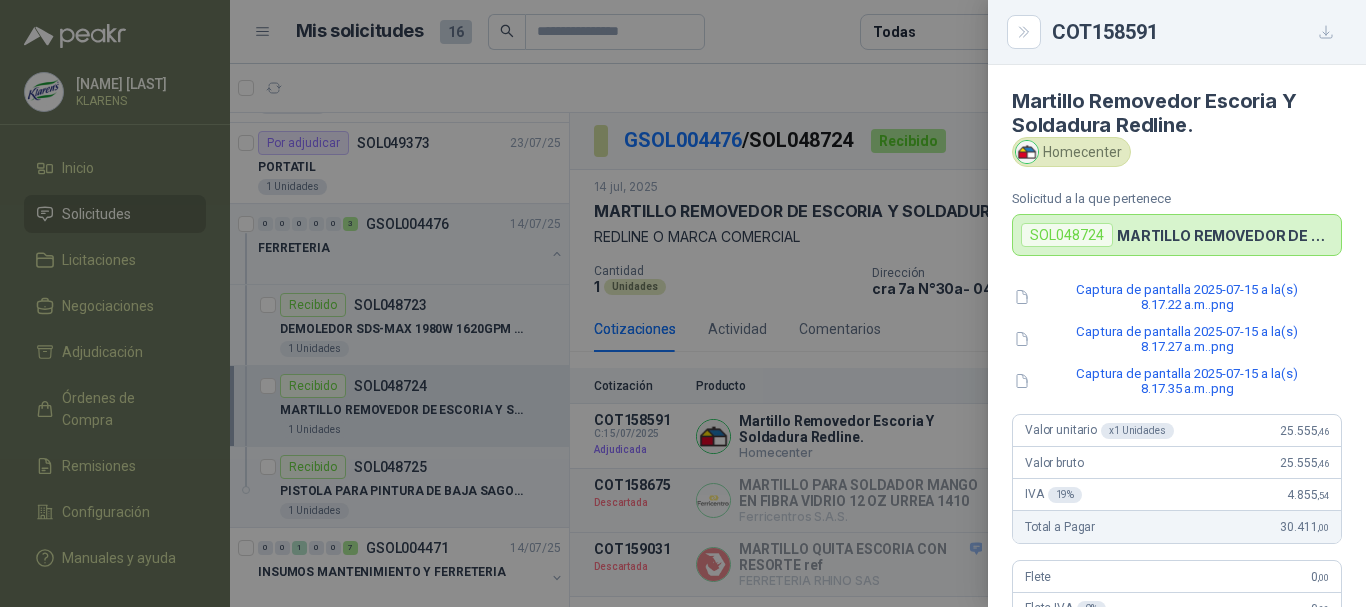 type on "**********" 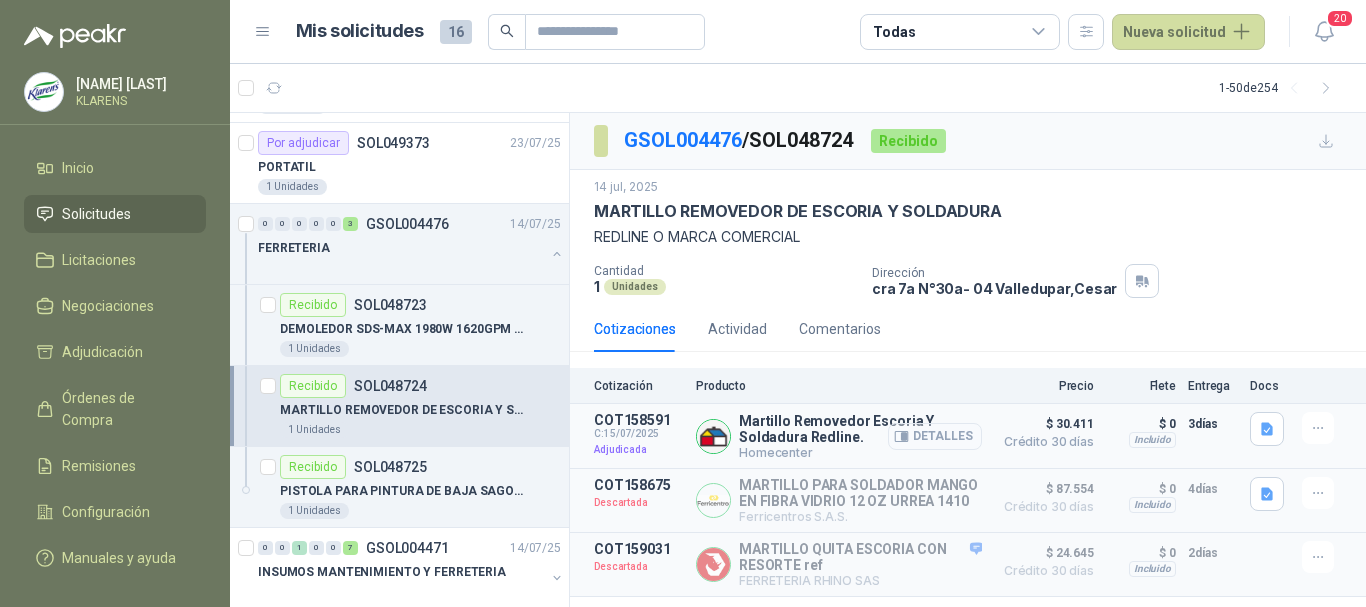 click on "Detalles" at bounding box center (935, 436) 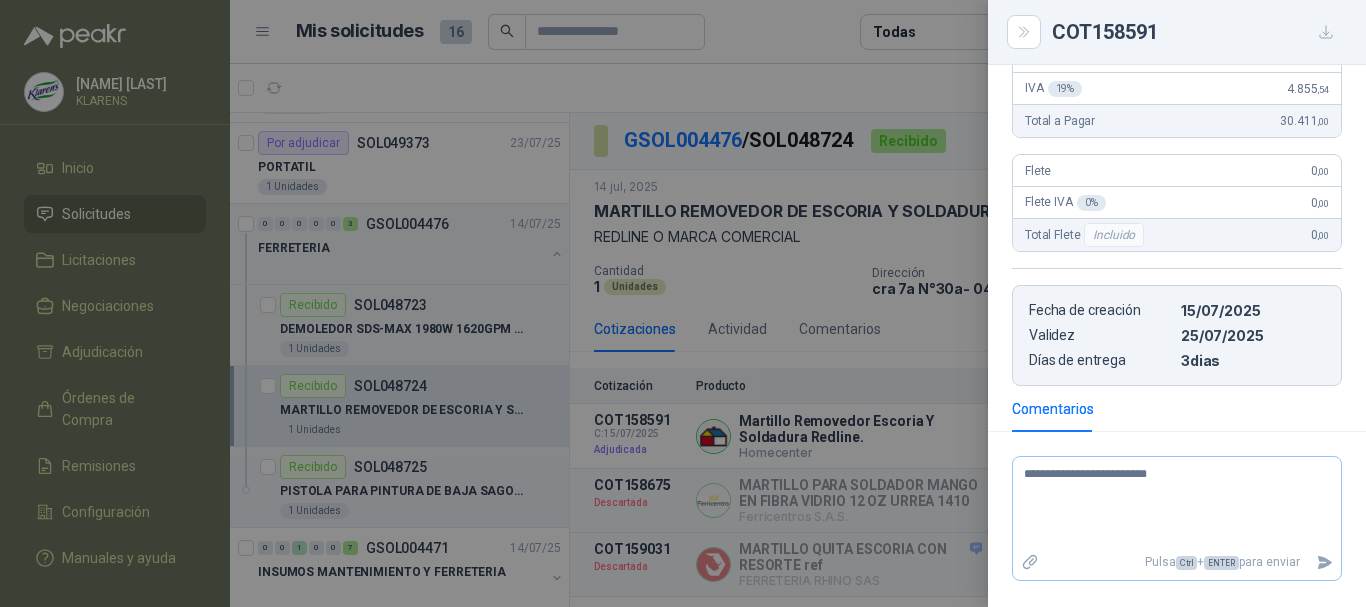 scroll, scrollTop: 600, scrollLeft: 0, axis: vertical 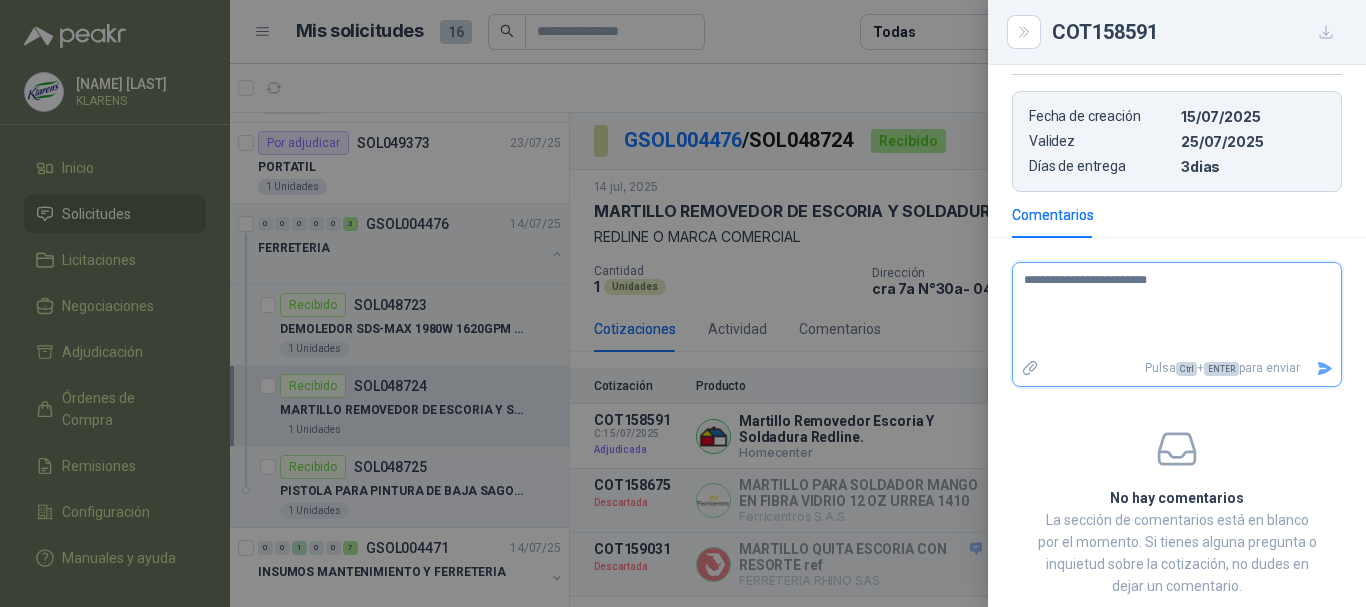 click on "**********" at bounding box center (1169, 309) 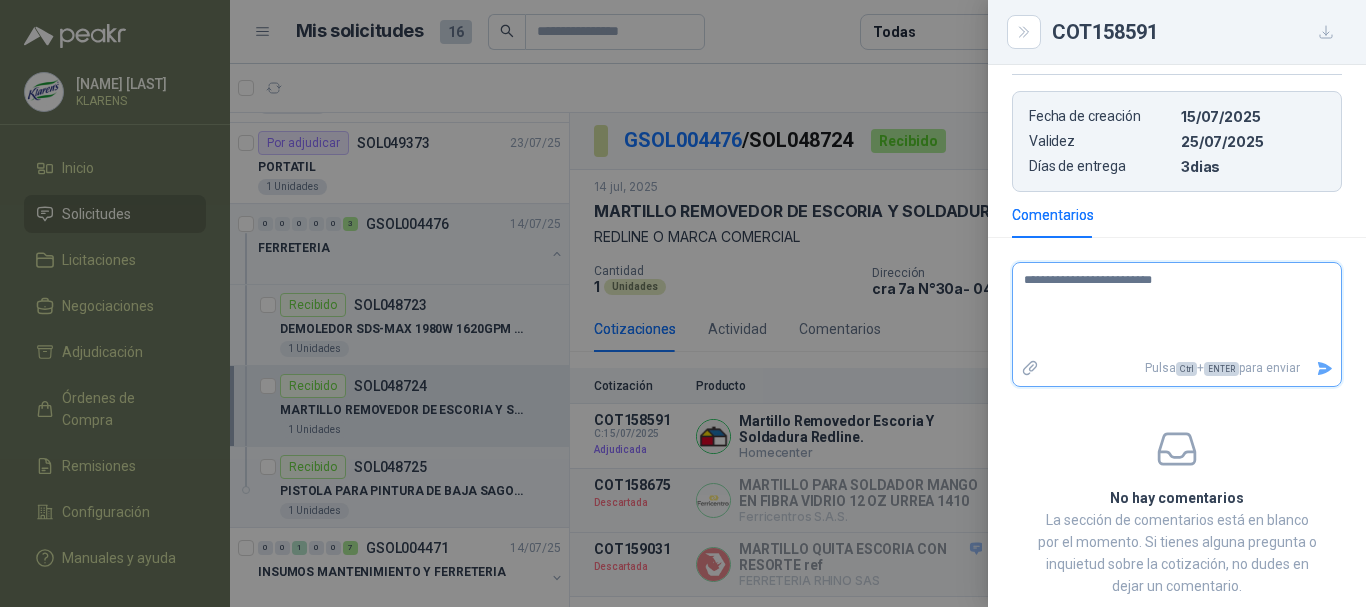 type 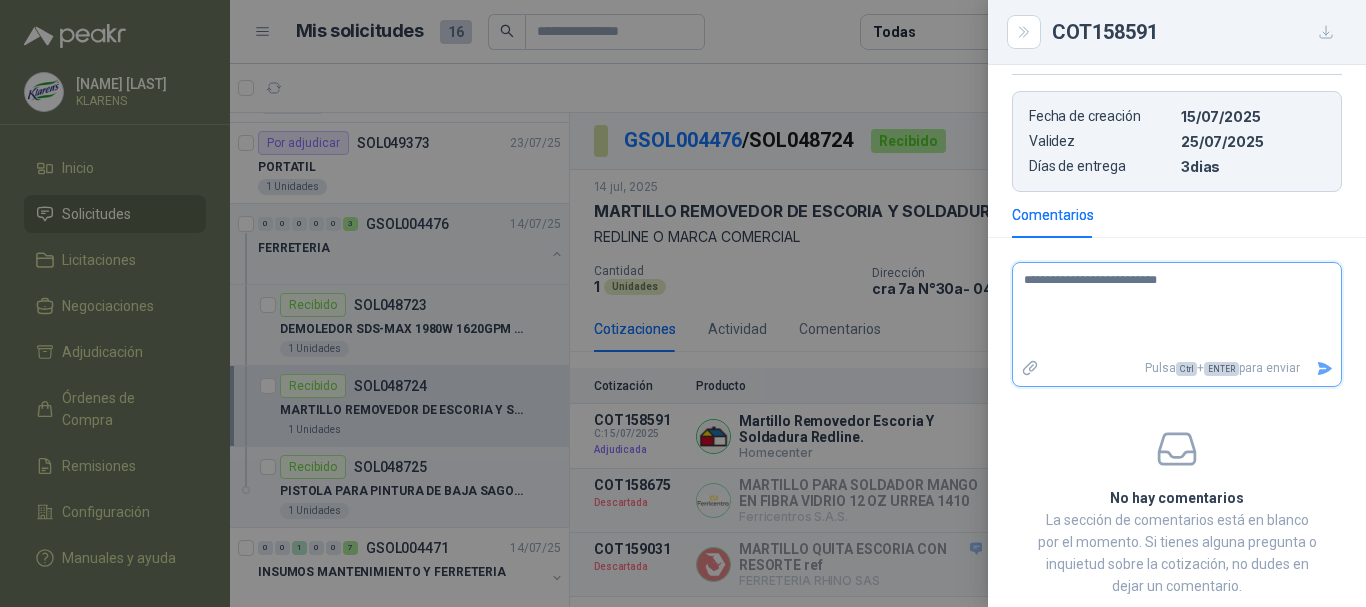 type 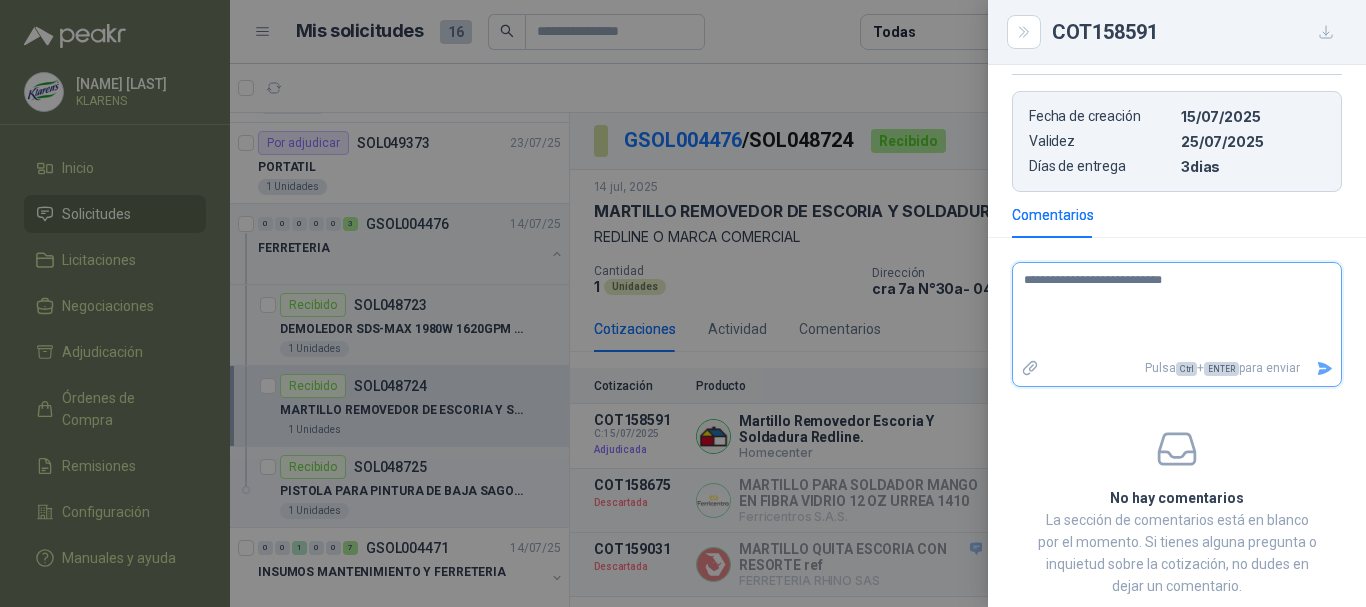 type 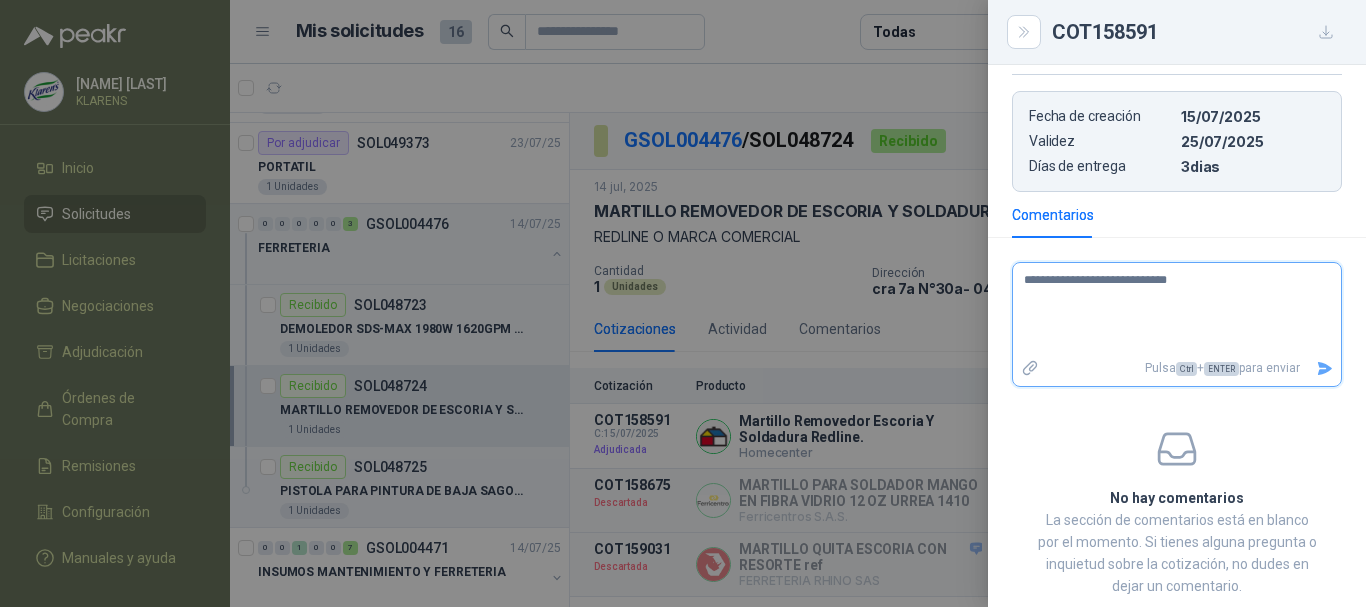 type 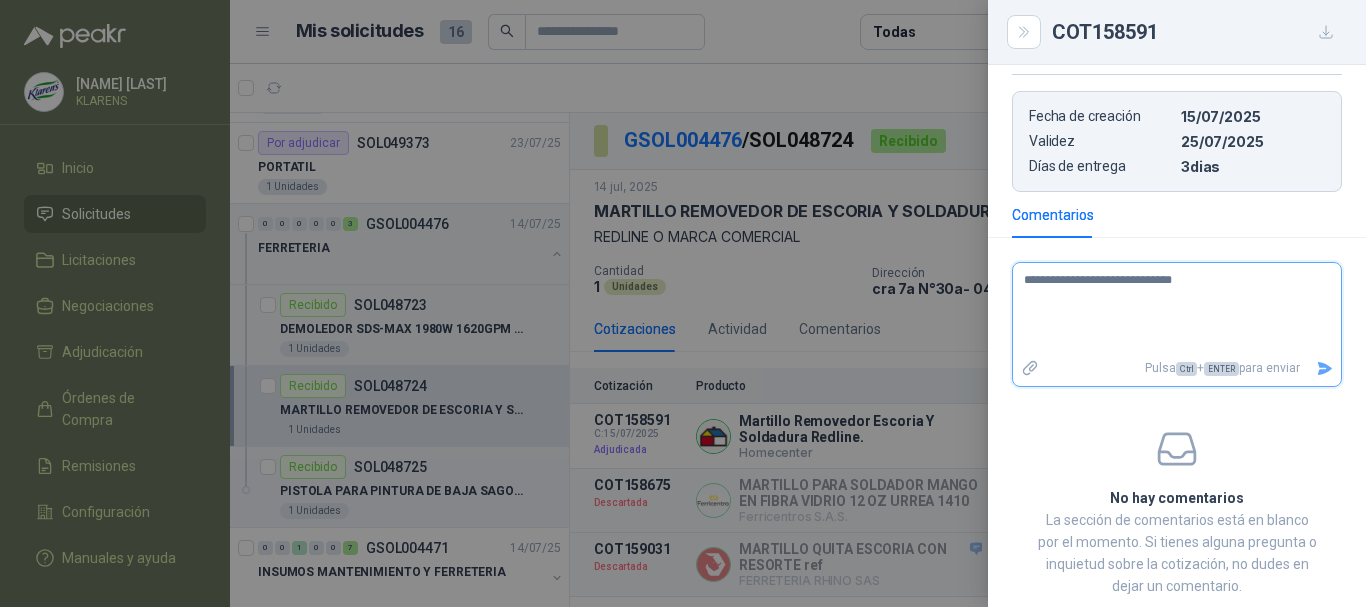 type 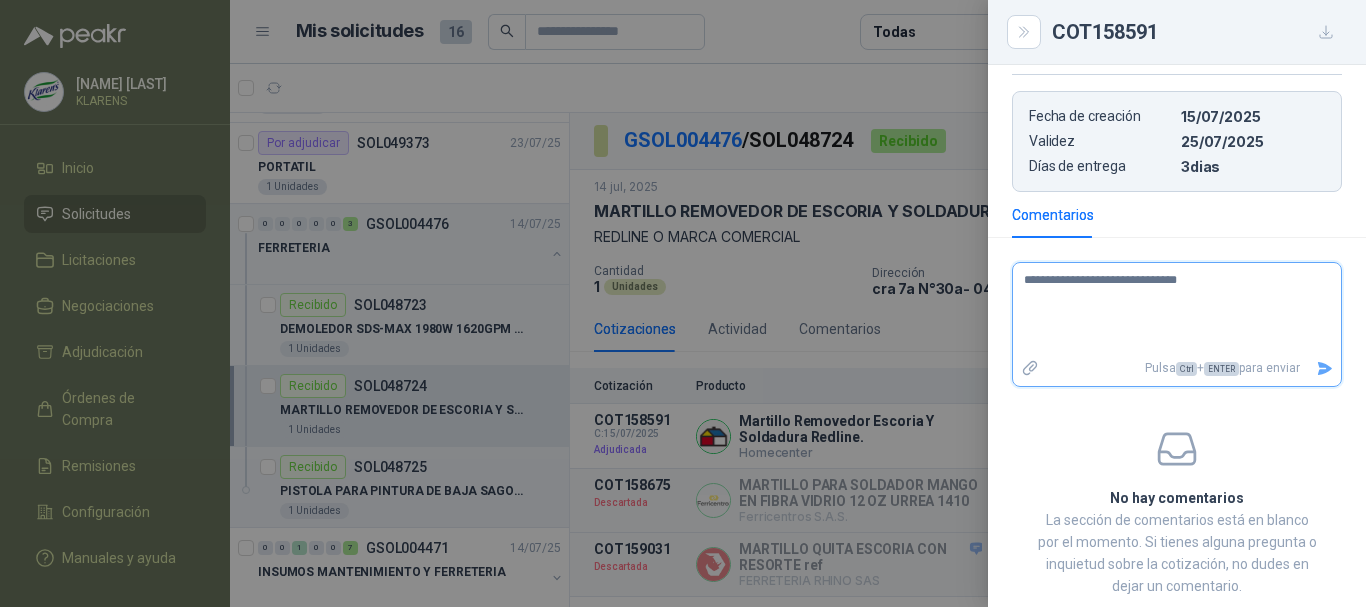 type 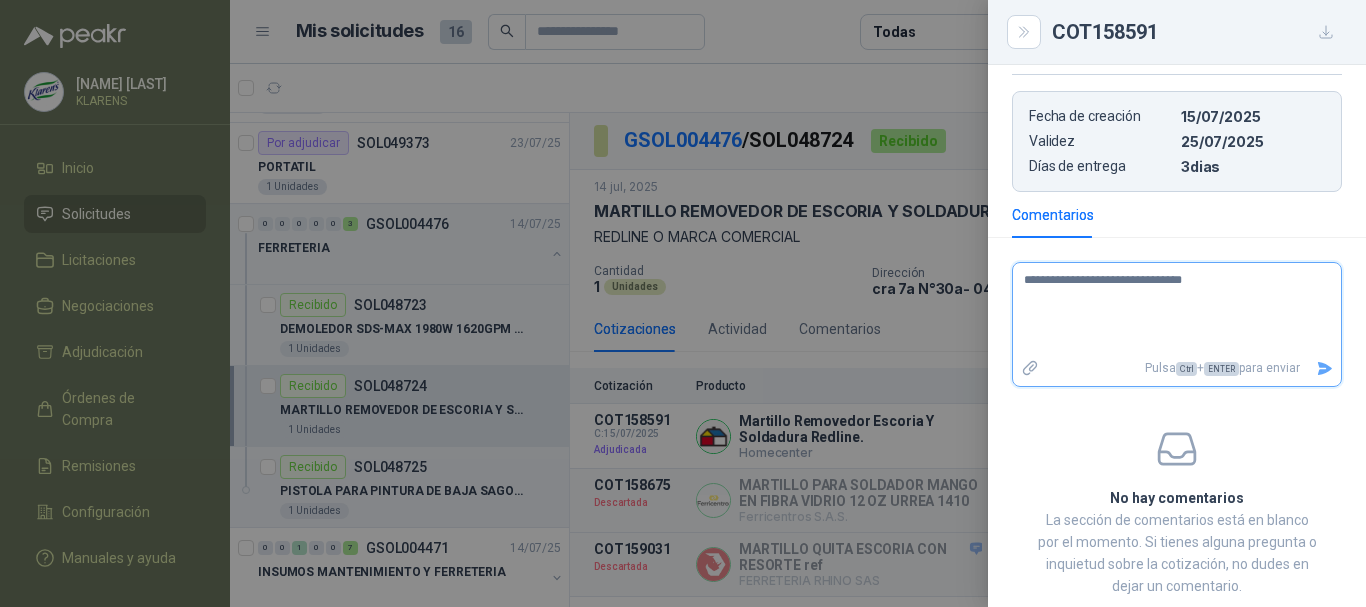 type 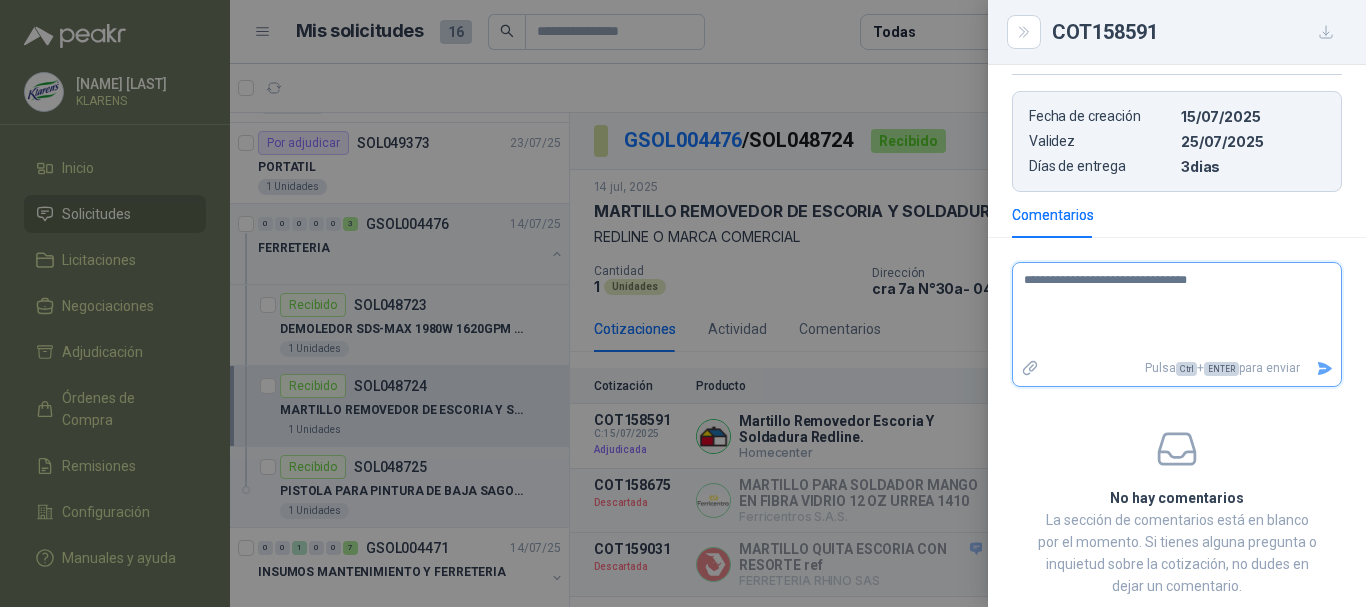 type 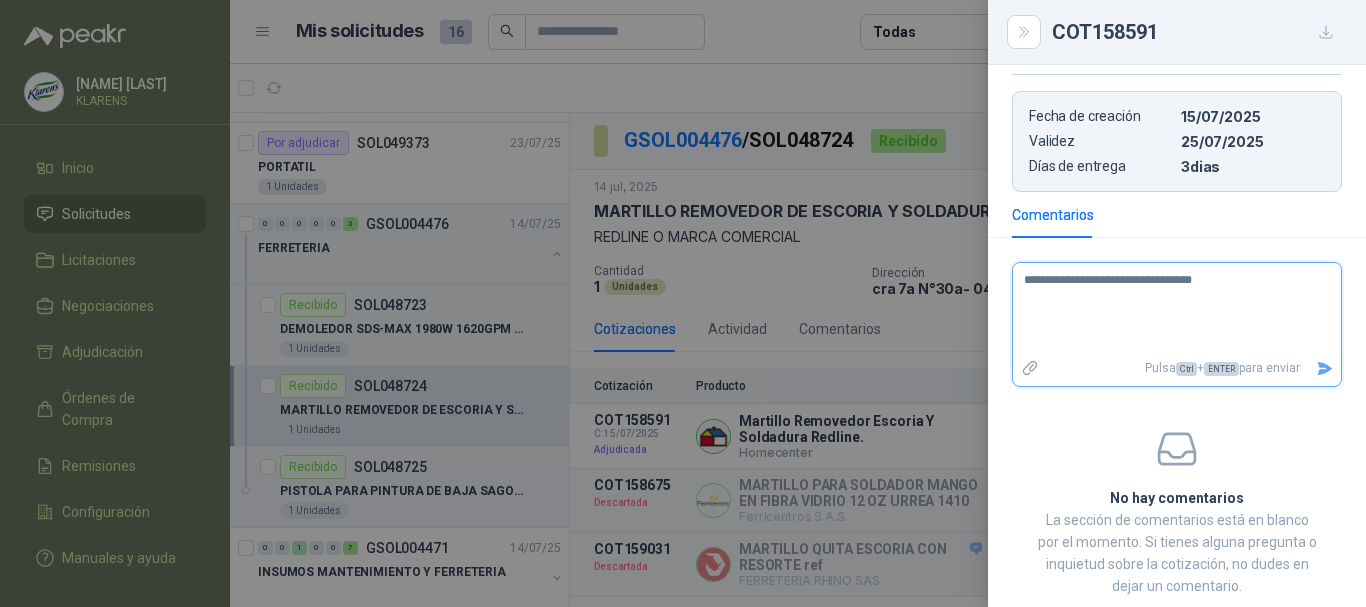 type 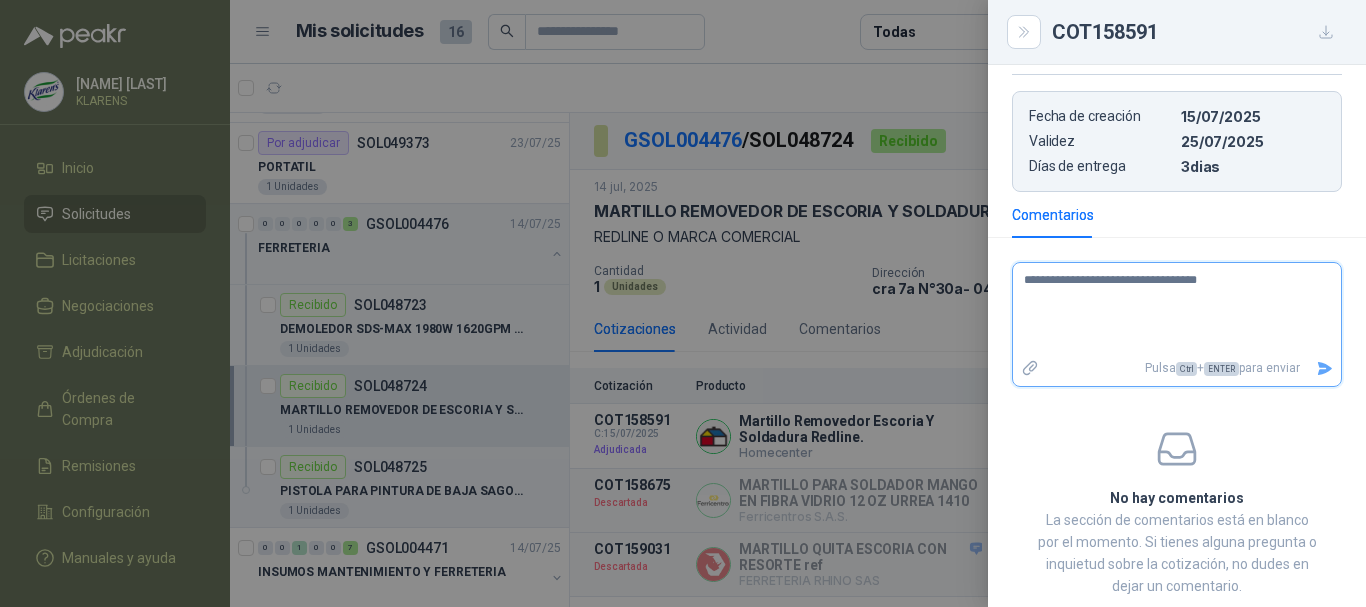 type 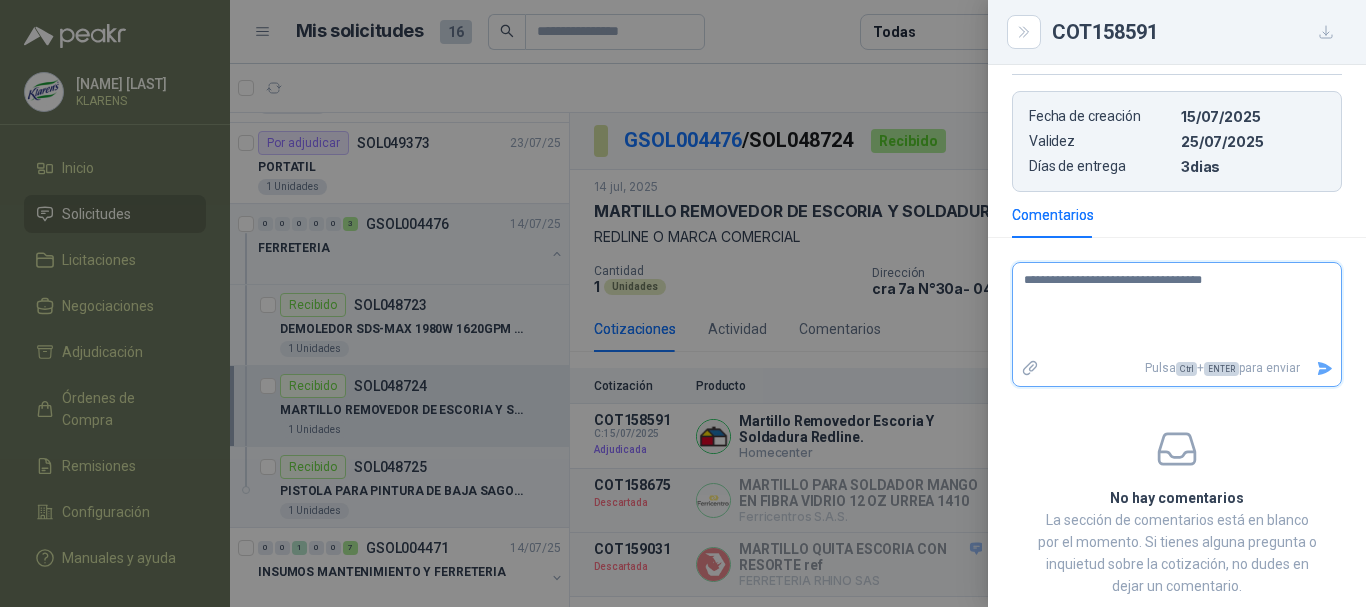type 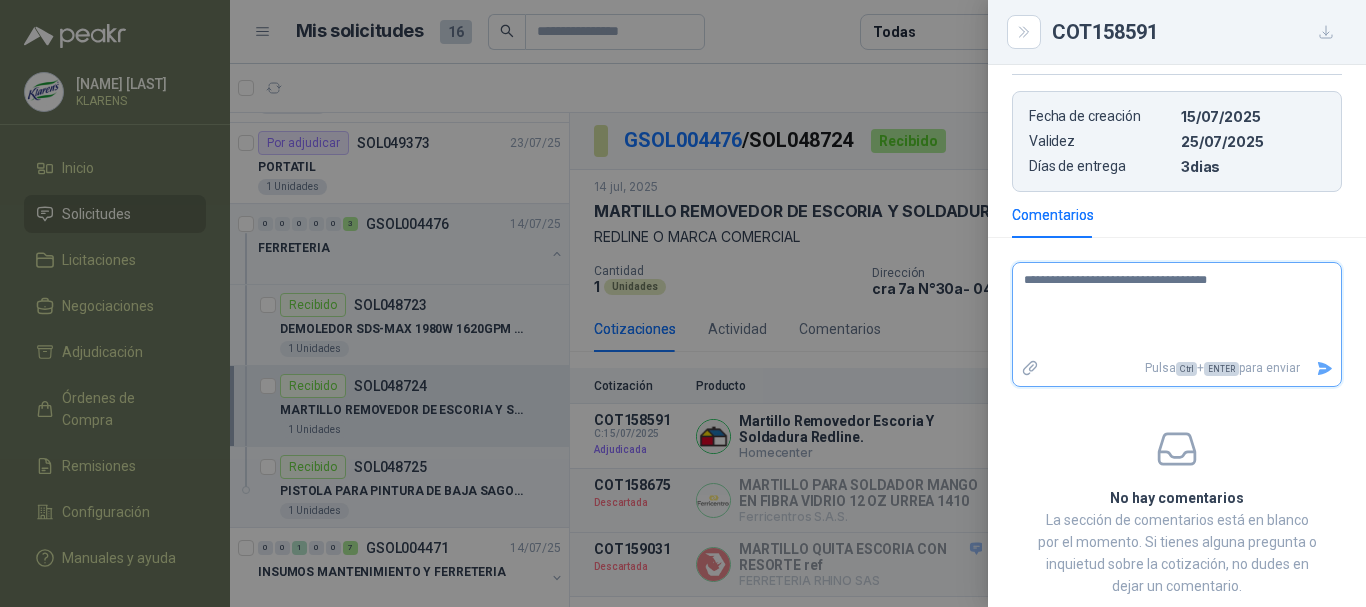 type 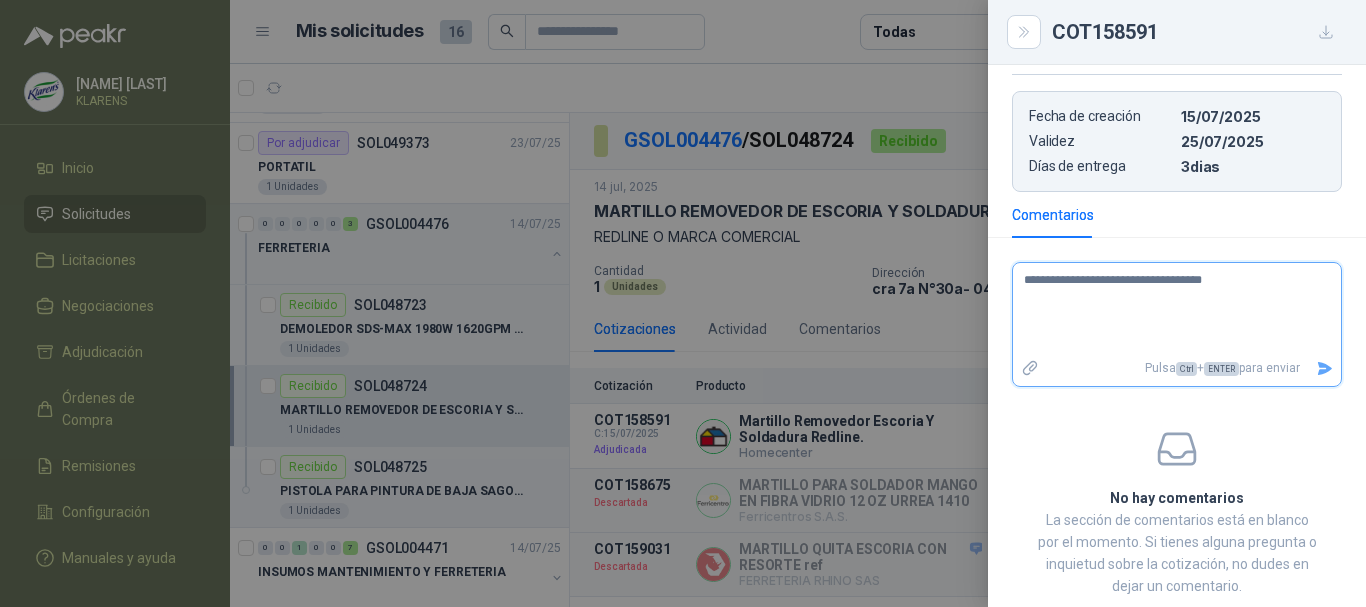 type 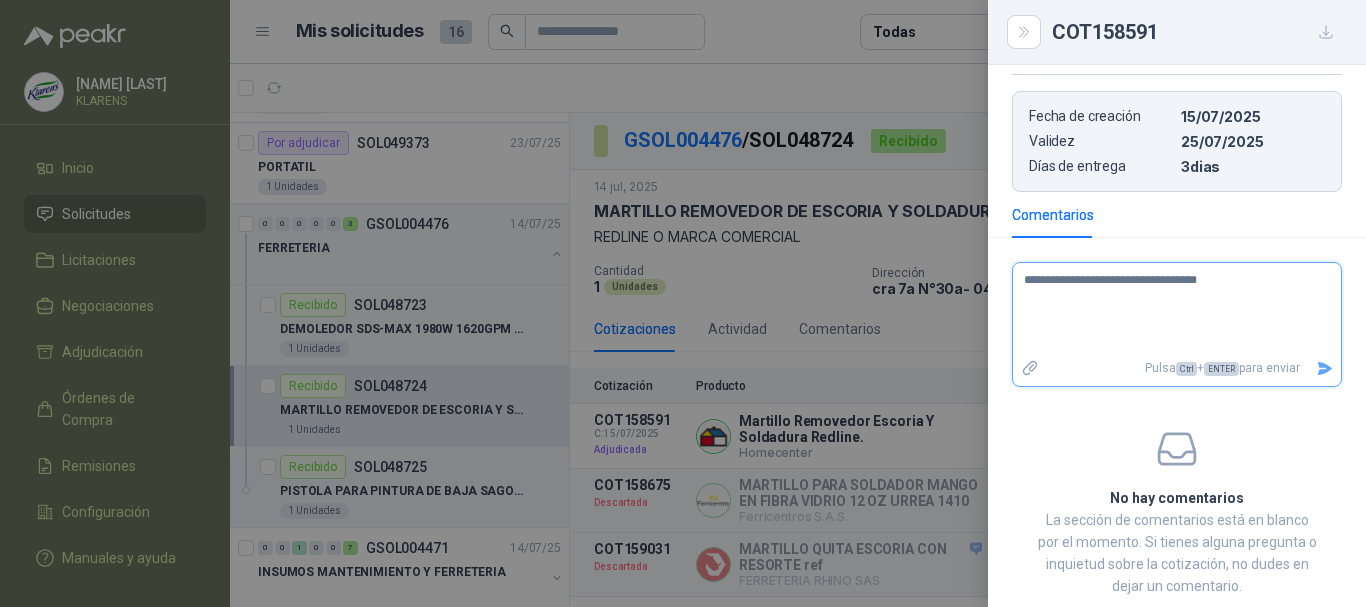 type 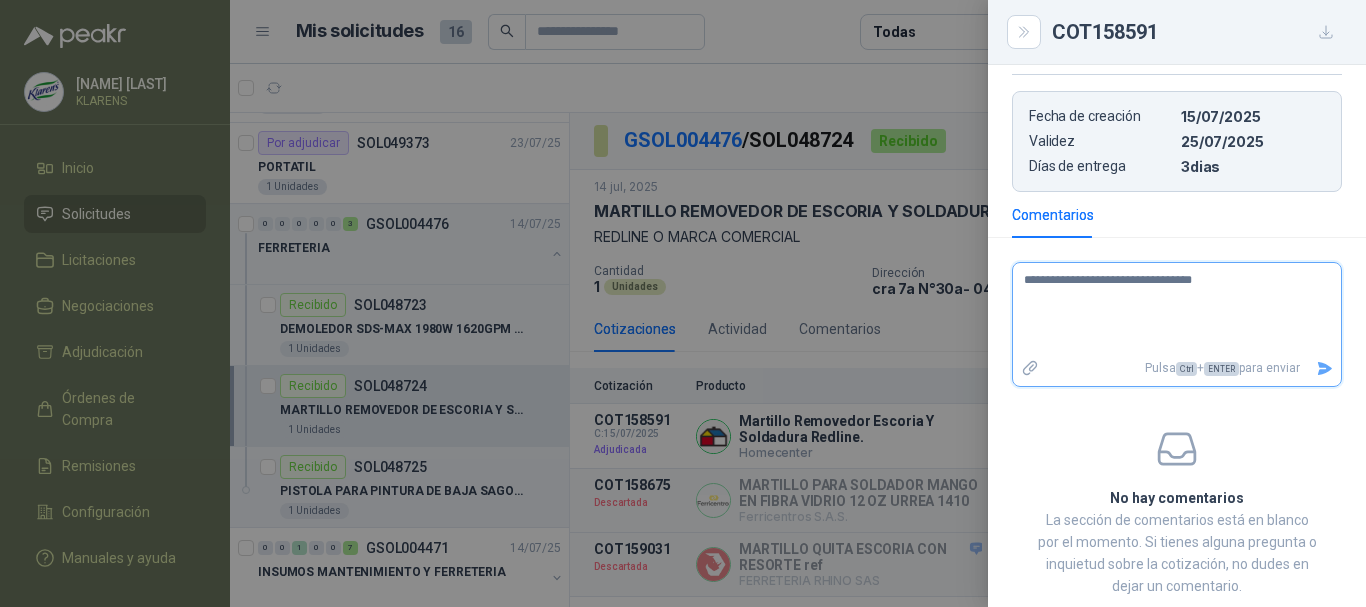 type 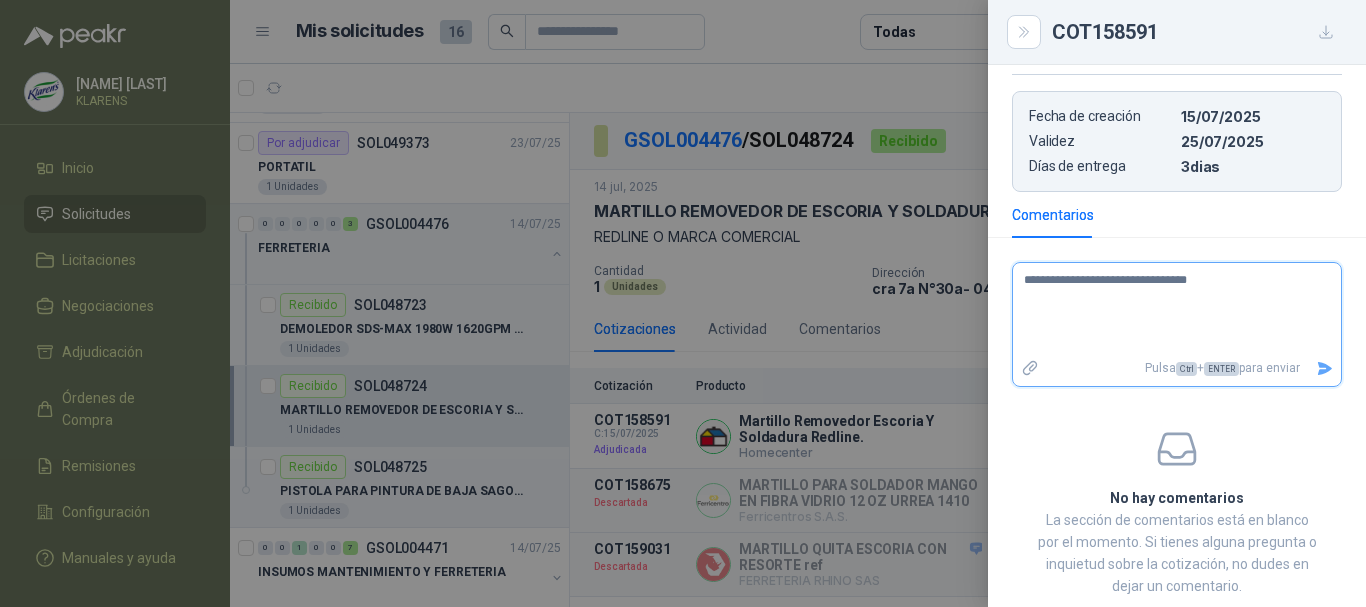 type 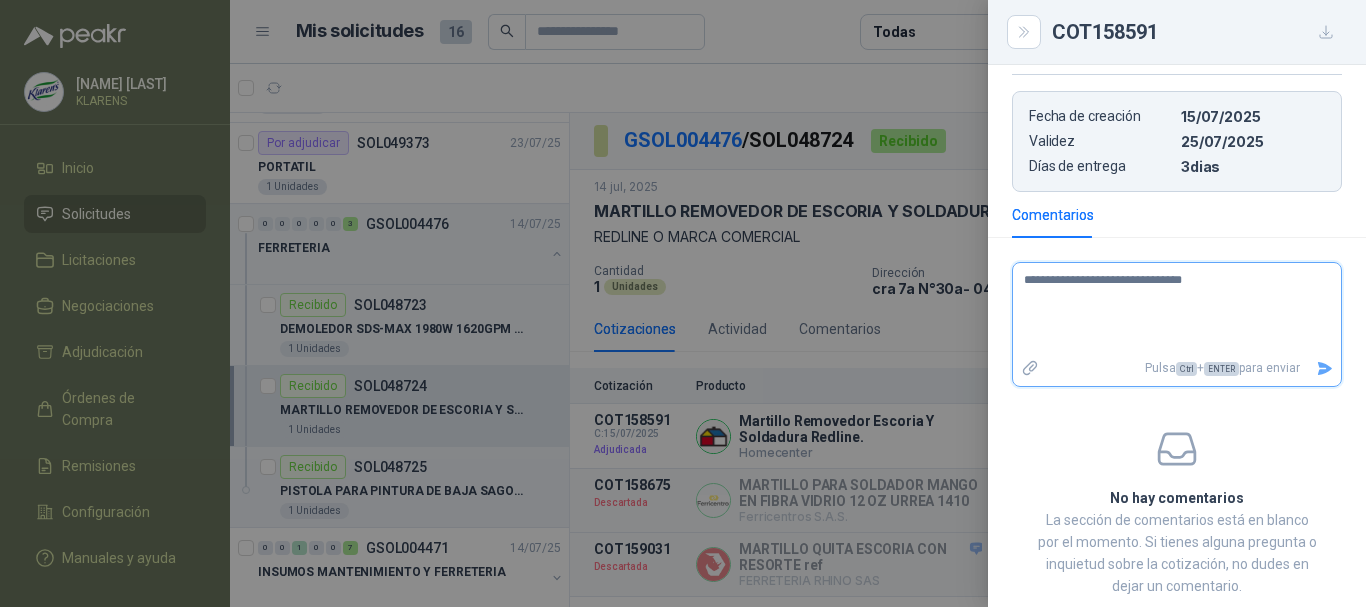 type 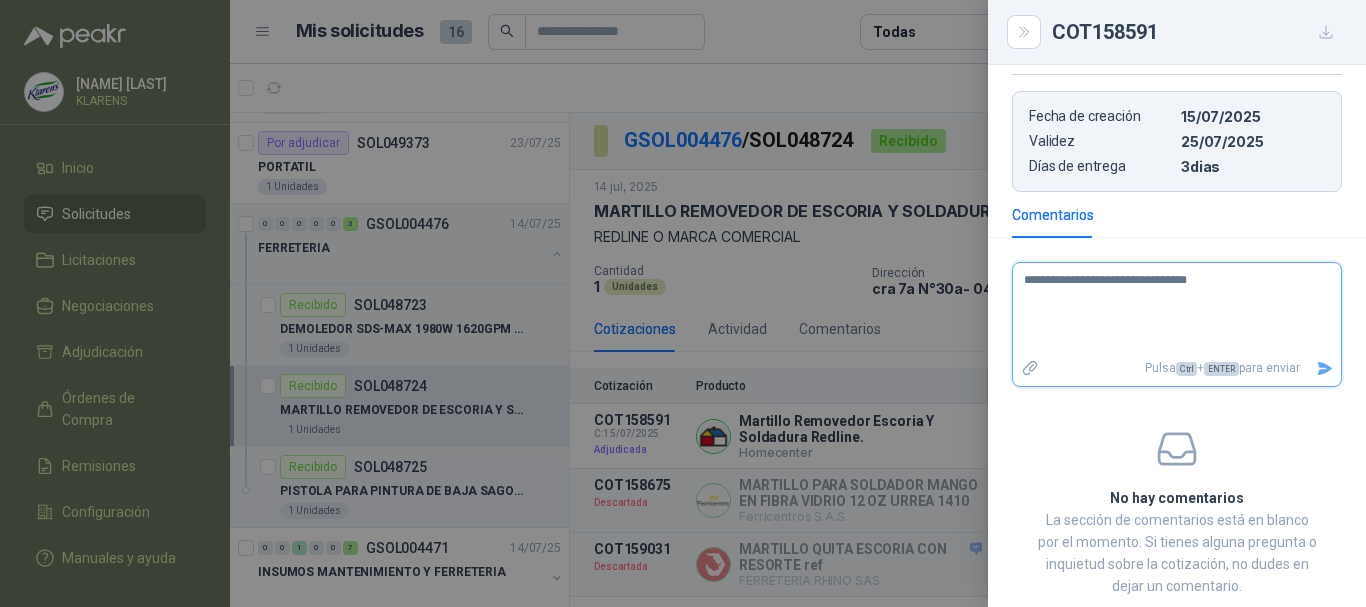 type on "**********" 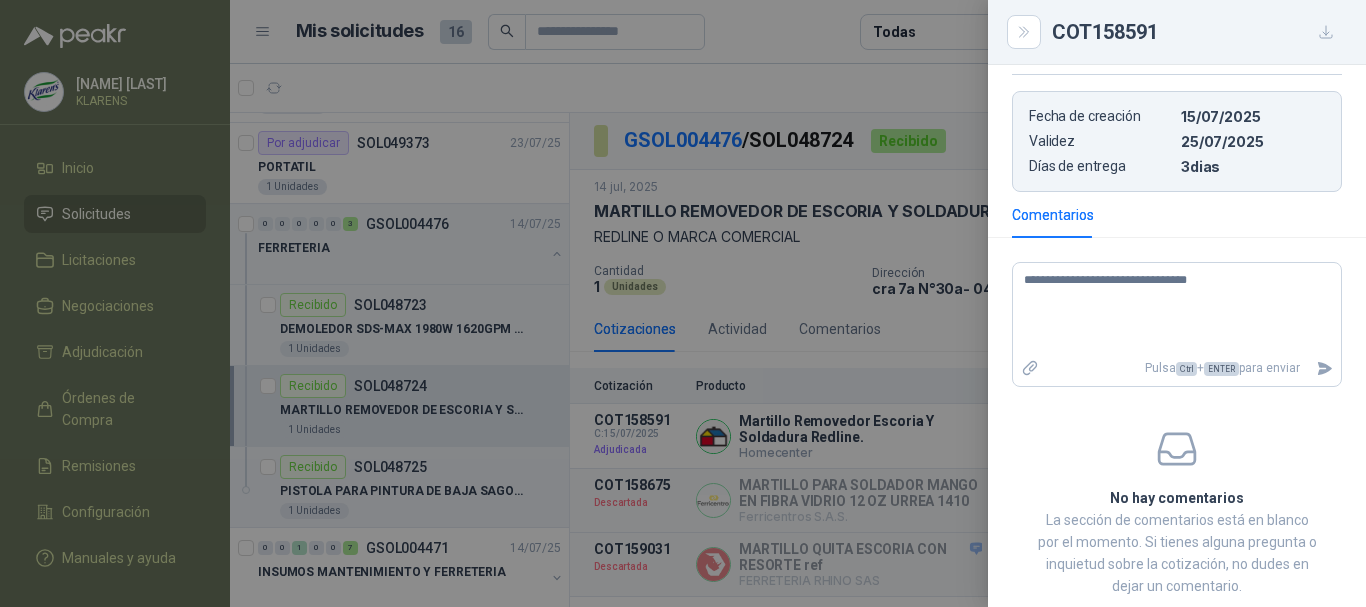 click on "Comentarios" at bounding box center [1177, 215] 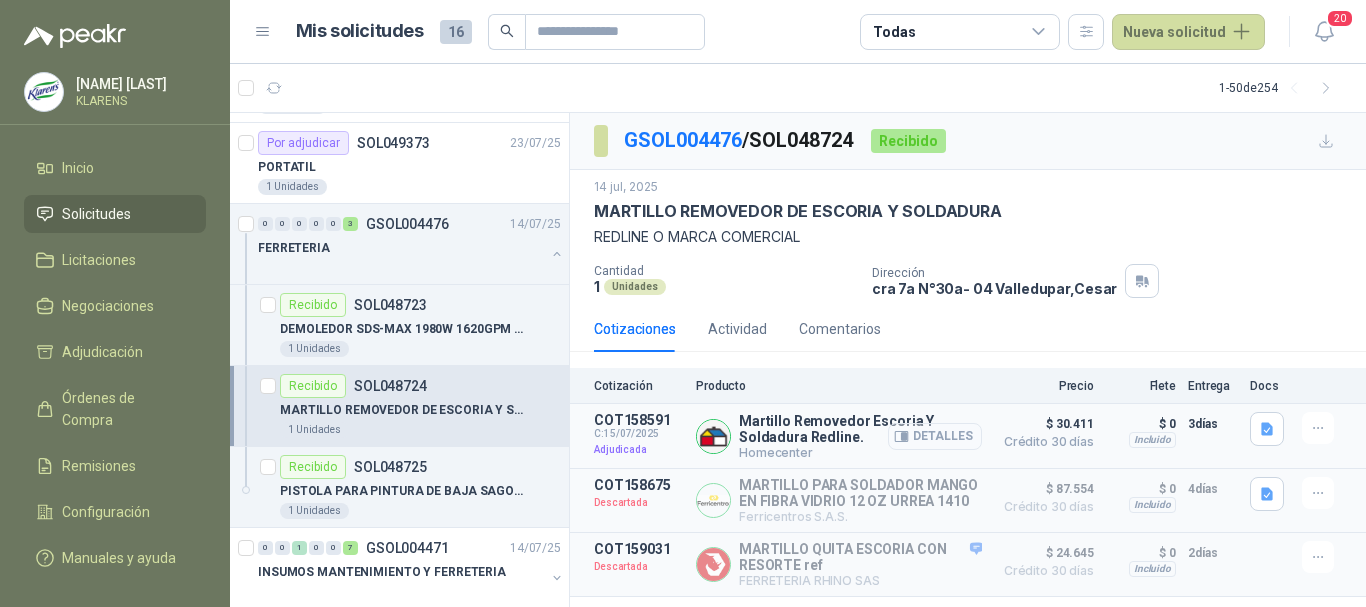 click on "Detalles" at bounding box center [935, 436] 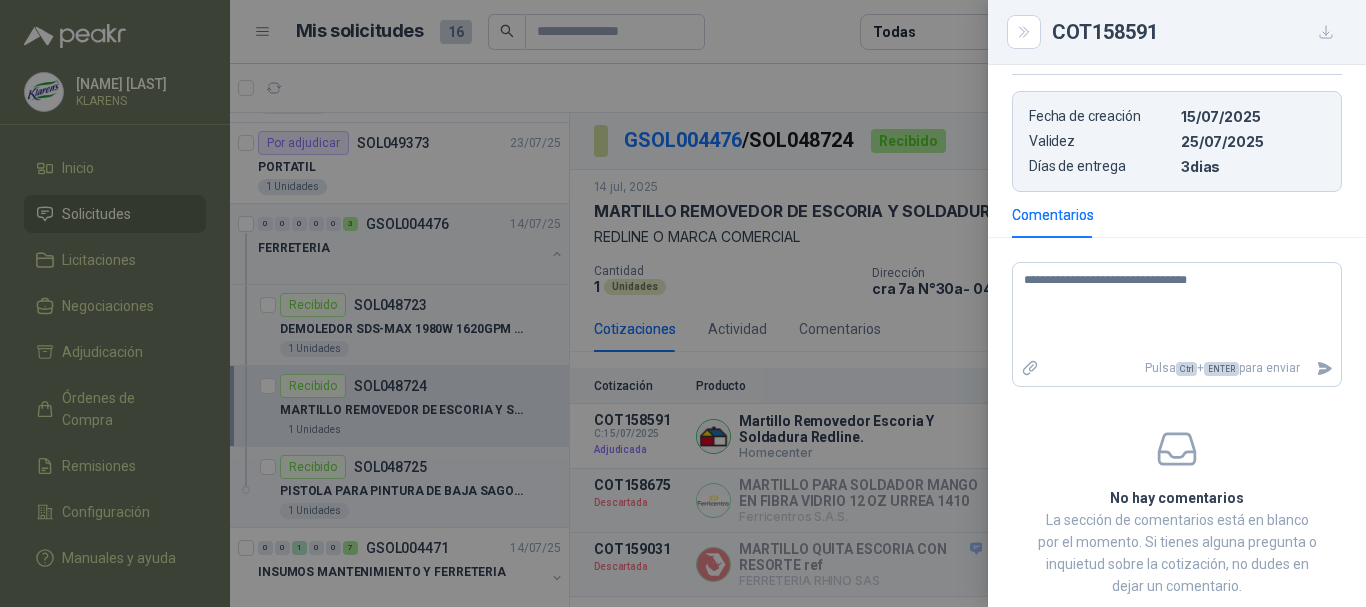scroll, scrollTop: 652, scrollLeft: 0, axis: vertical 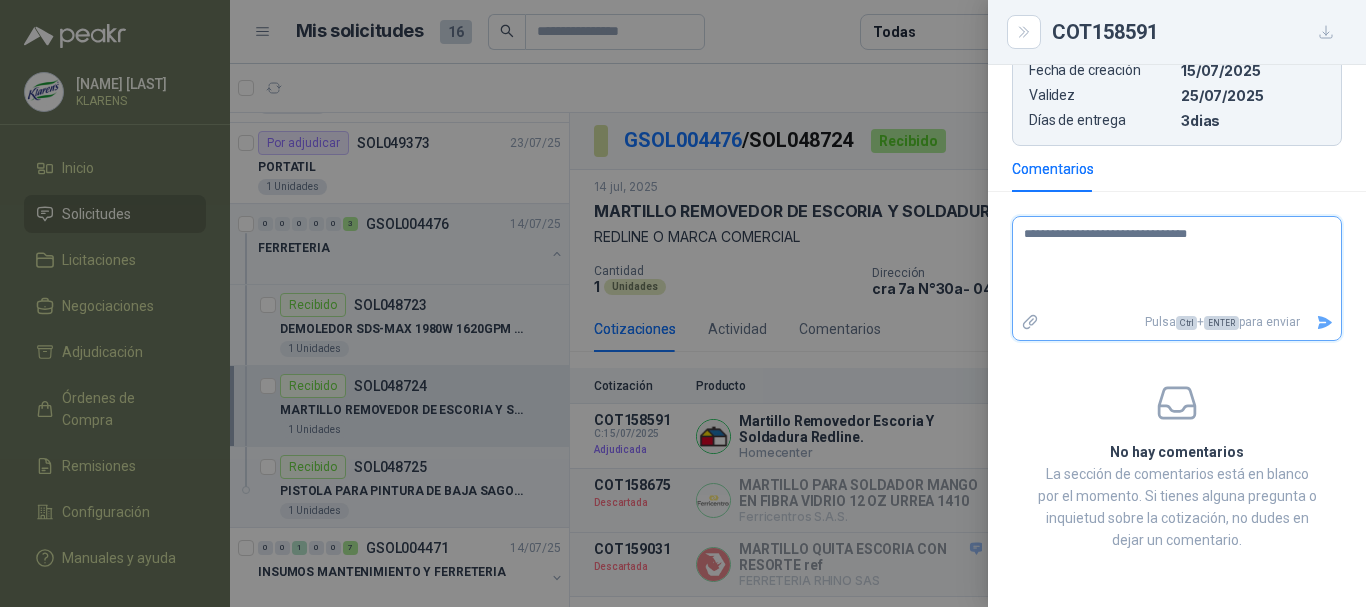 click on "**********" at bounding box center [1169, 263] 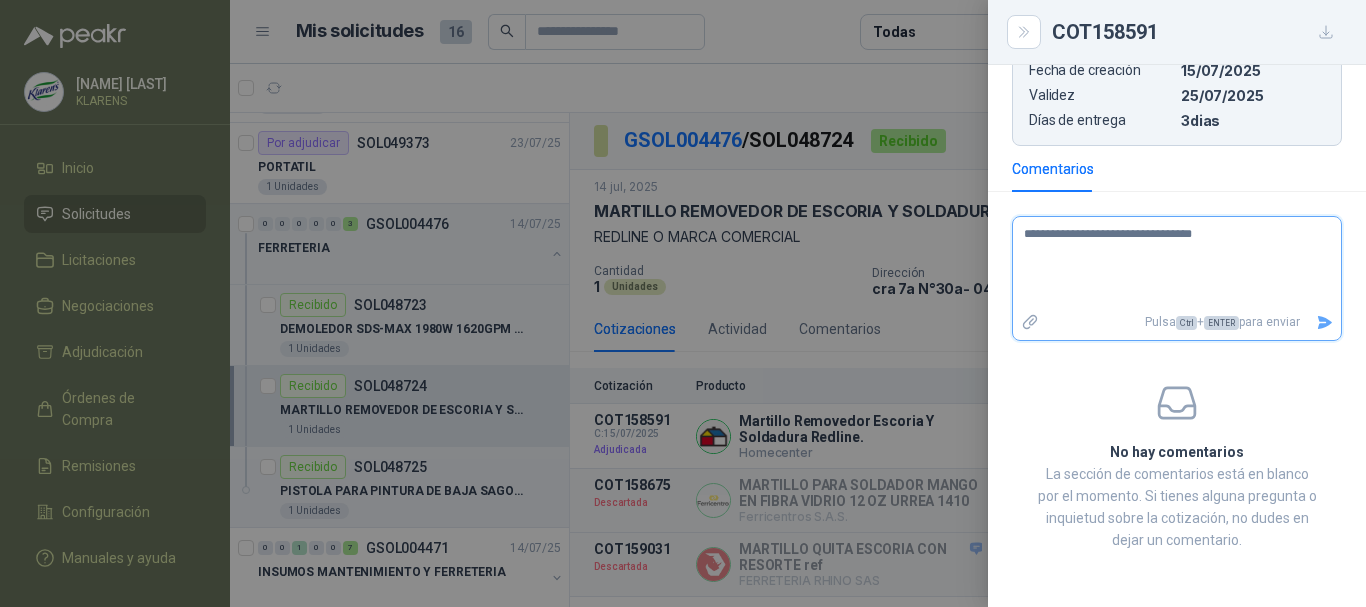 type 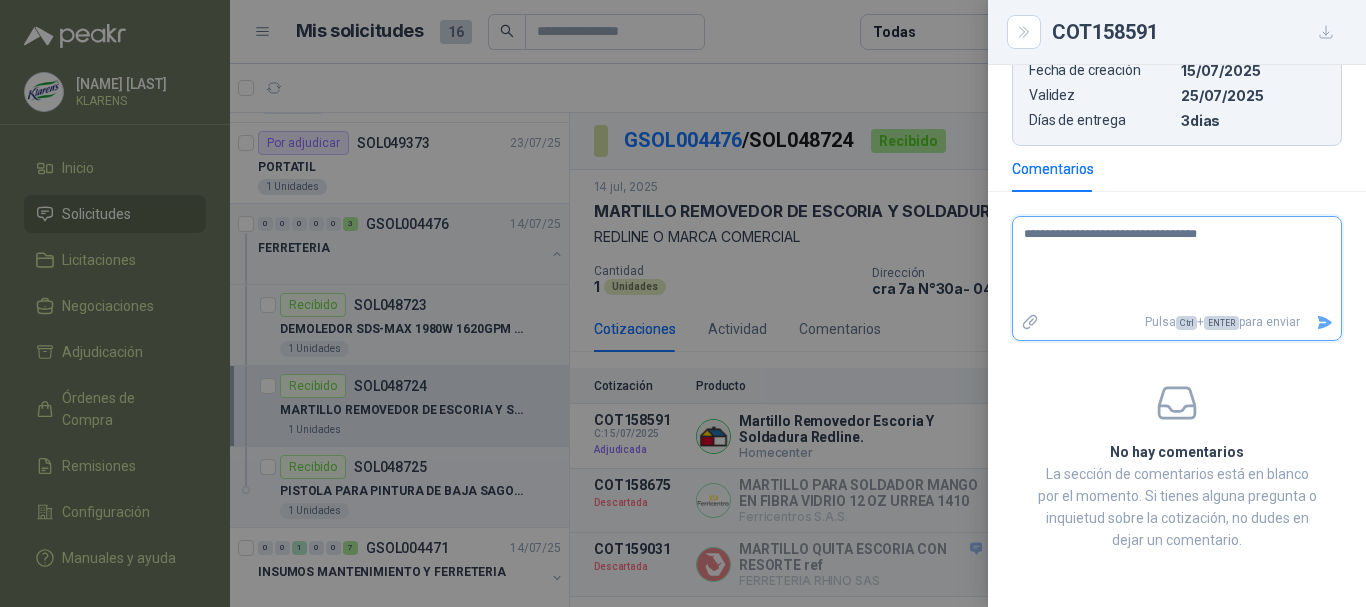 type 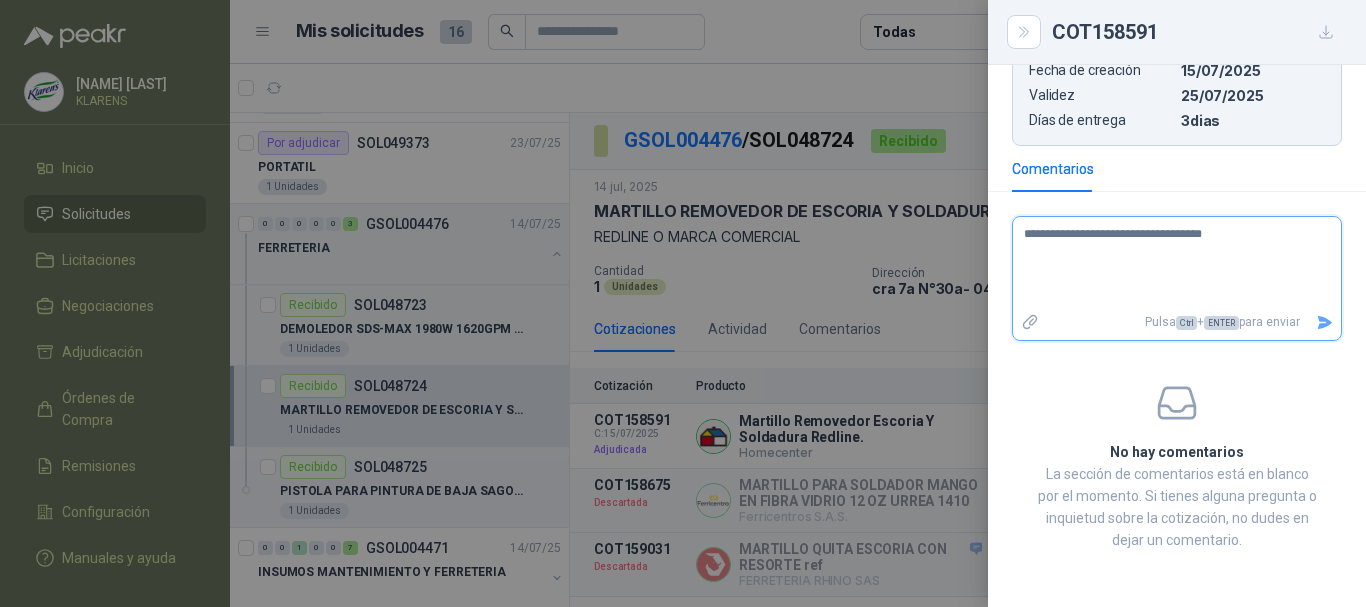 type 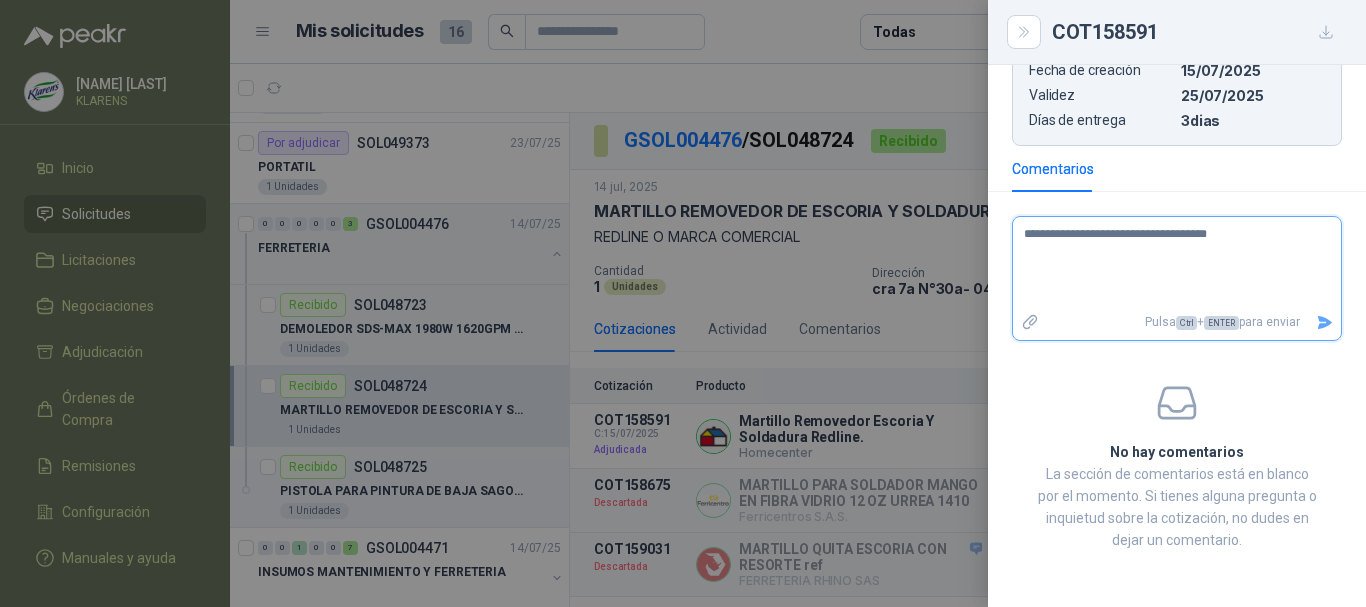 type 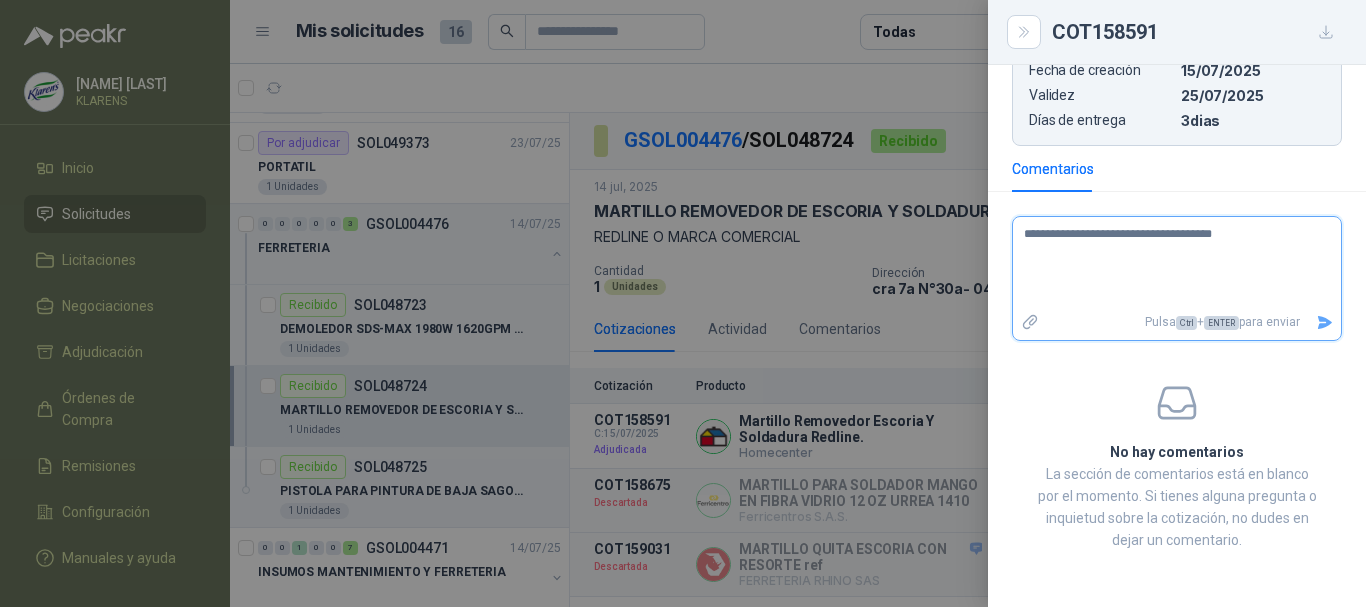 type 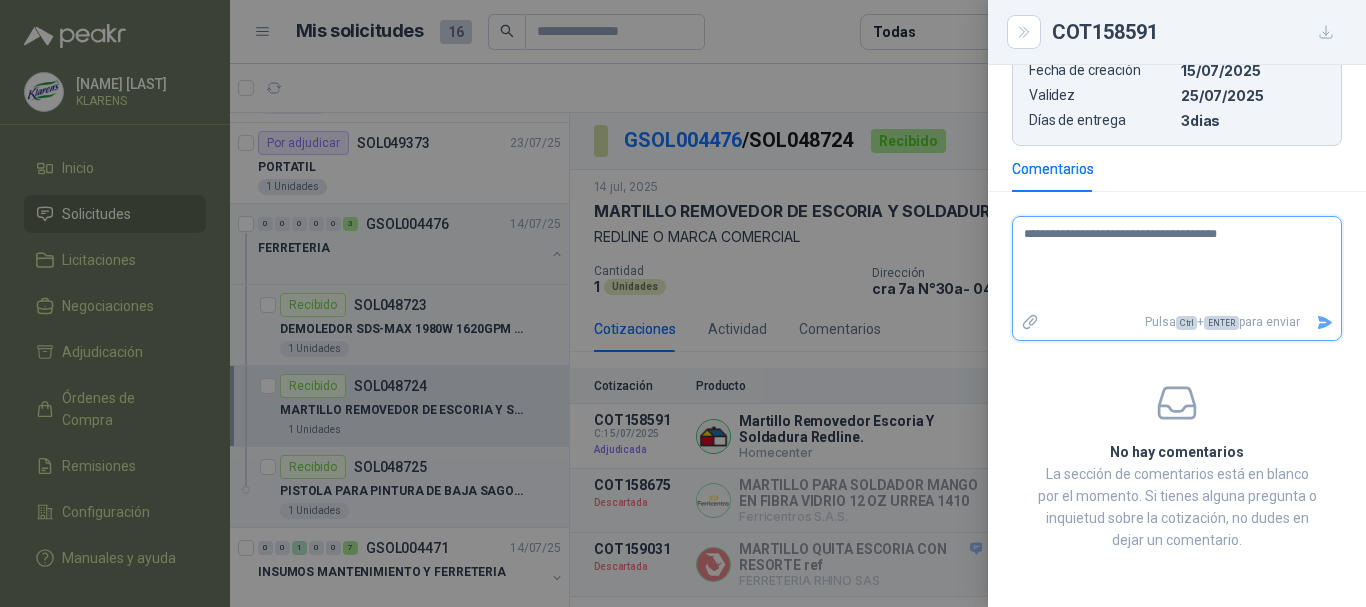 type 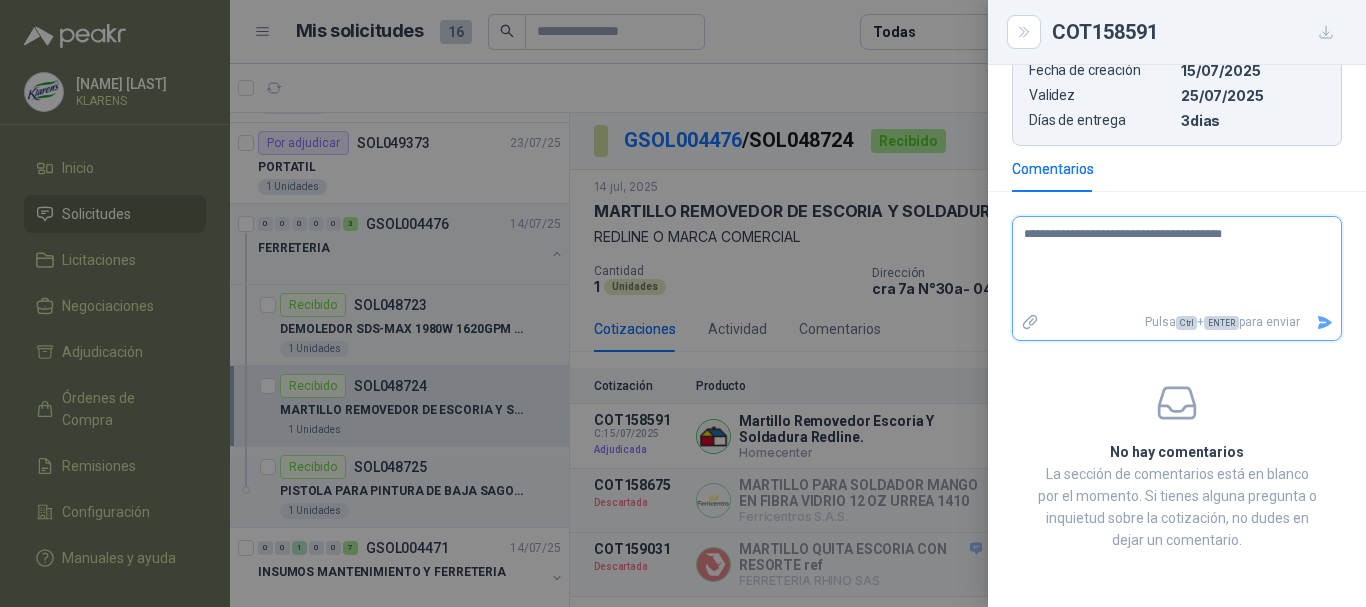type 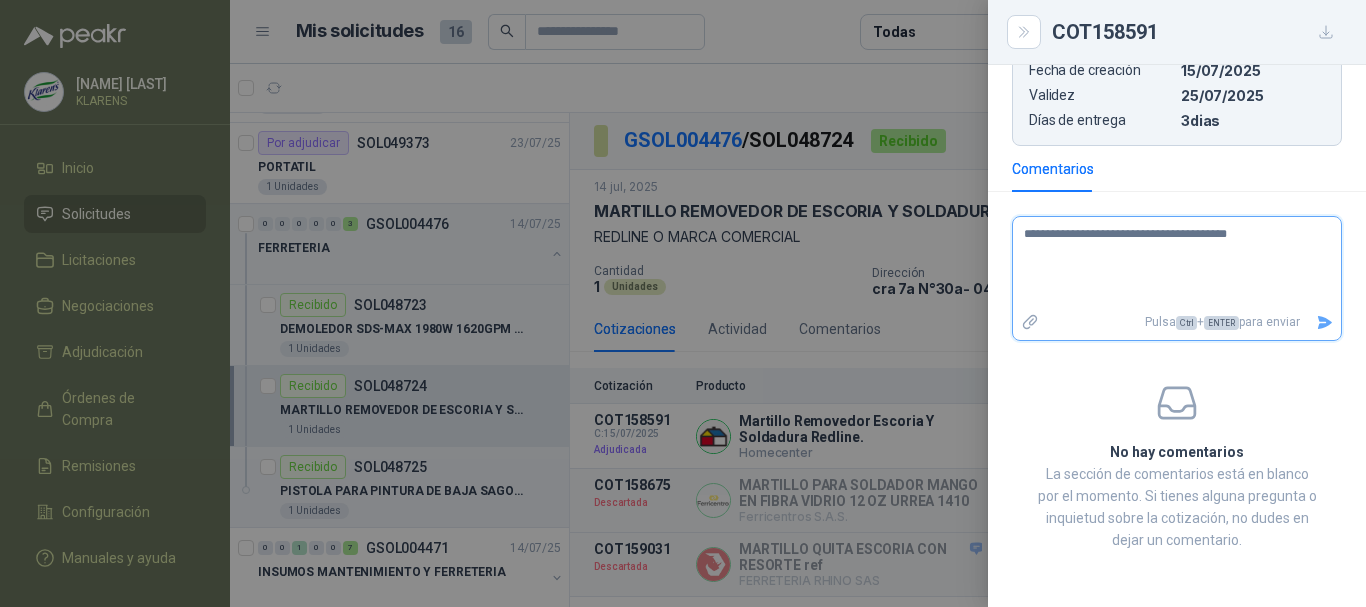 type 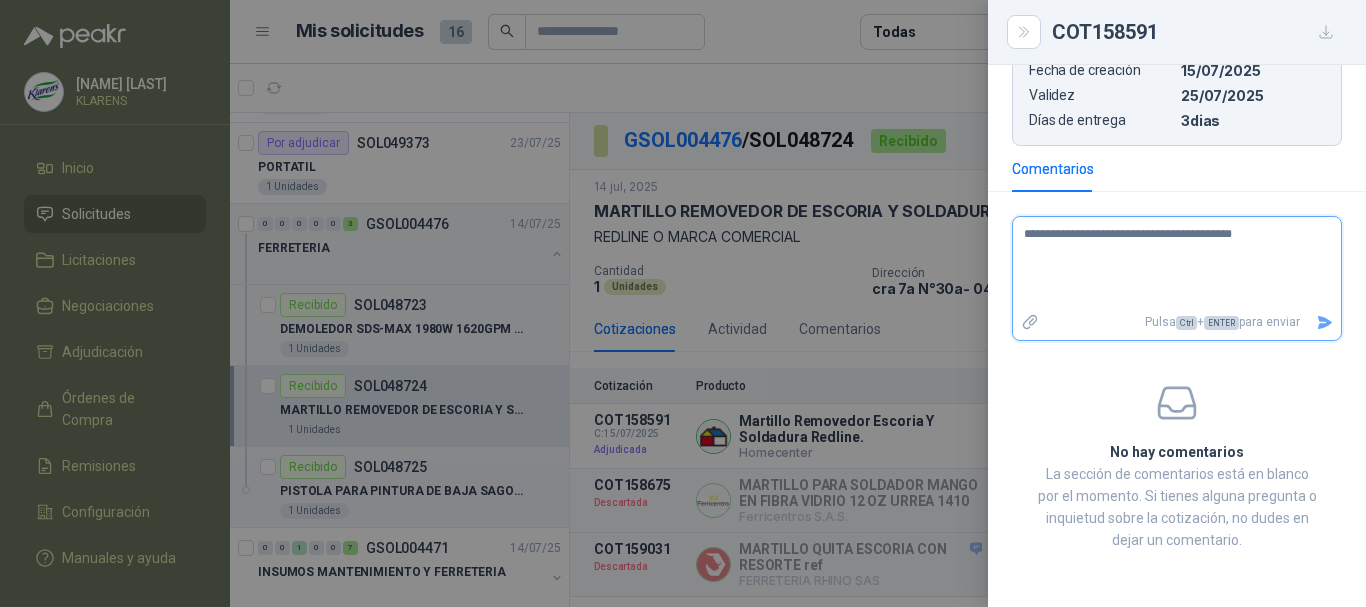 type 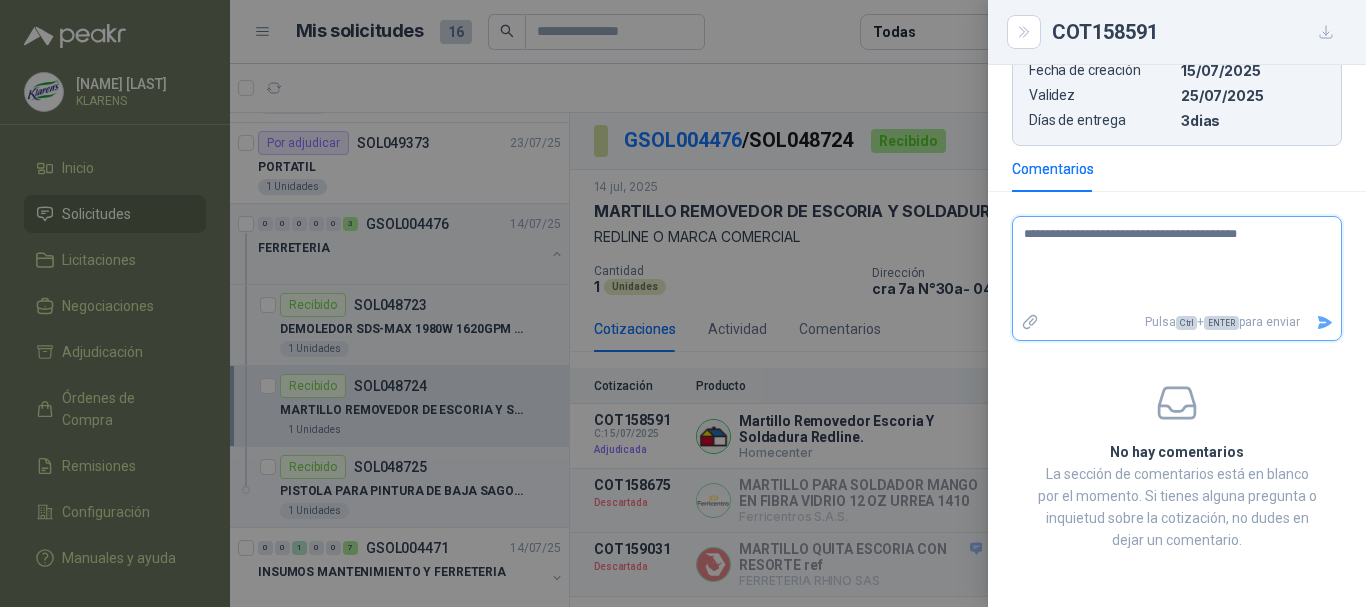 type 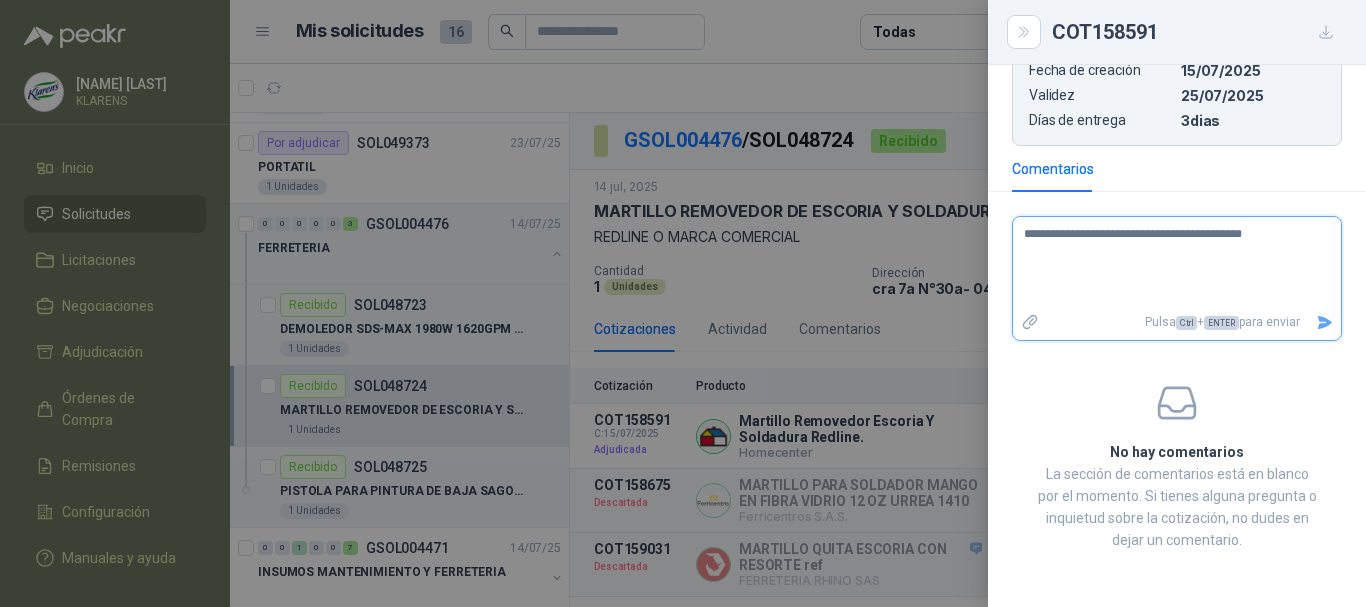 type 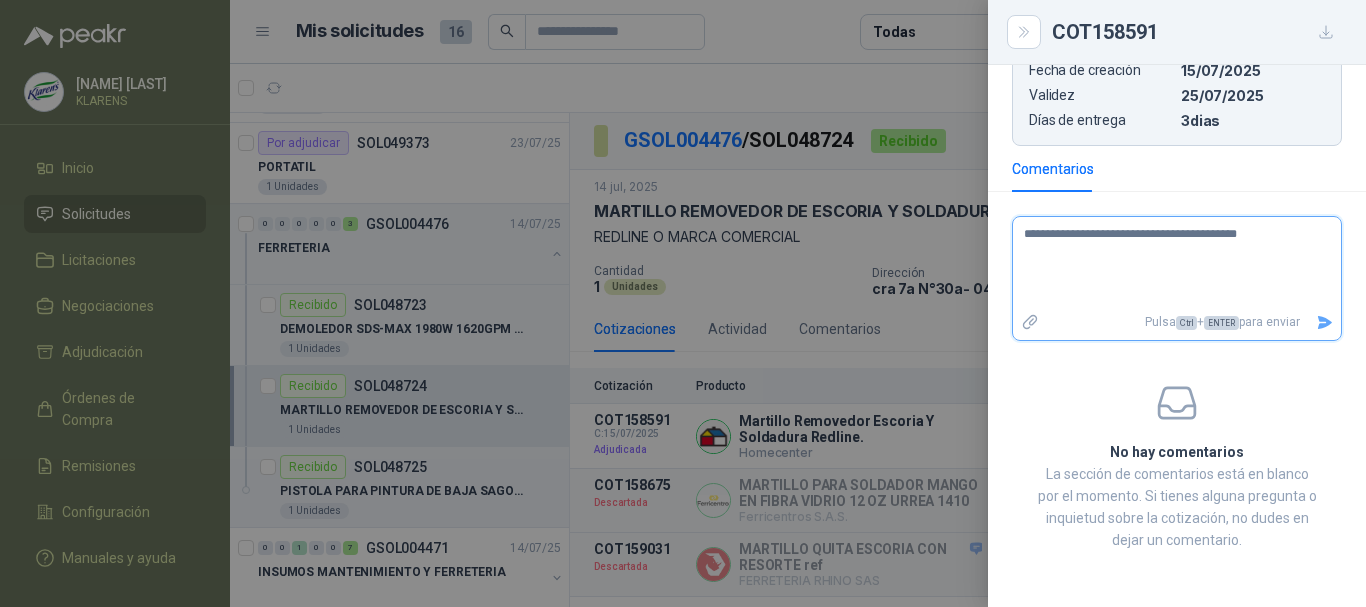 type 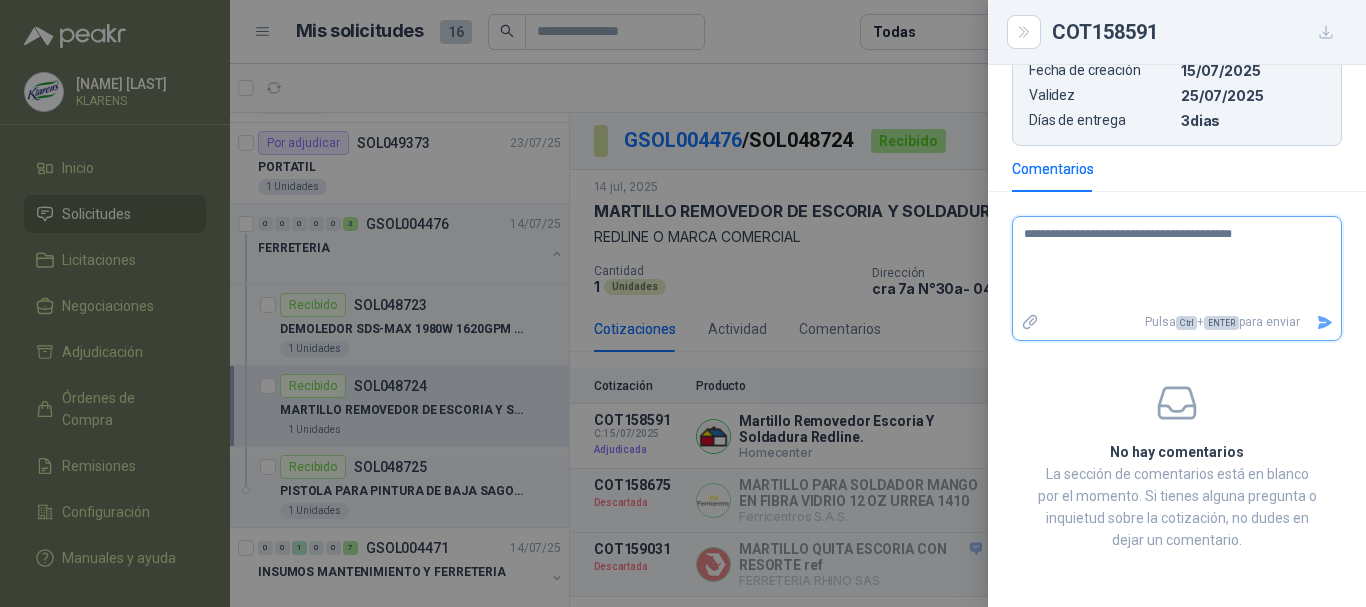 type 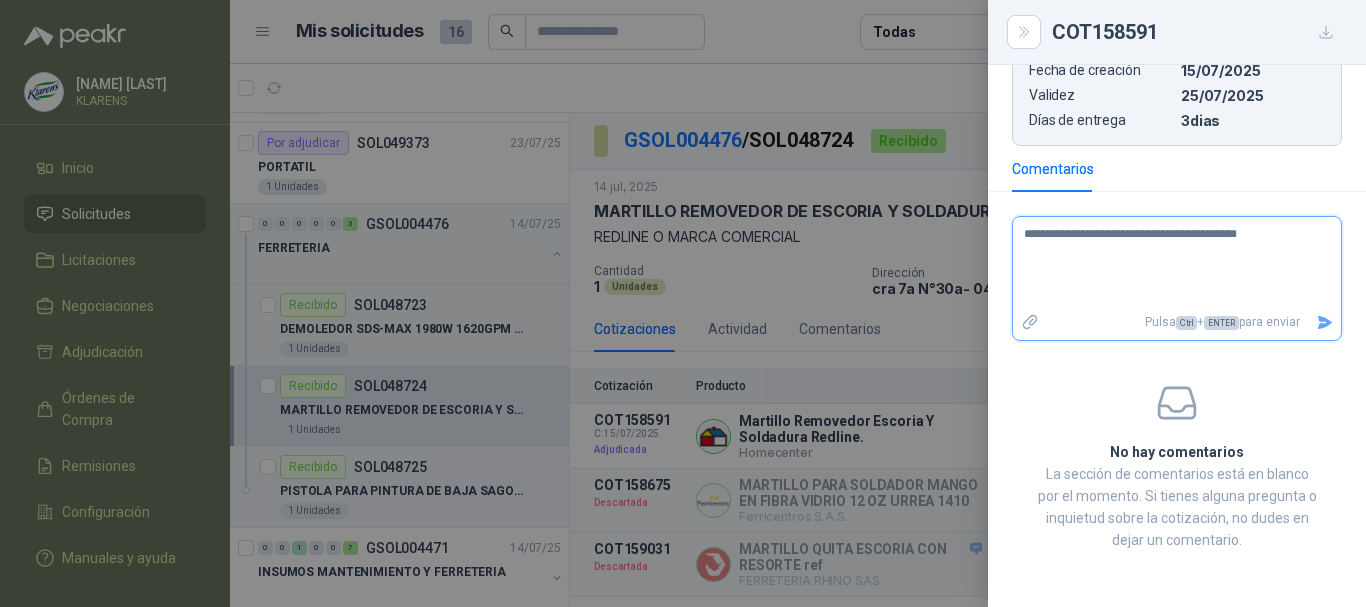 type 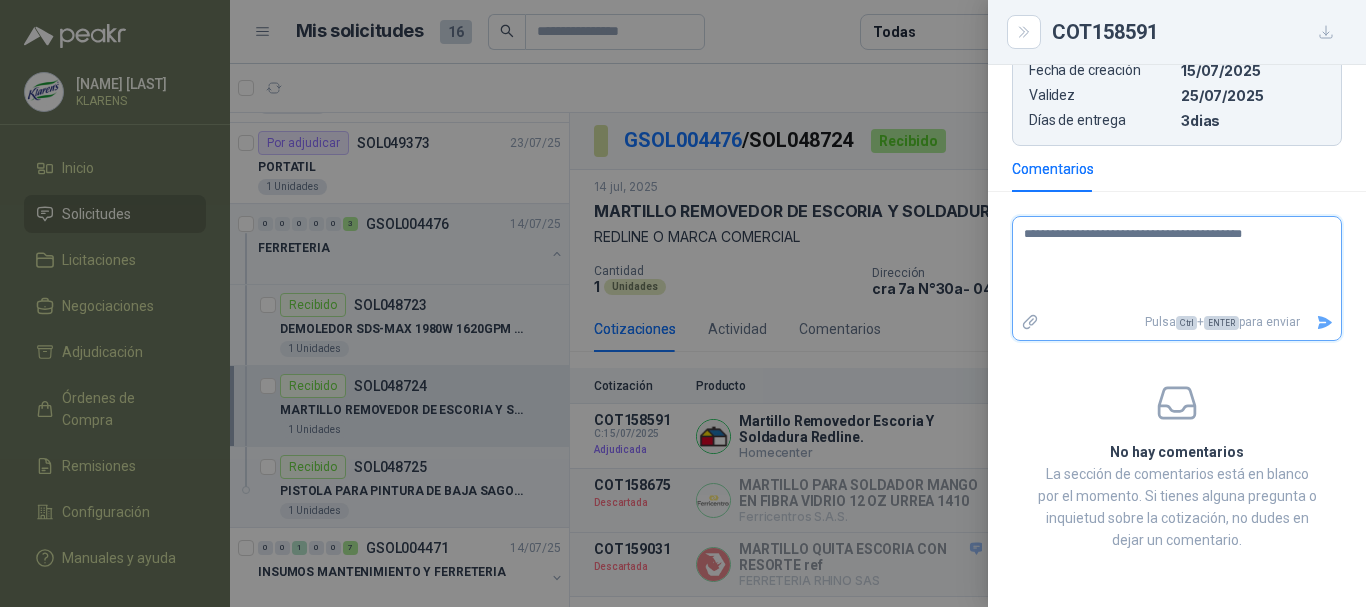 type 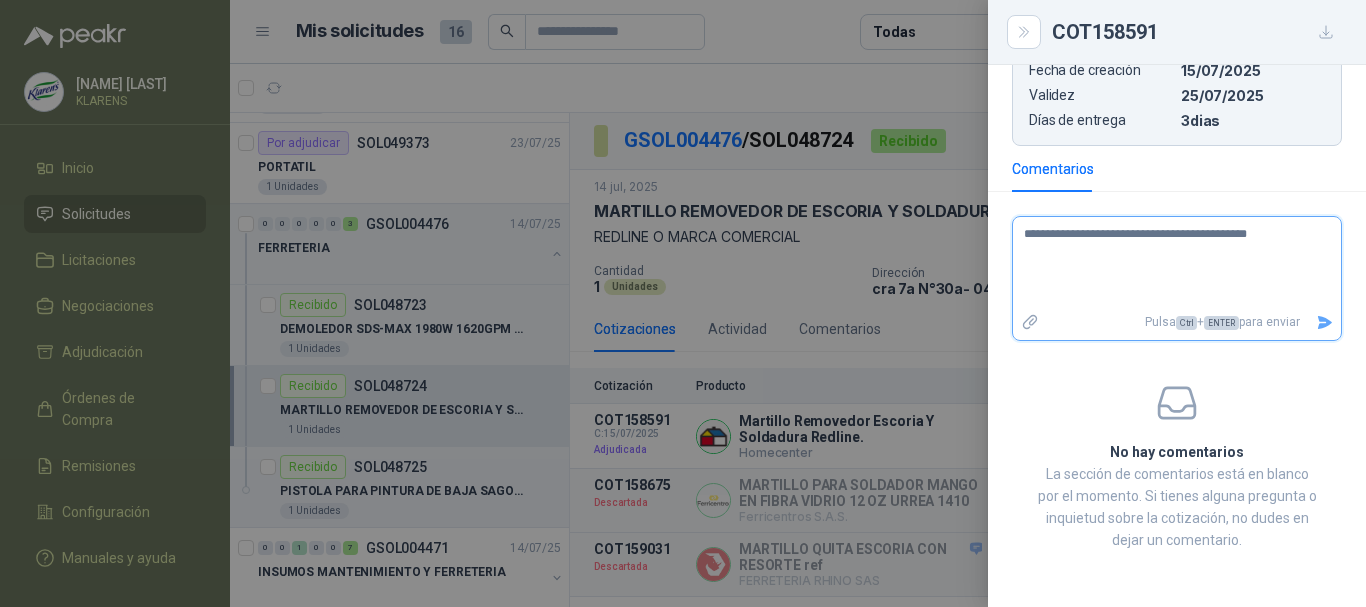 type 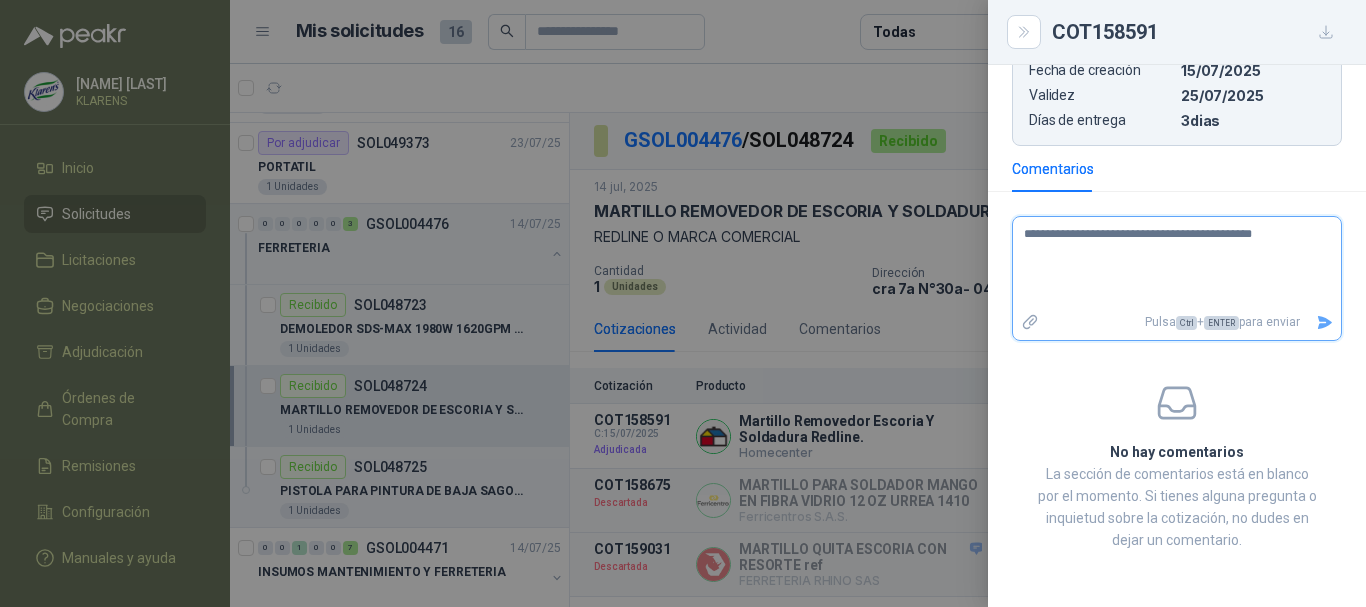 type 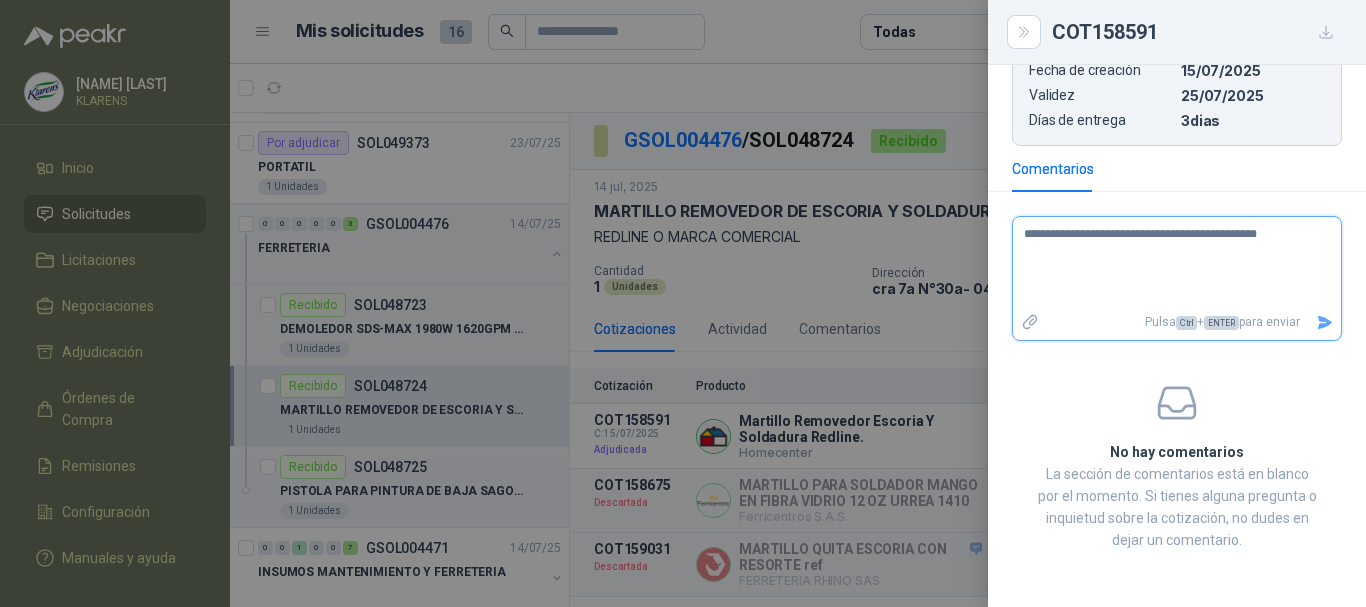 type 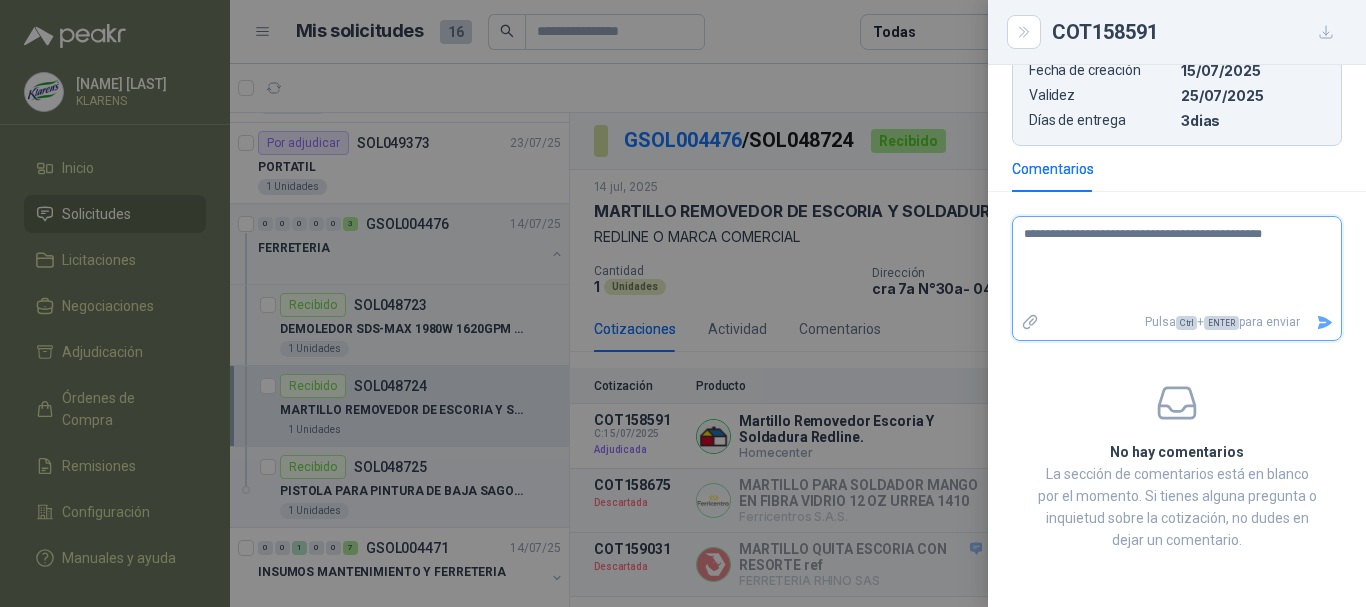 type 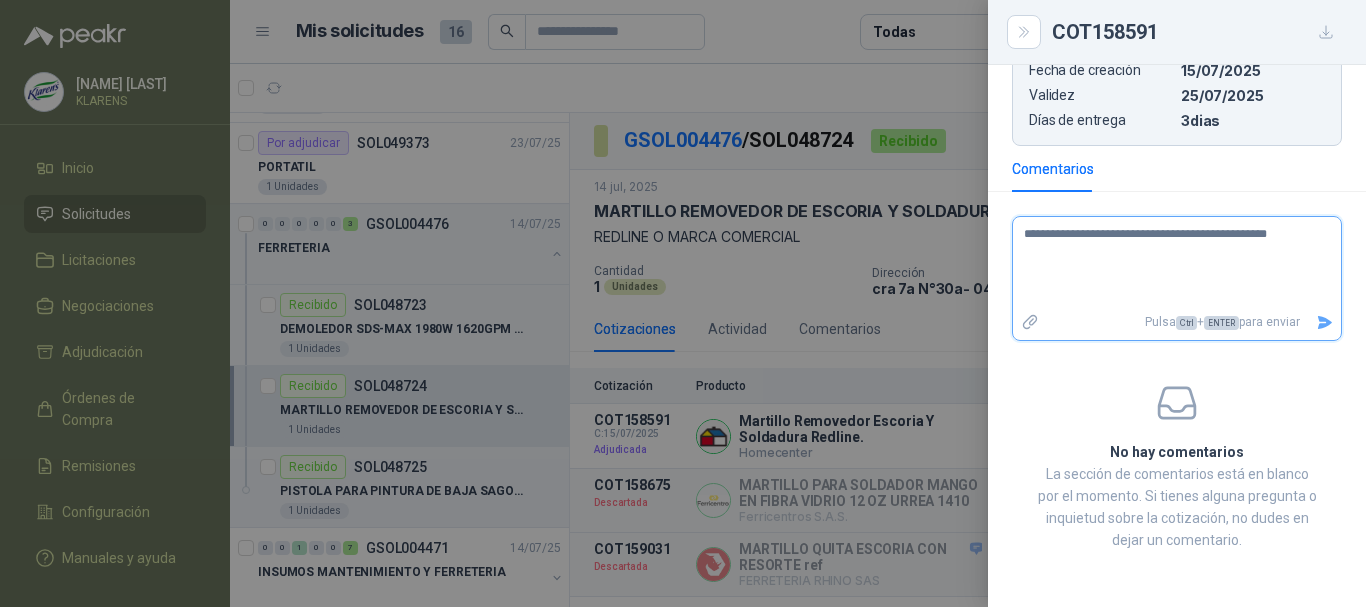 type 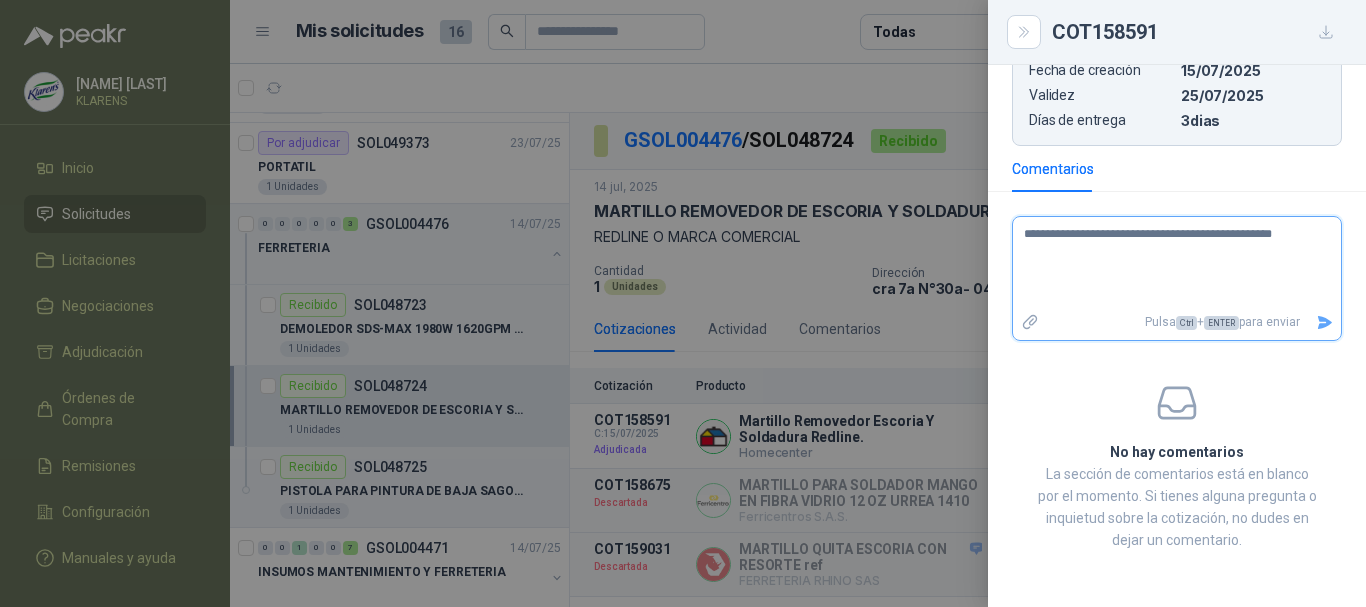 type 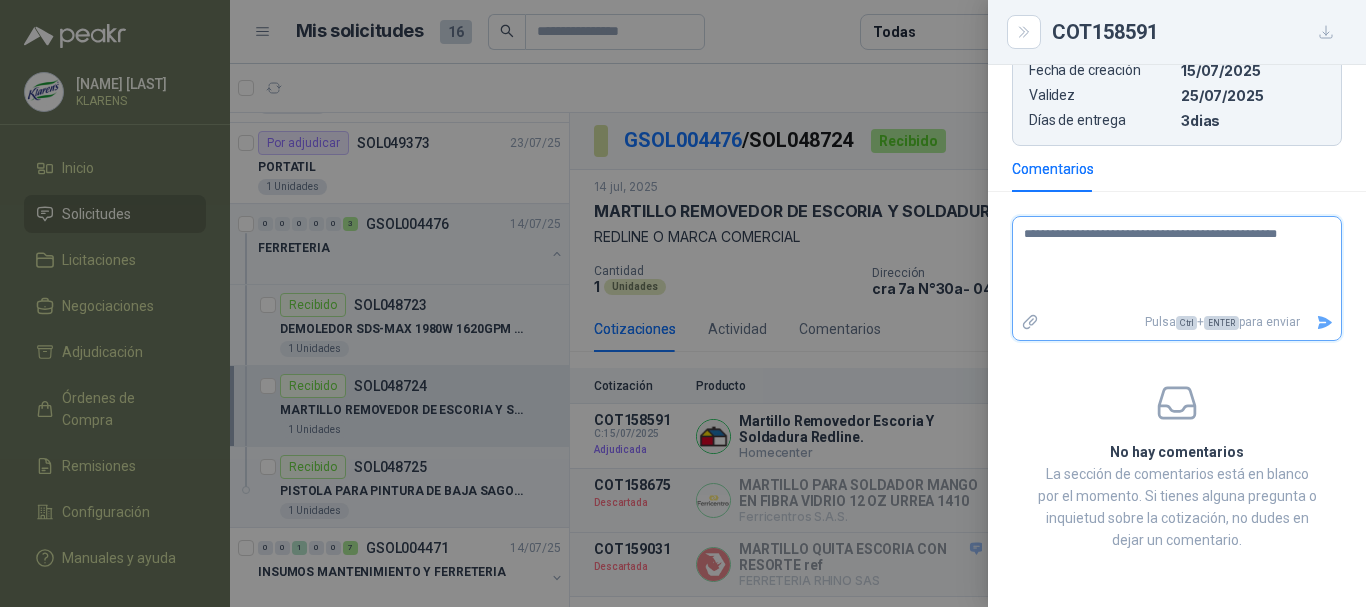 type 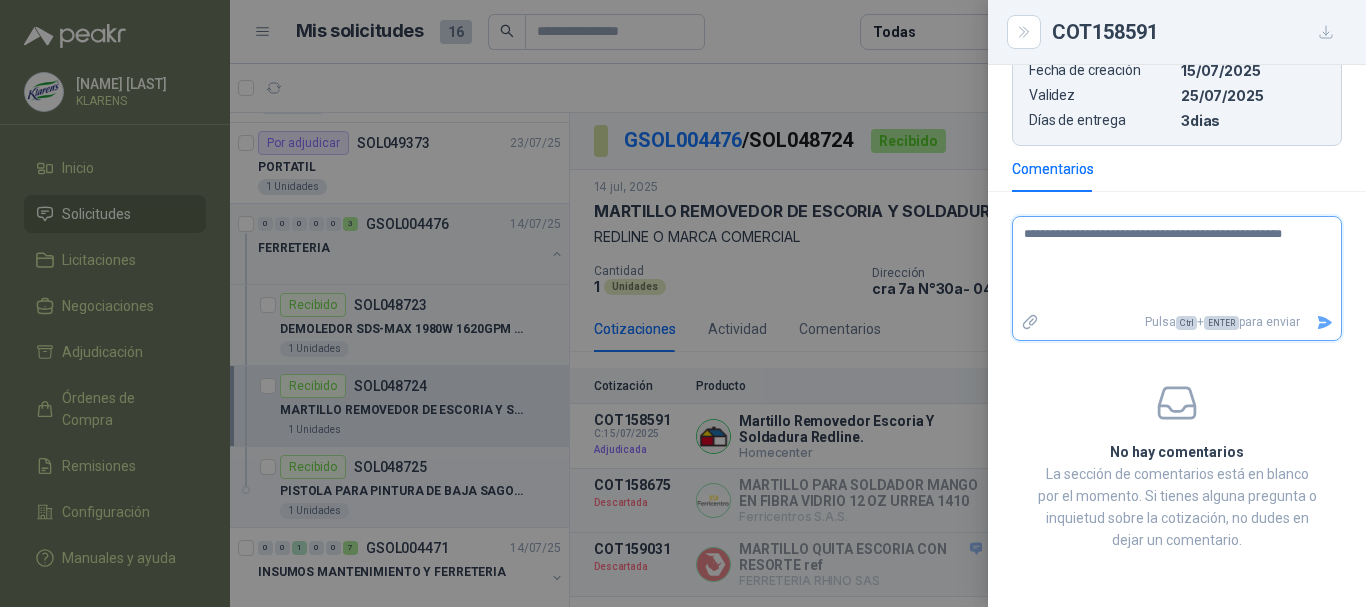 type 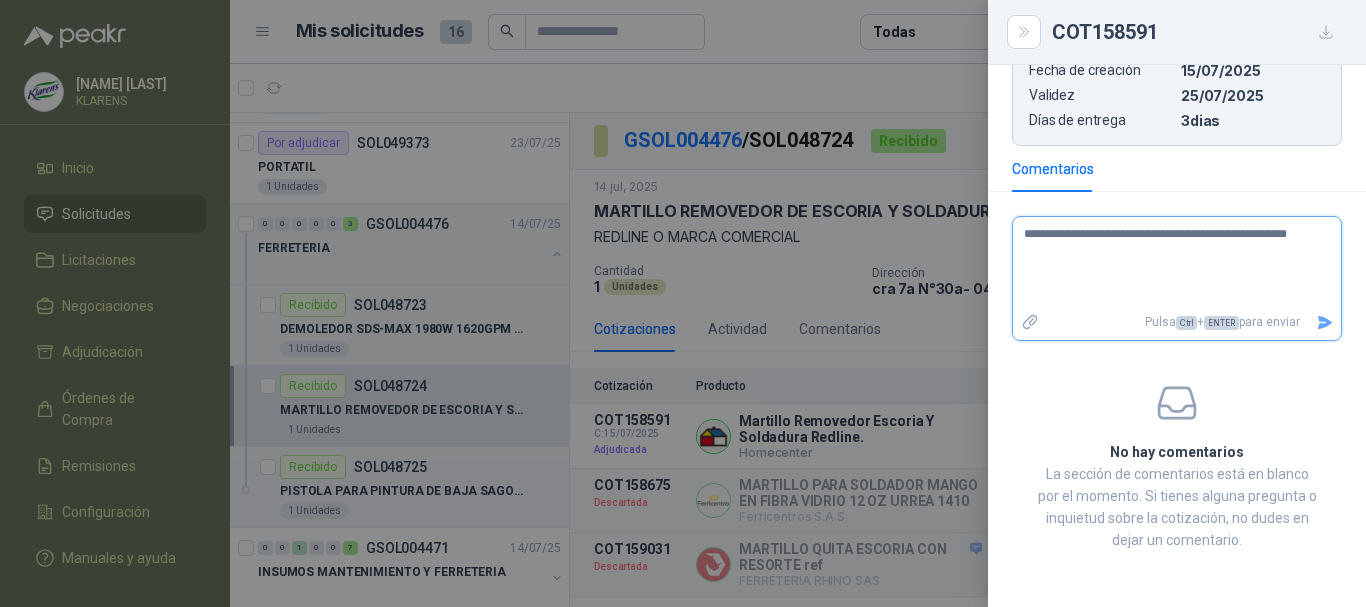 type 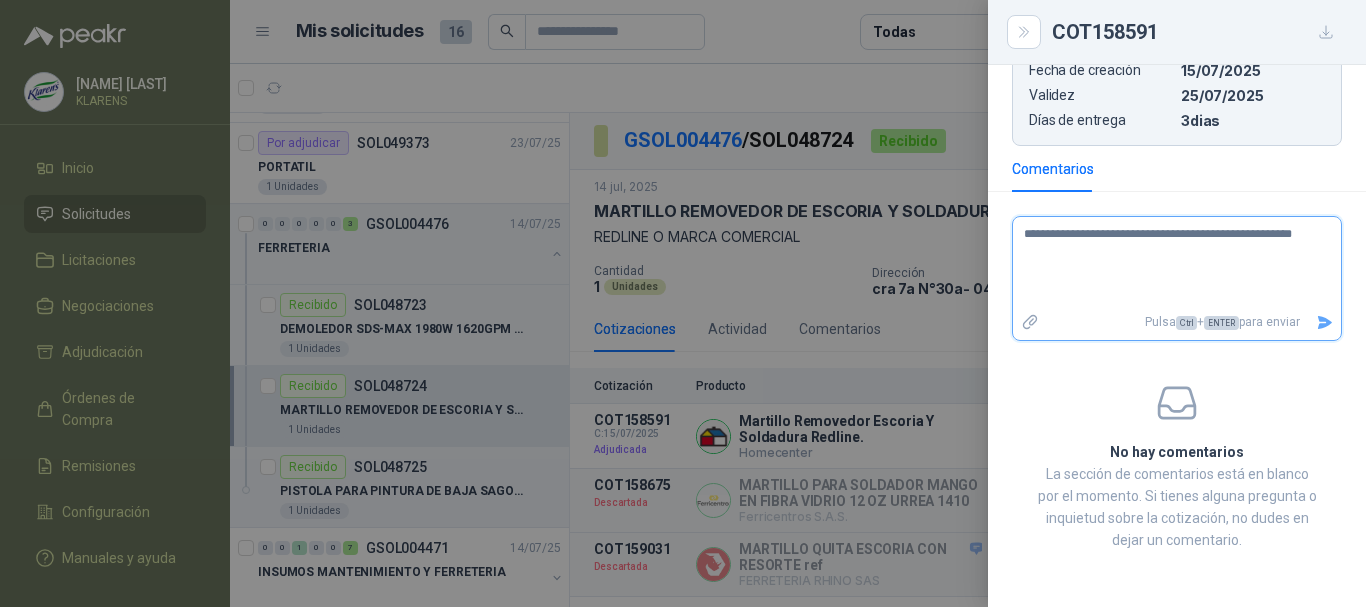 type 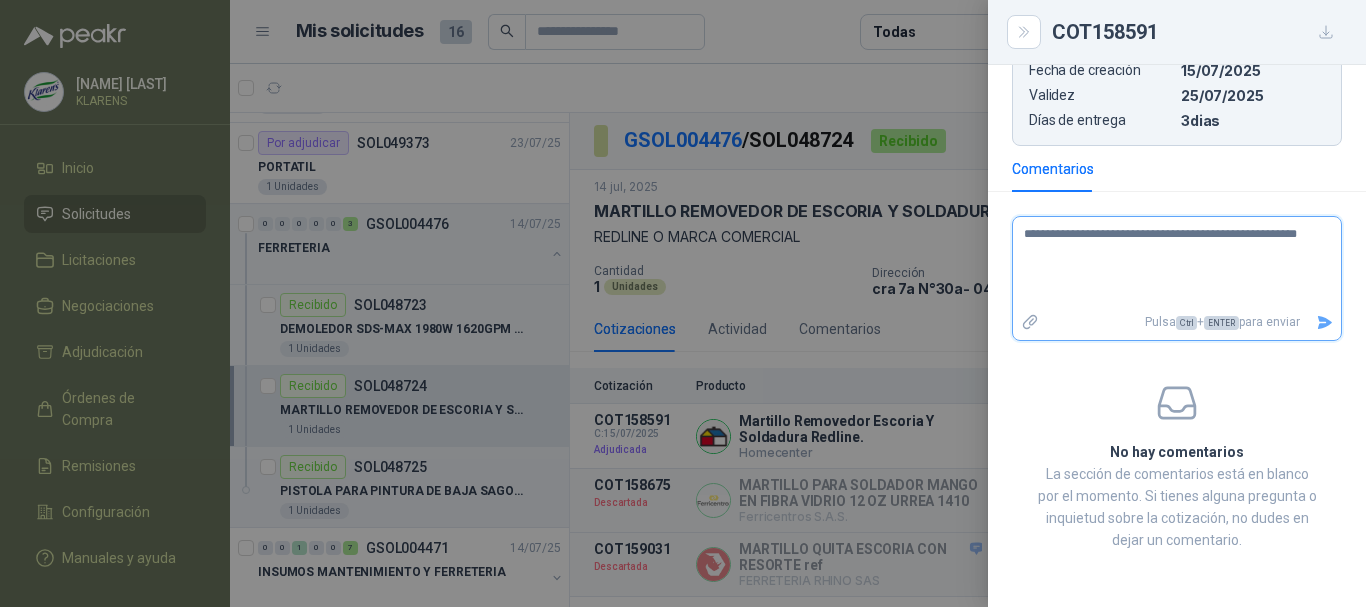 type 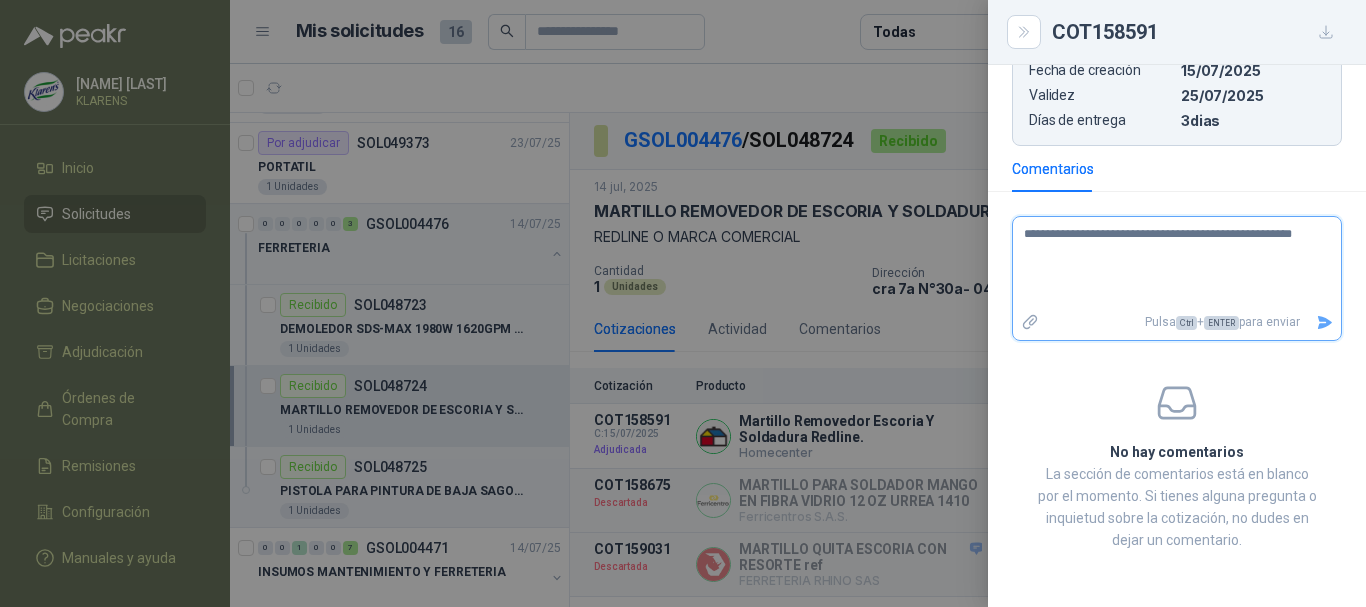 type 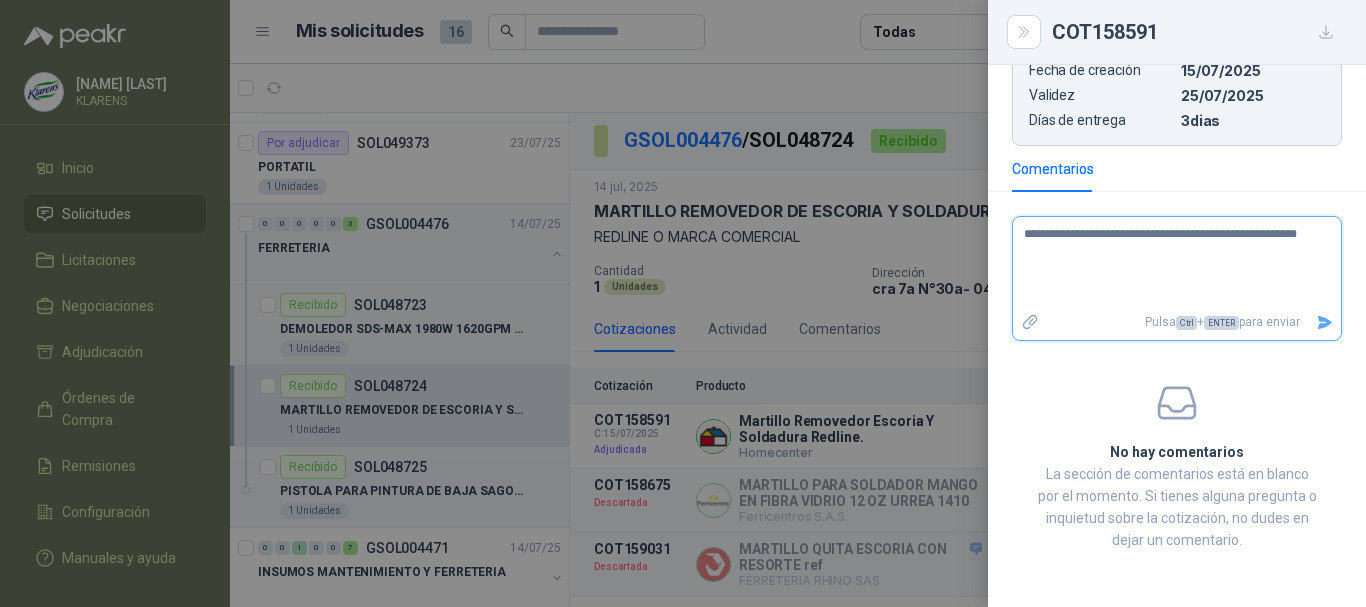 type 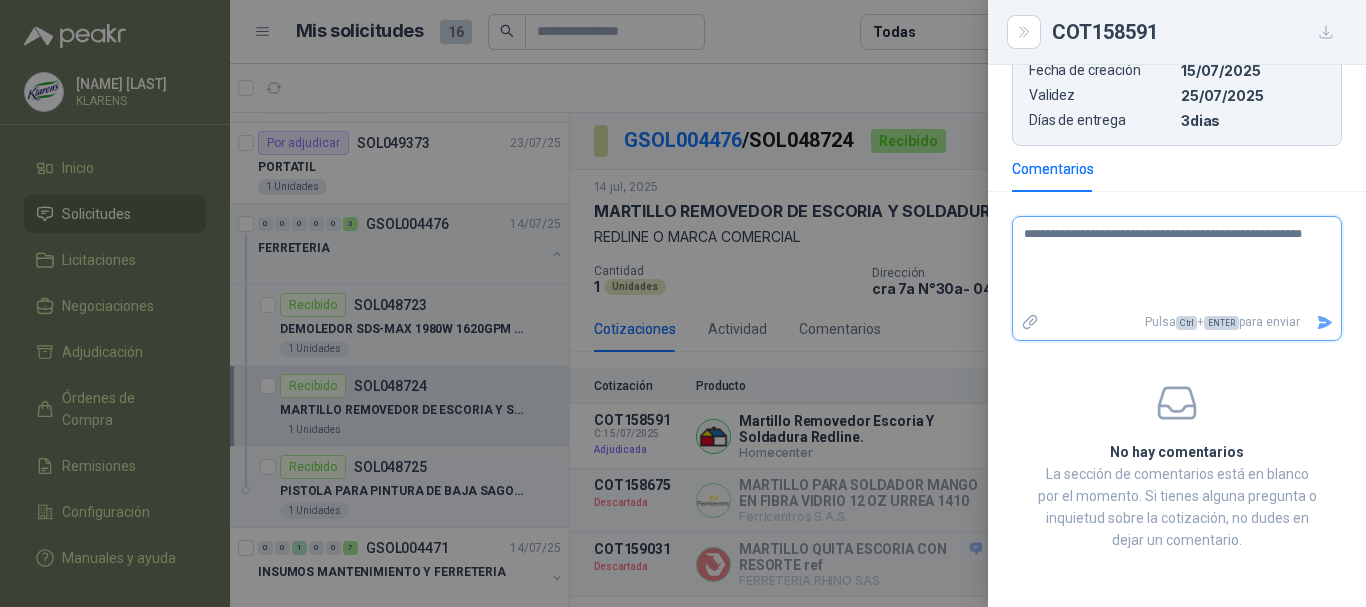 type 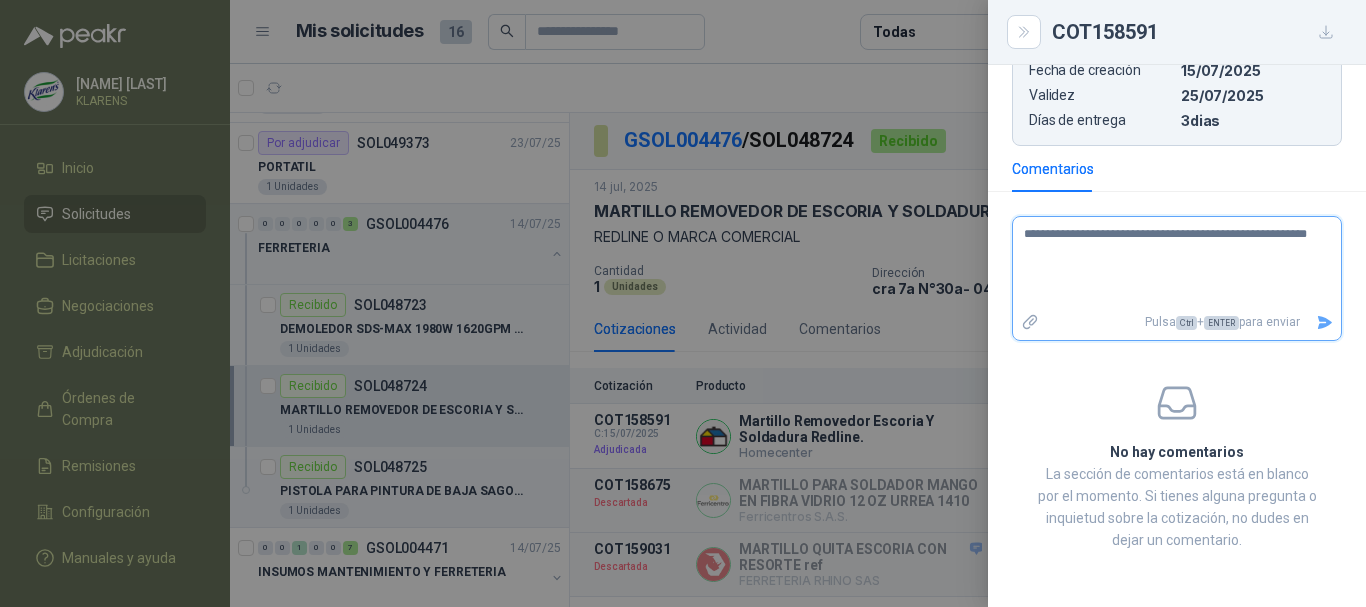 type 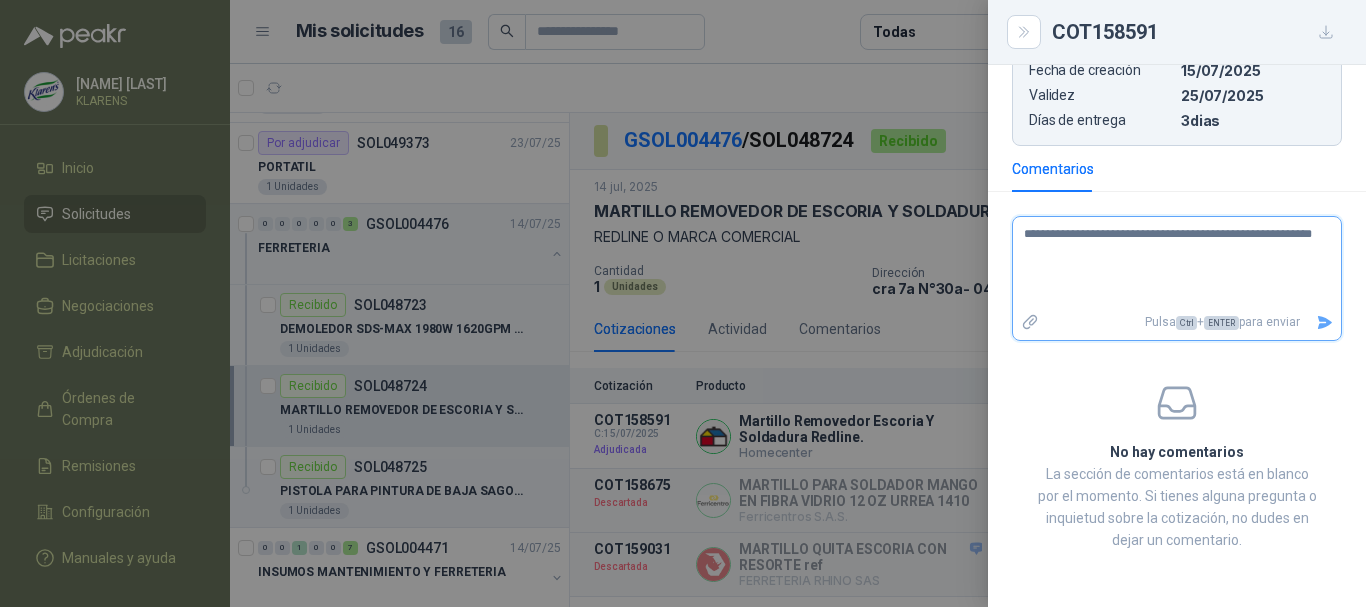 type 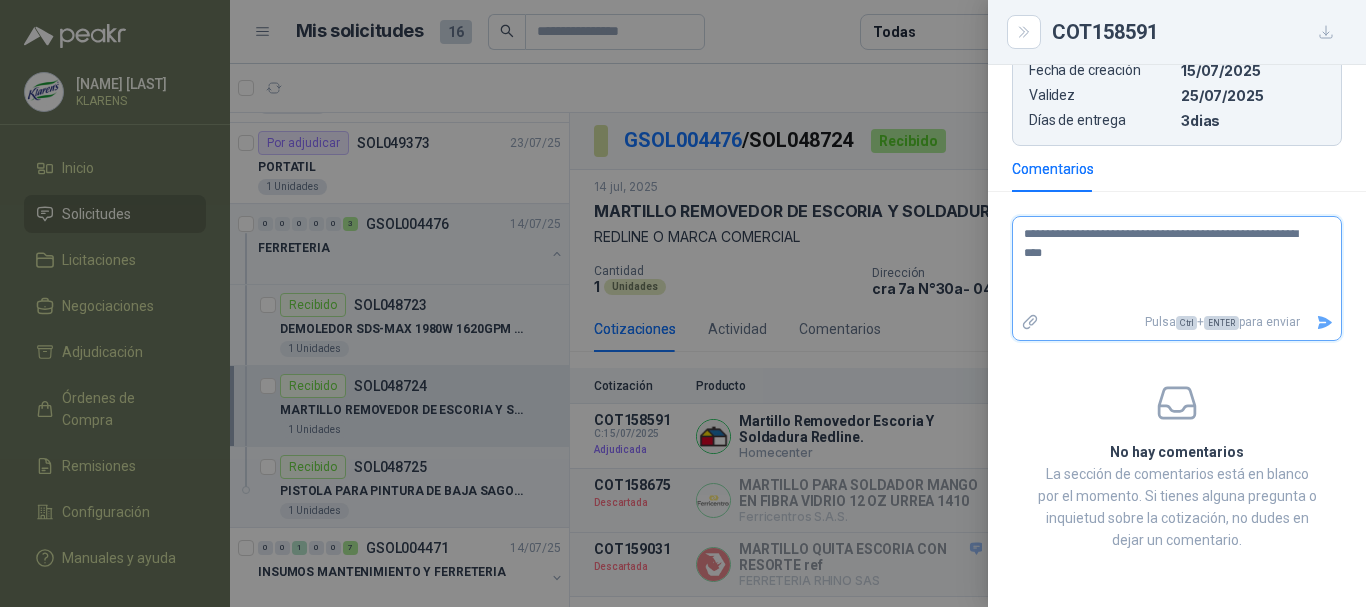 type 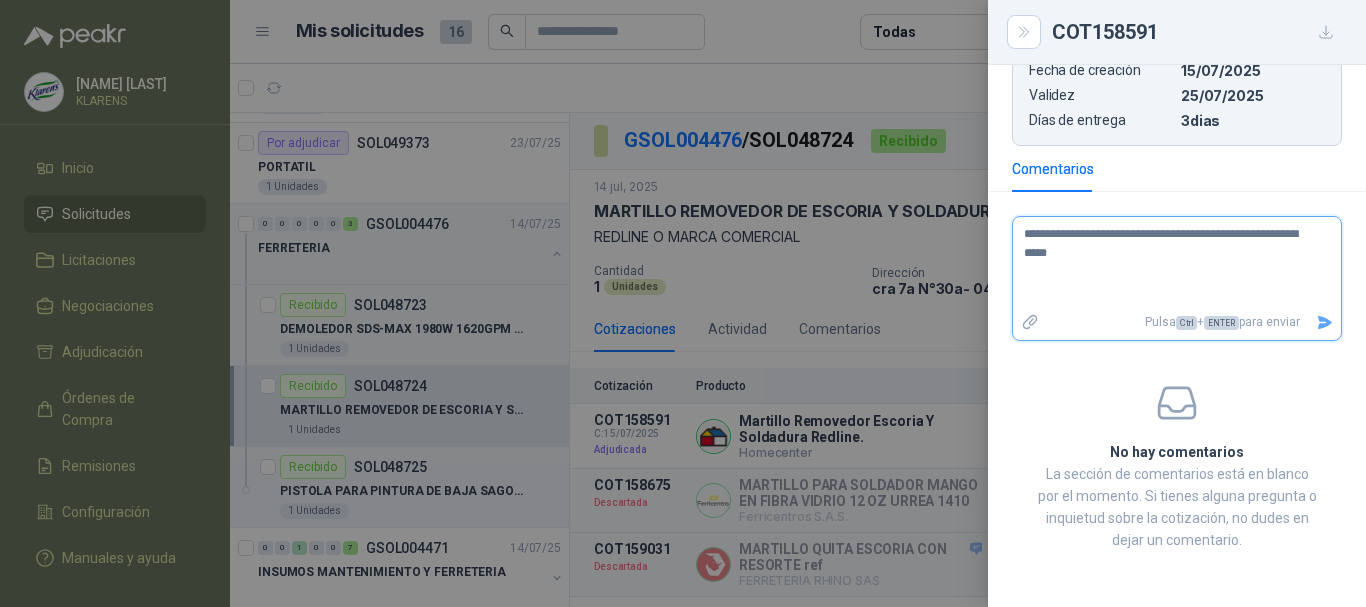 type 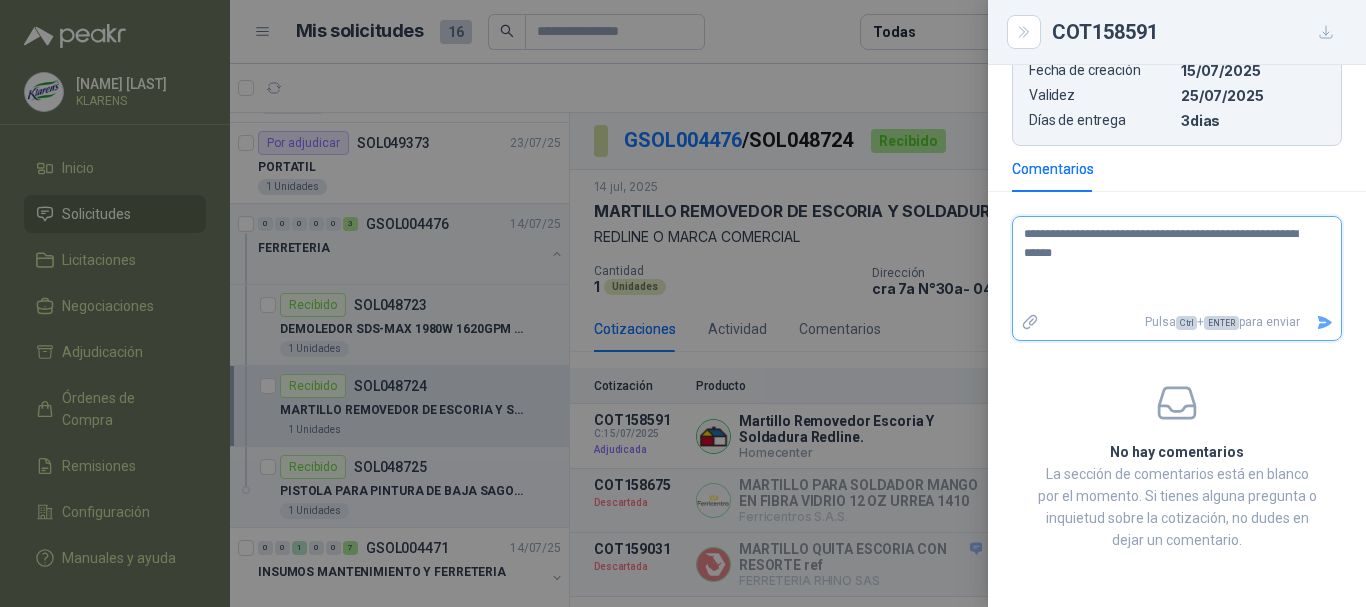 type 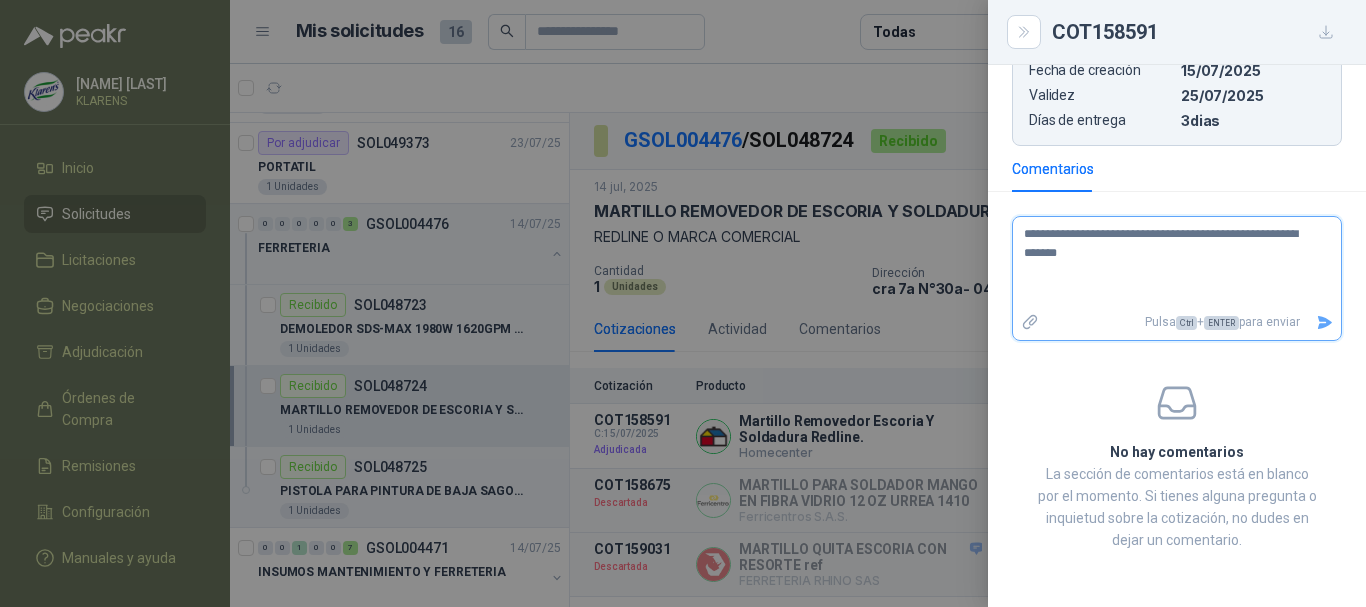 type 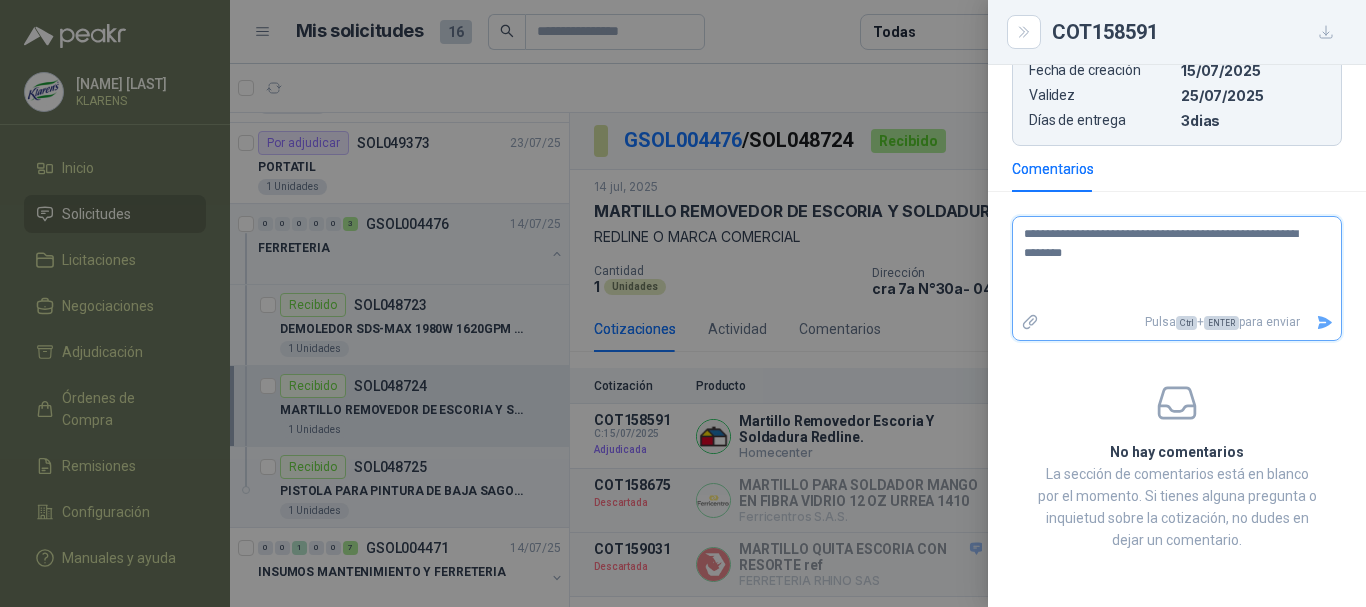 type 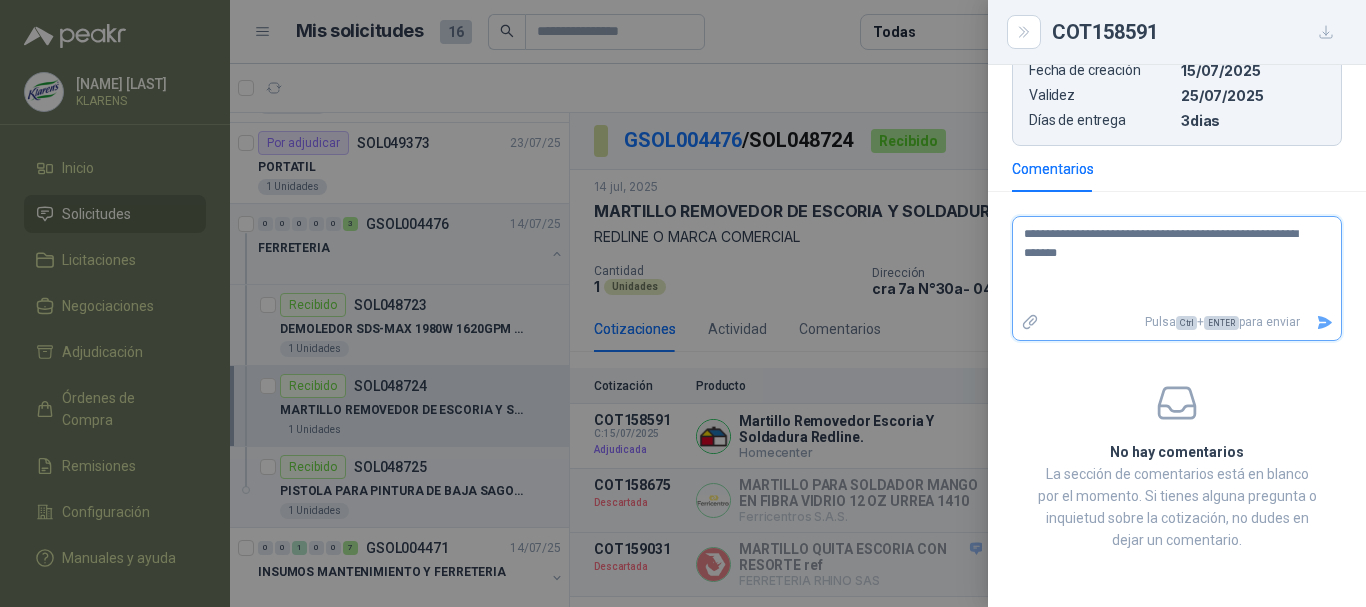 type 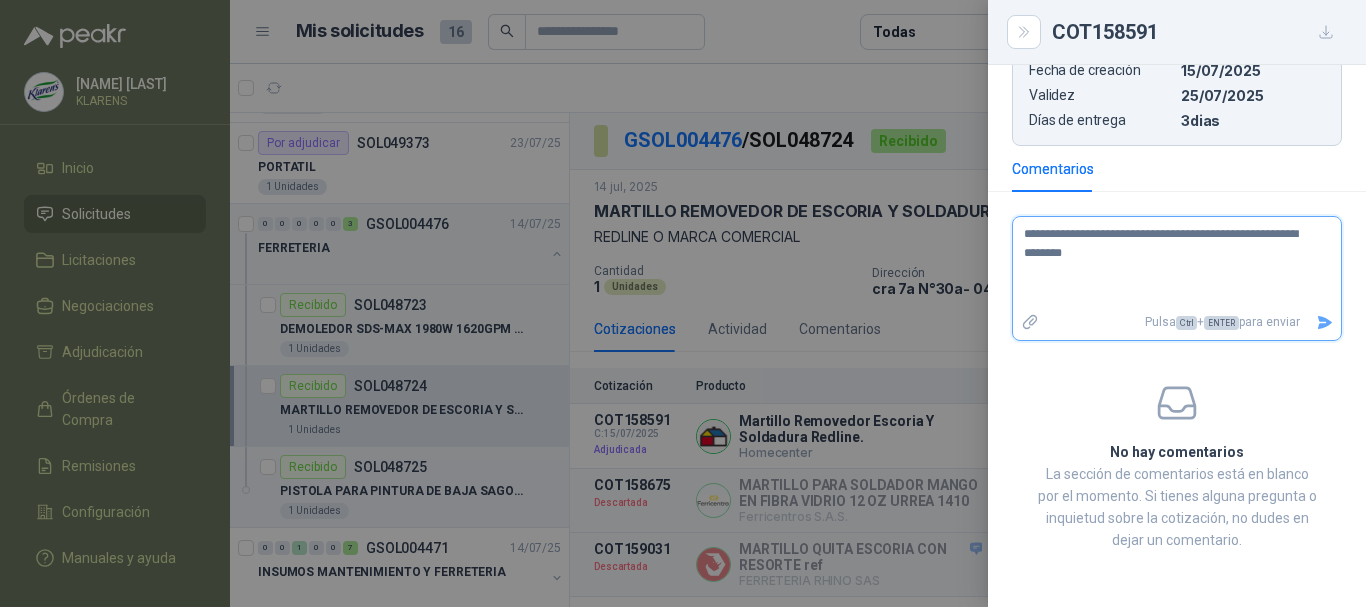 type 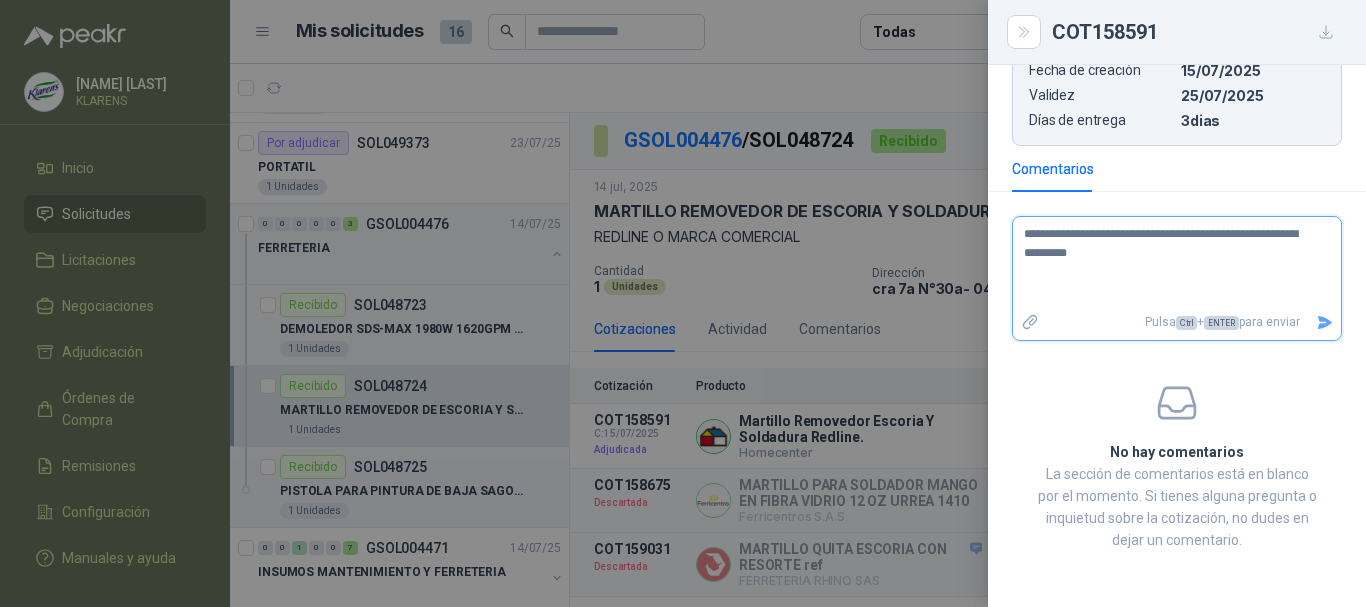 type 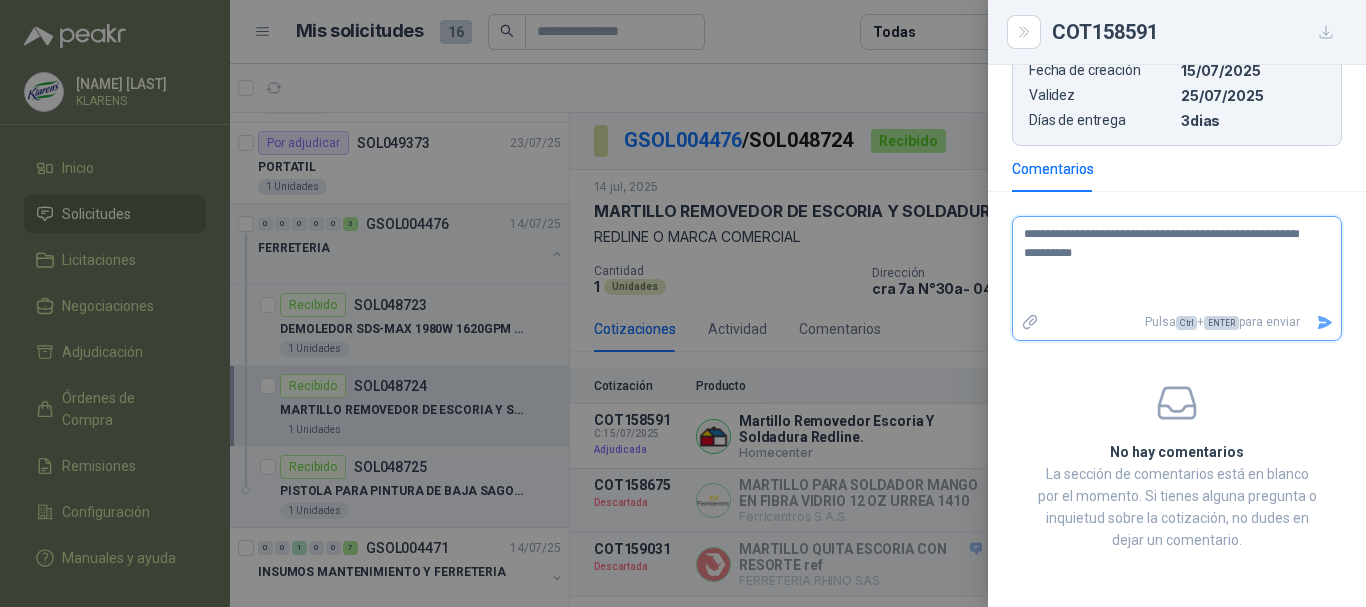 type 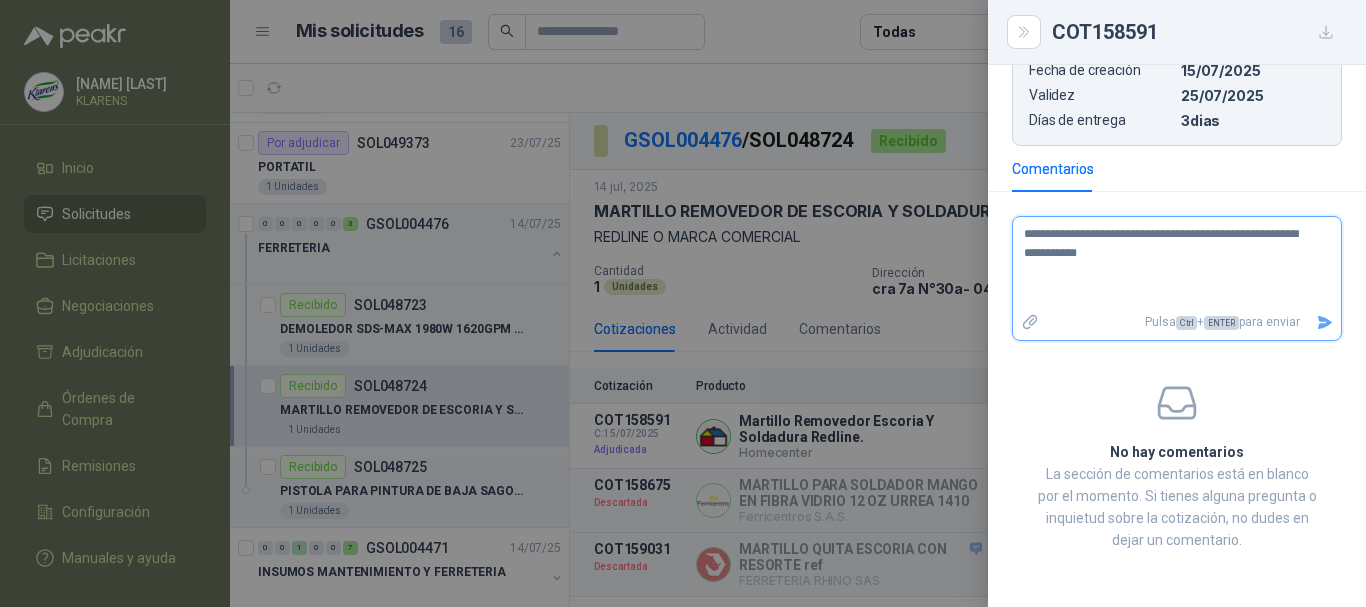 type 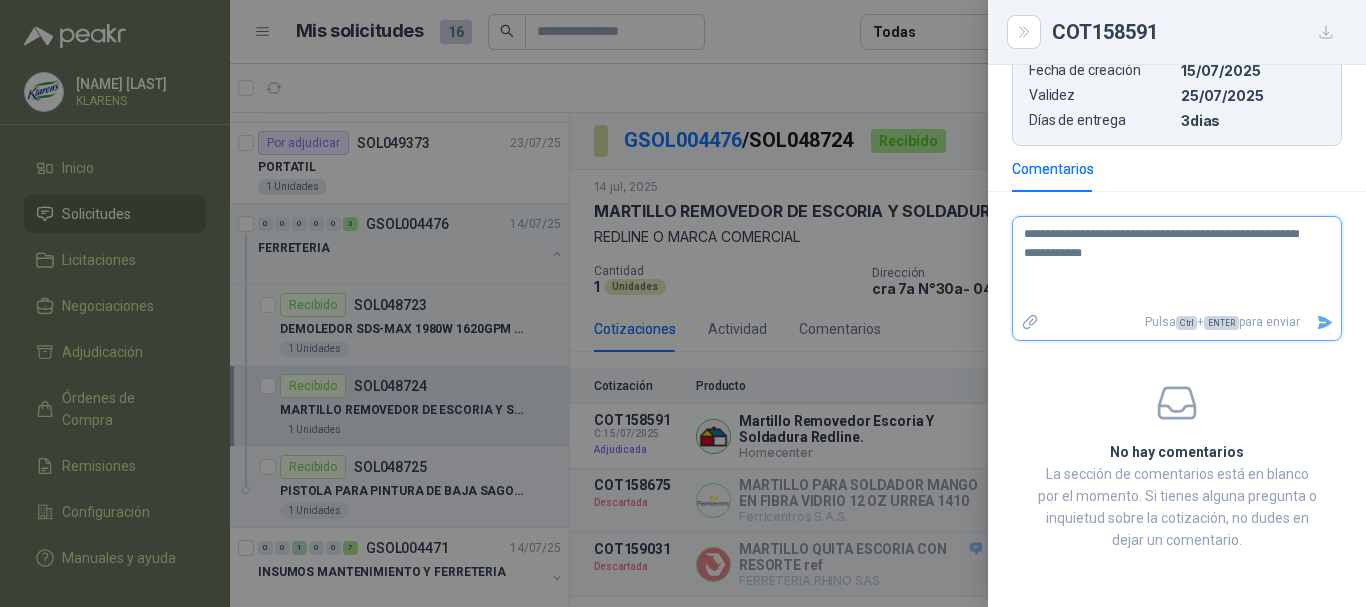 type 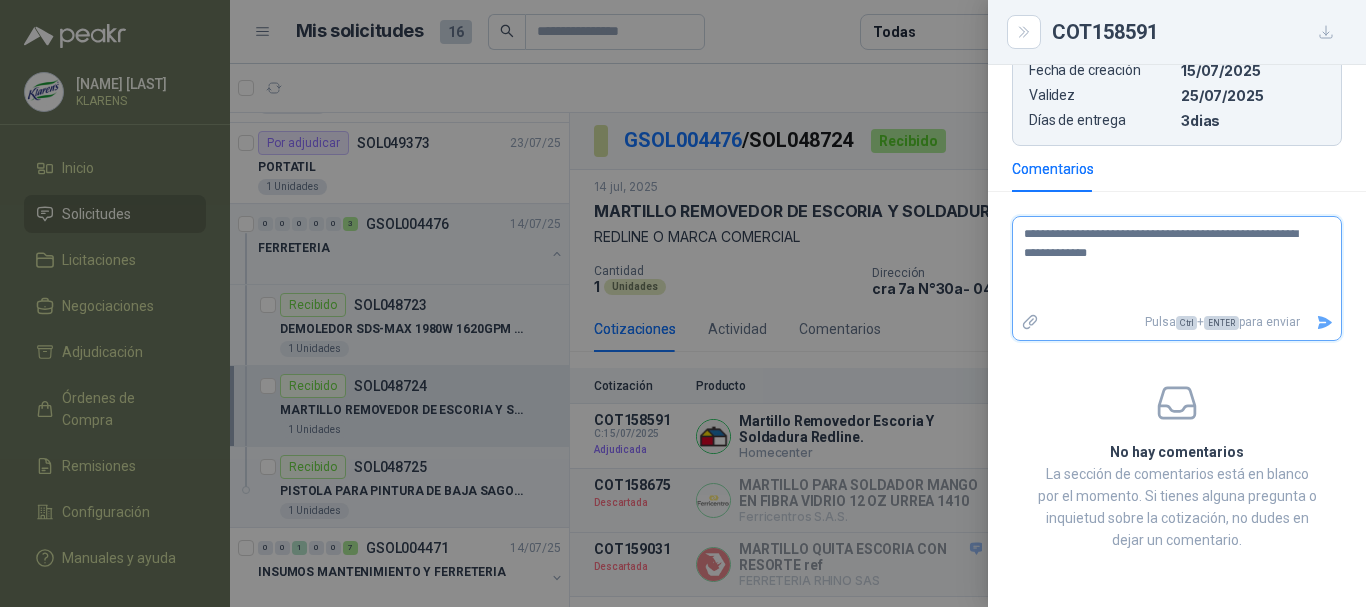 type 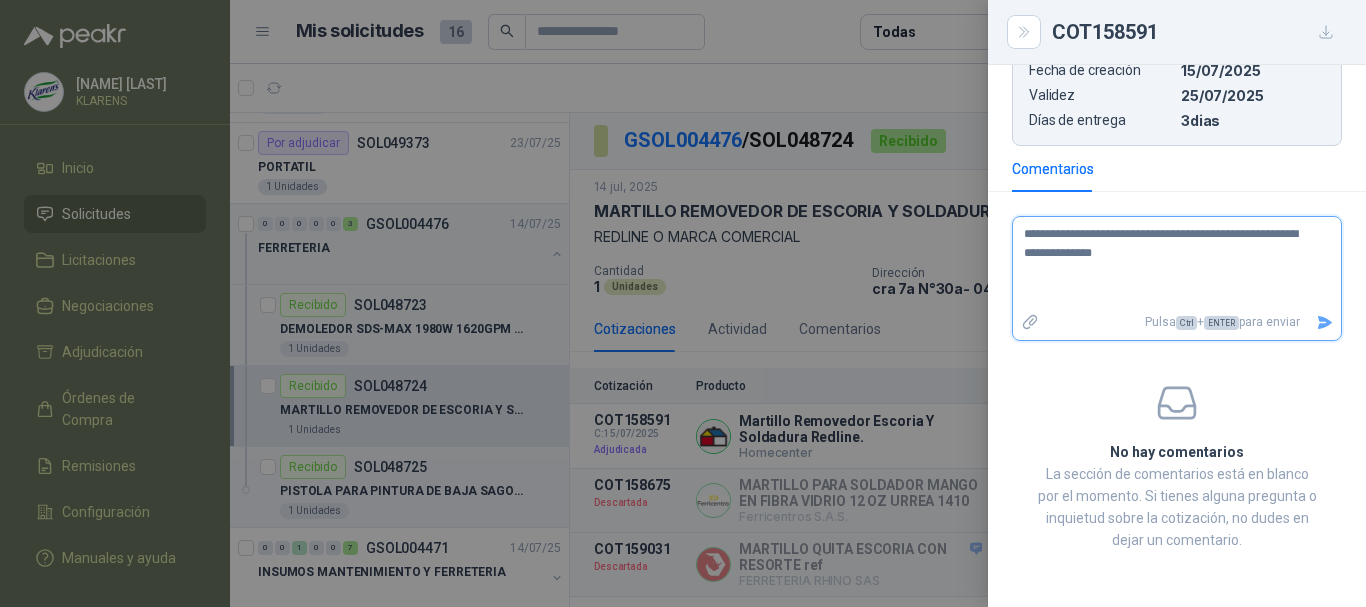 type 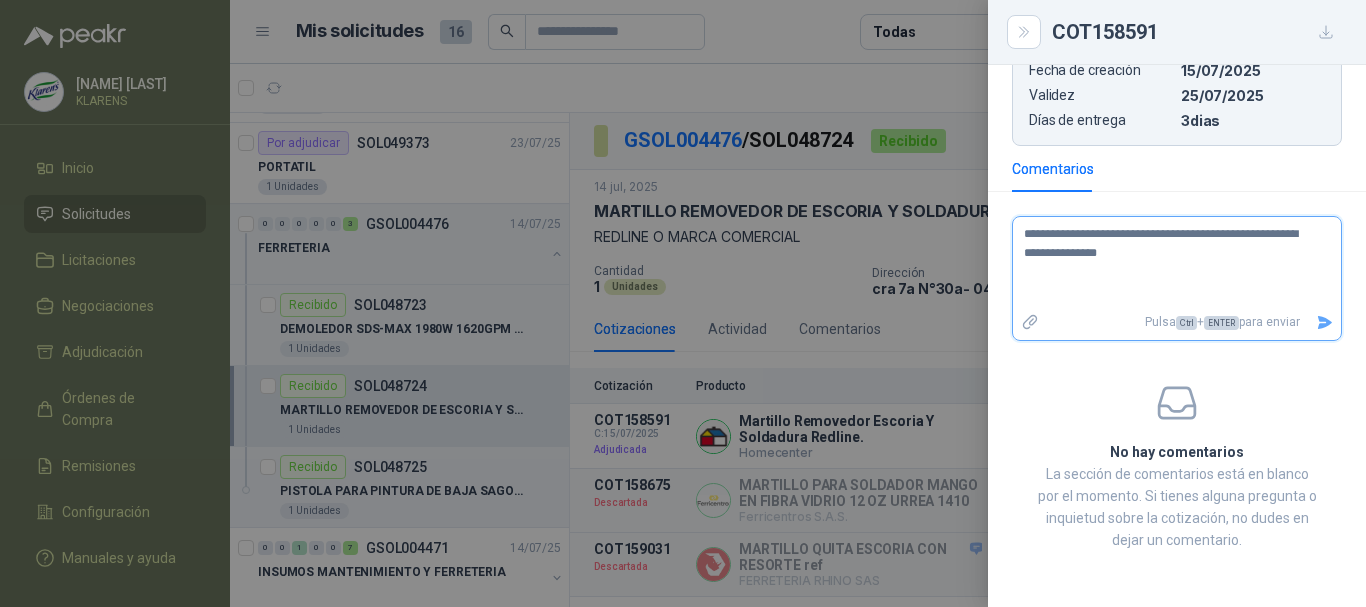 type 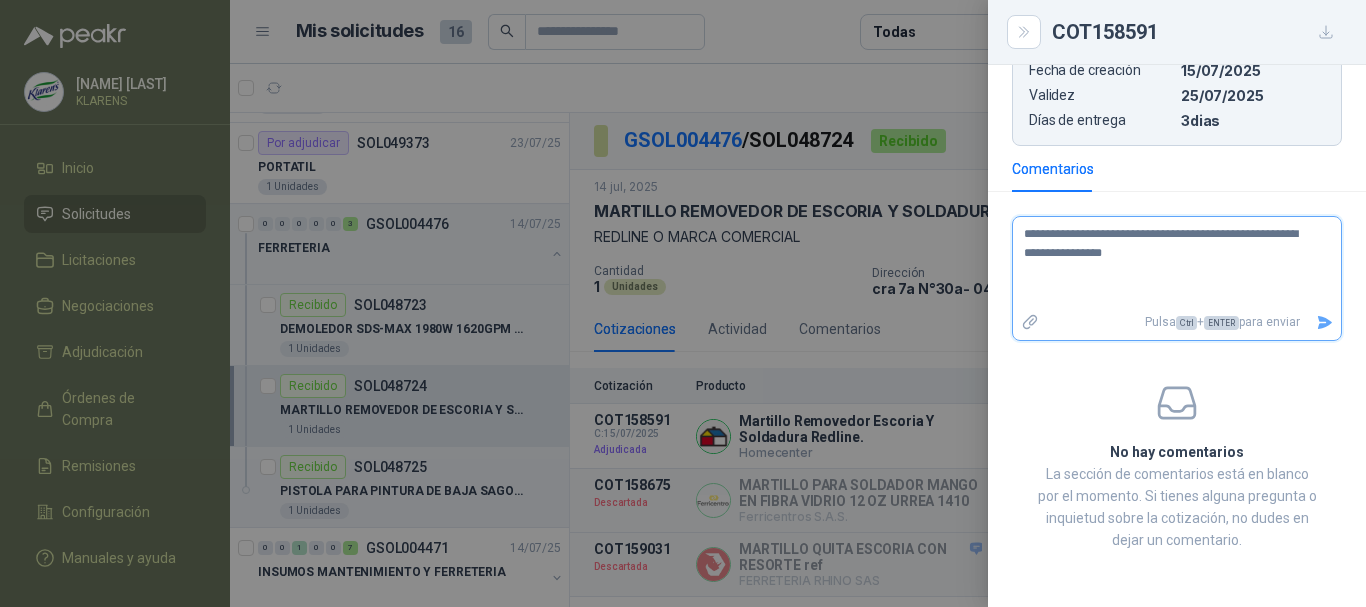 type 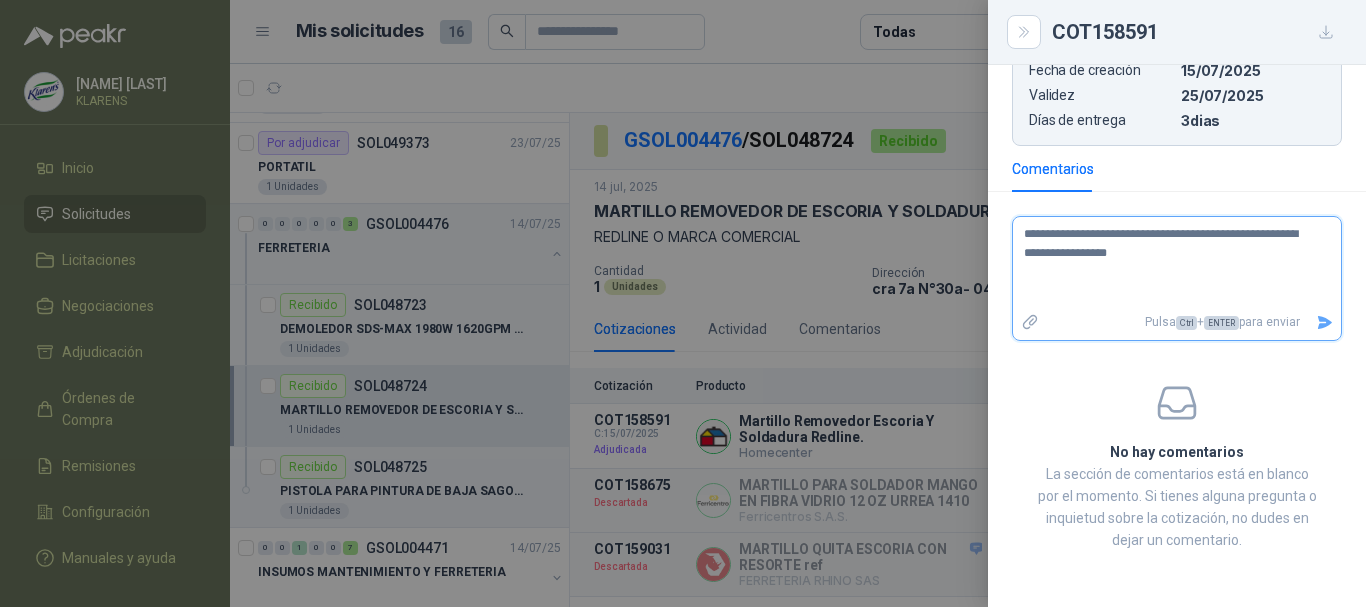 type 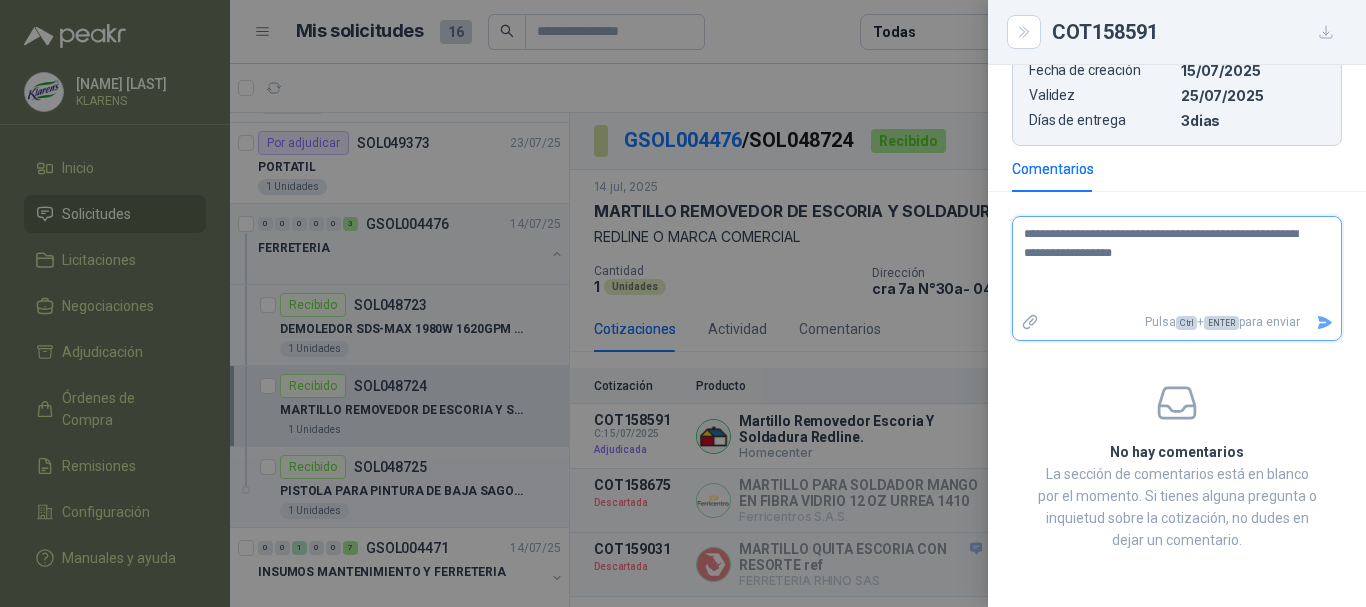 type 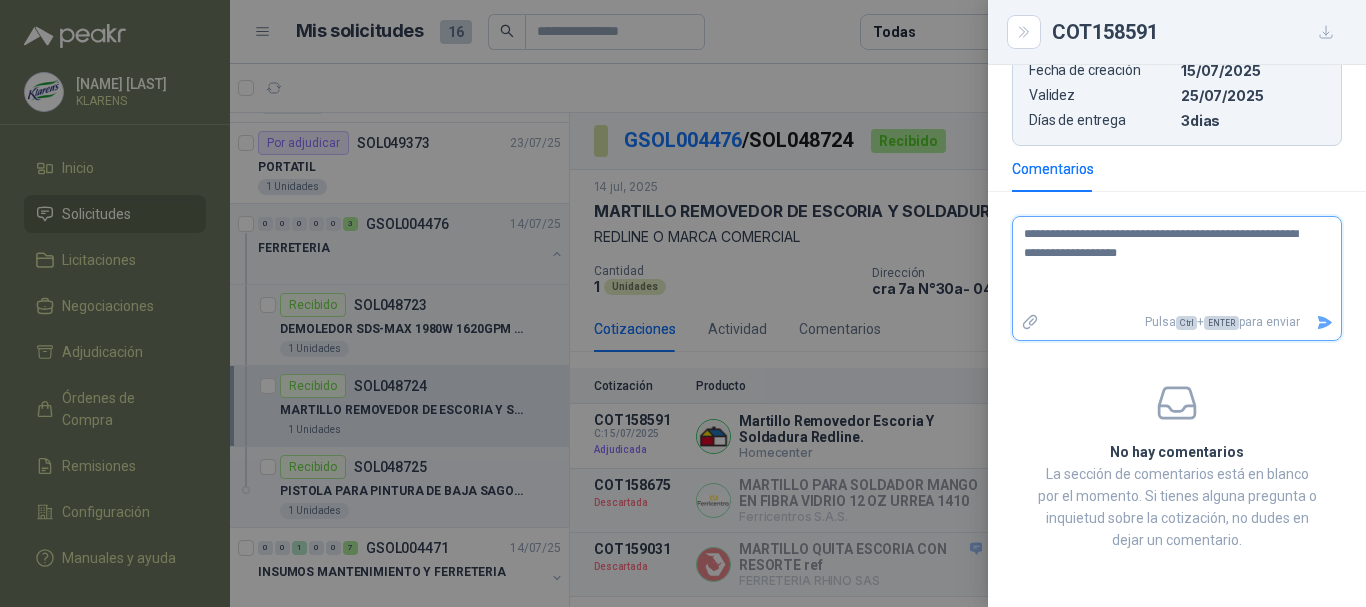 type 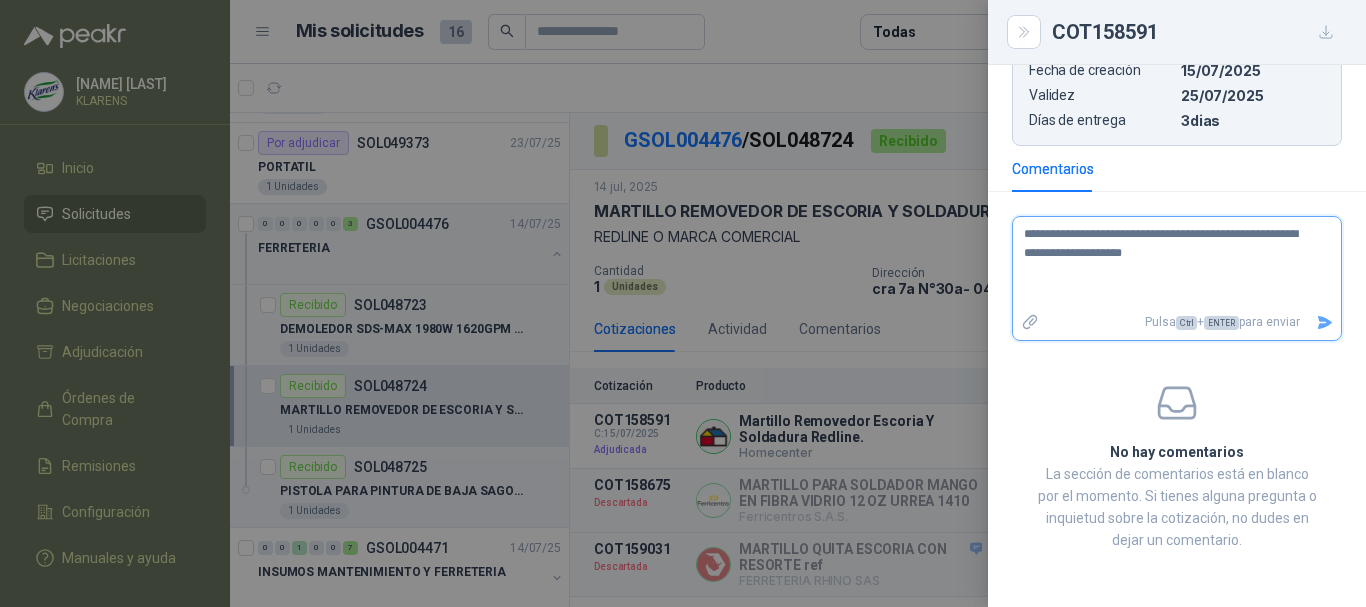 type 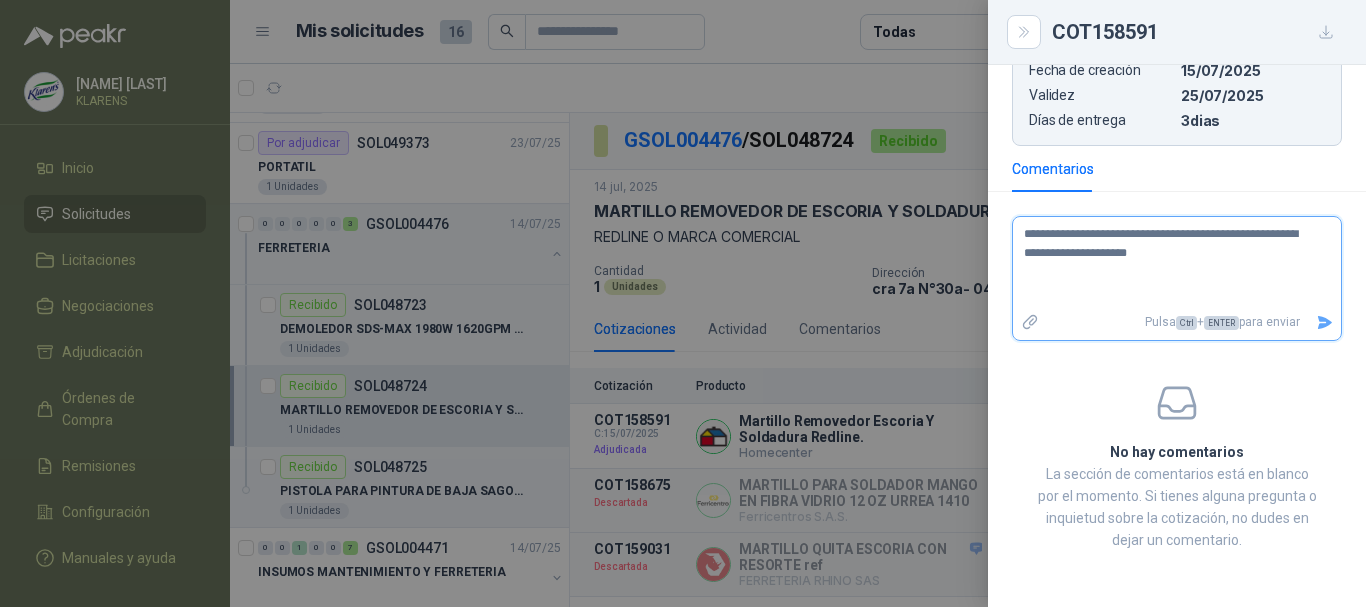 type 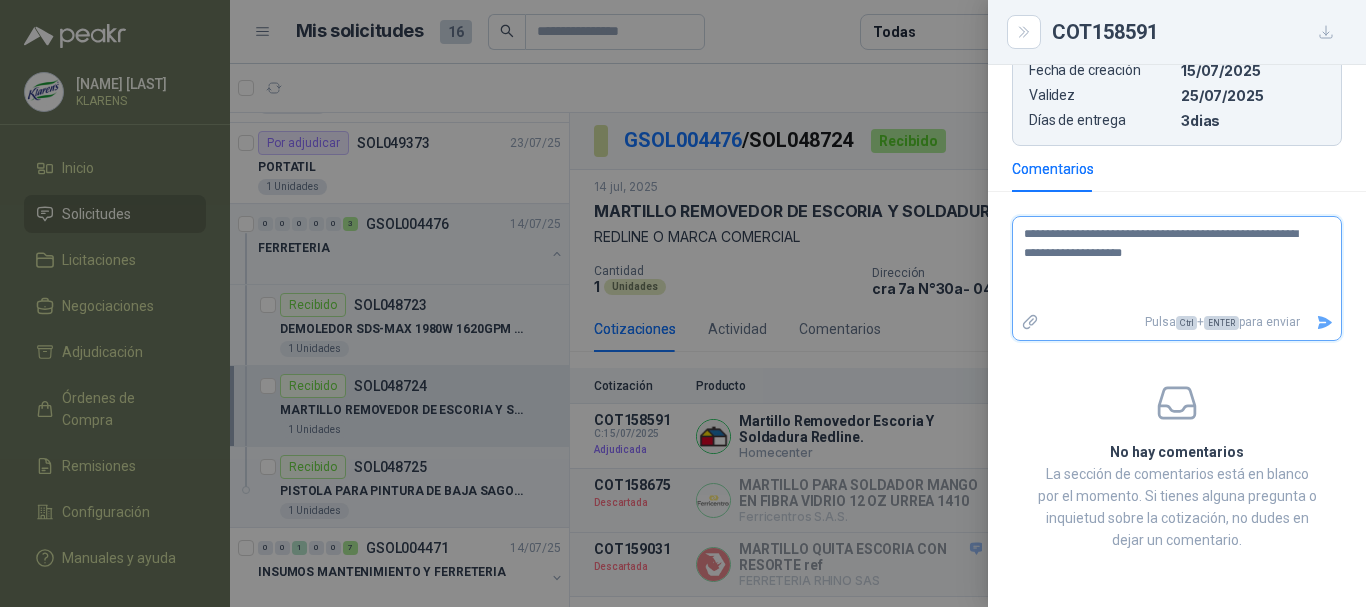 type 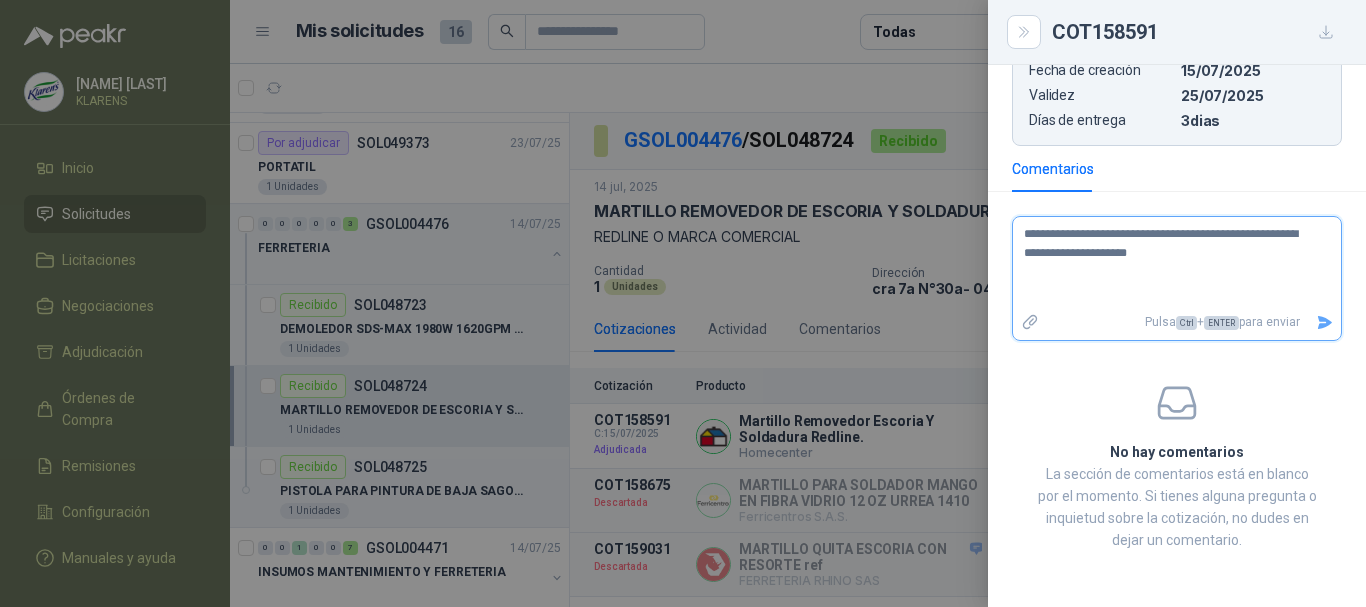 type 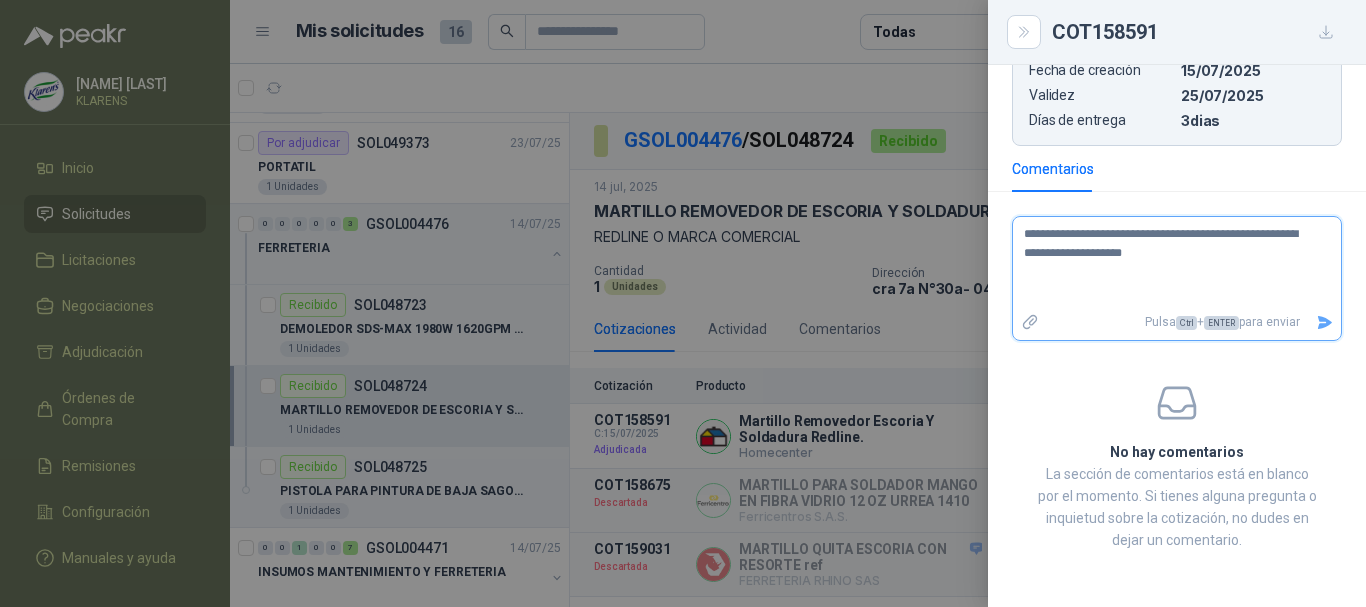 type 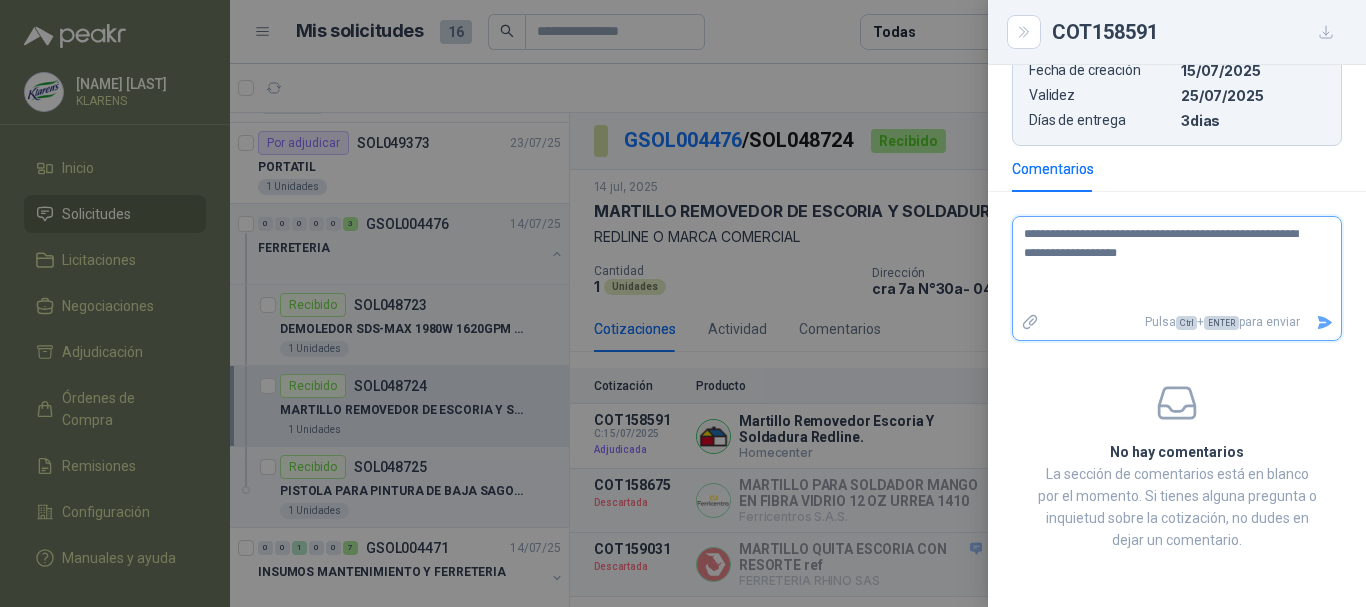 type 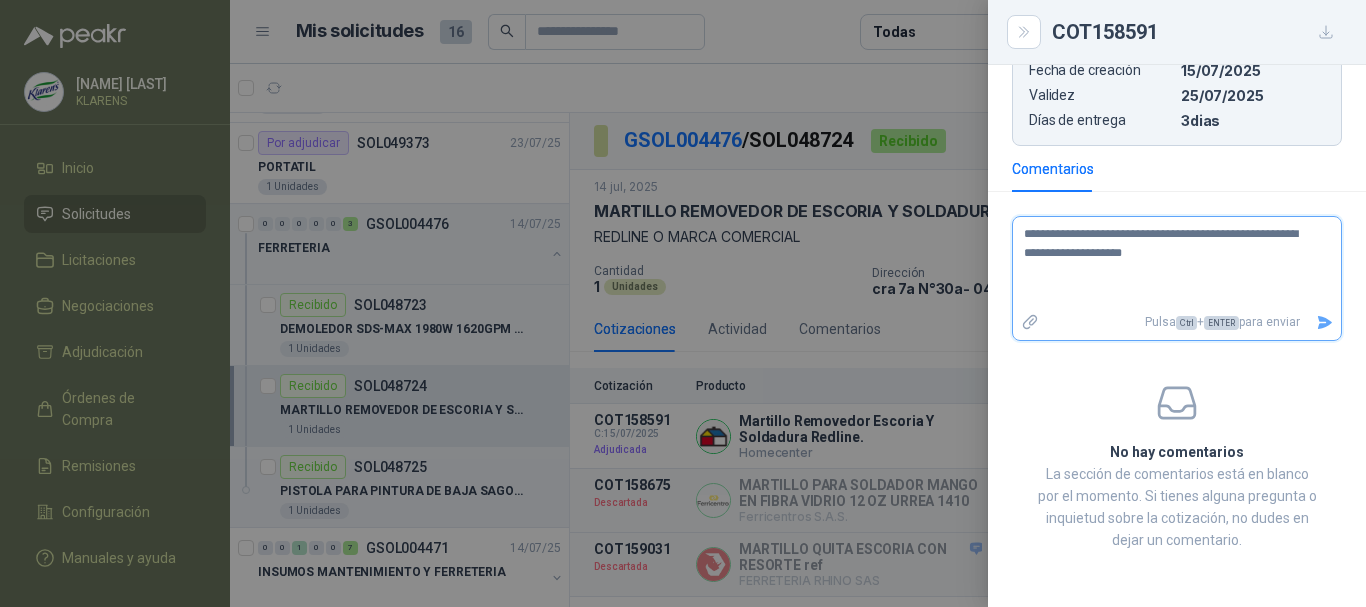 type 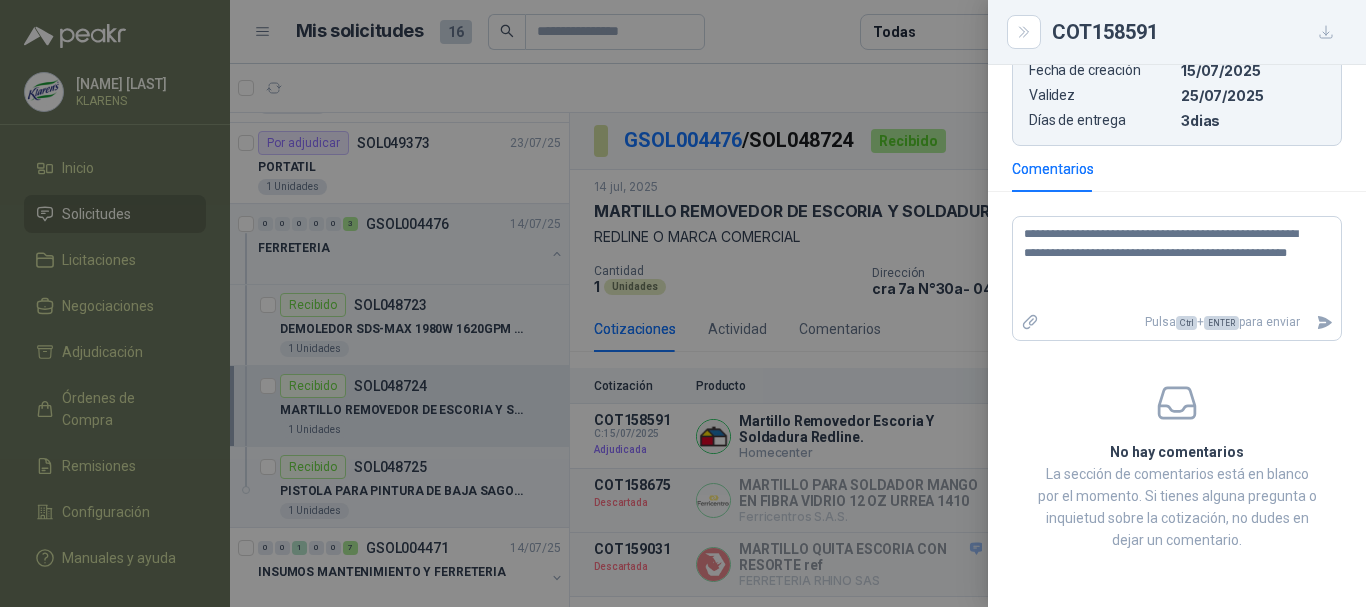 click at bounding box center (683, 303) 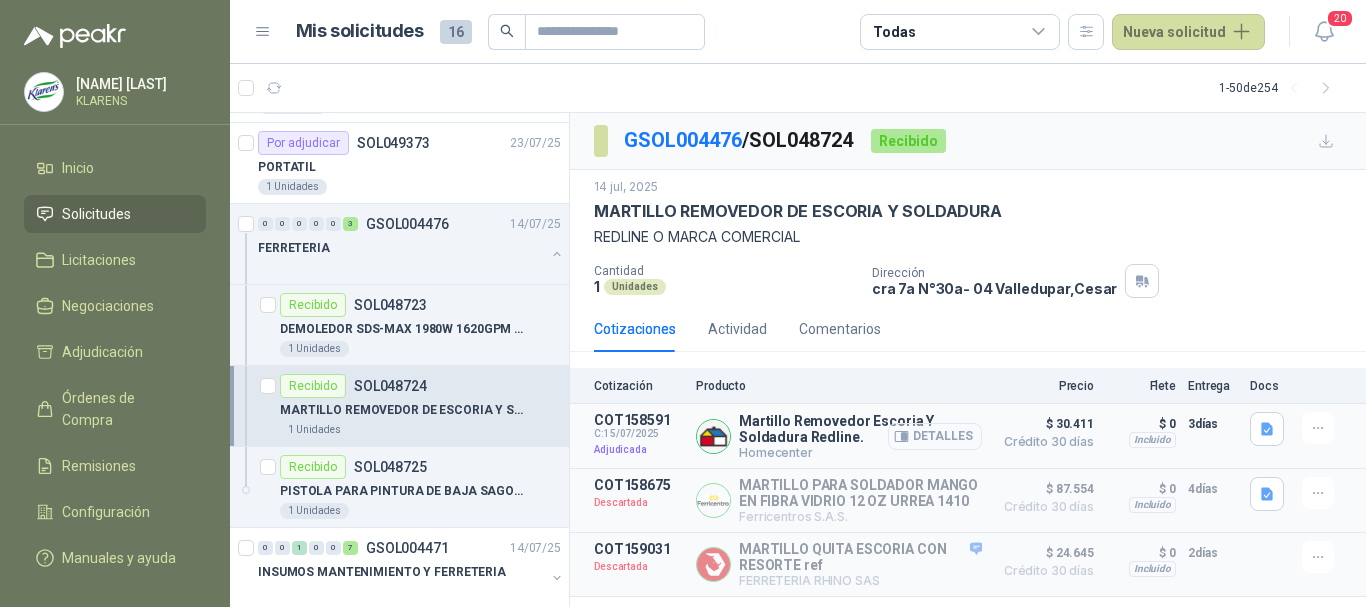 click on "Detalles" at bounding box center (935, 436) 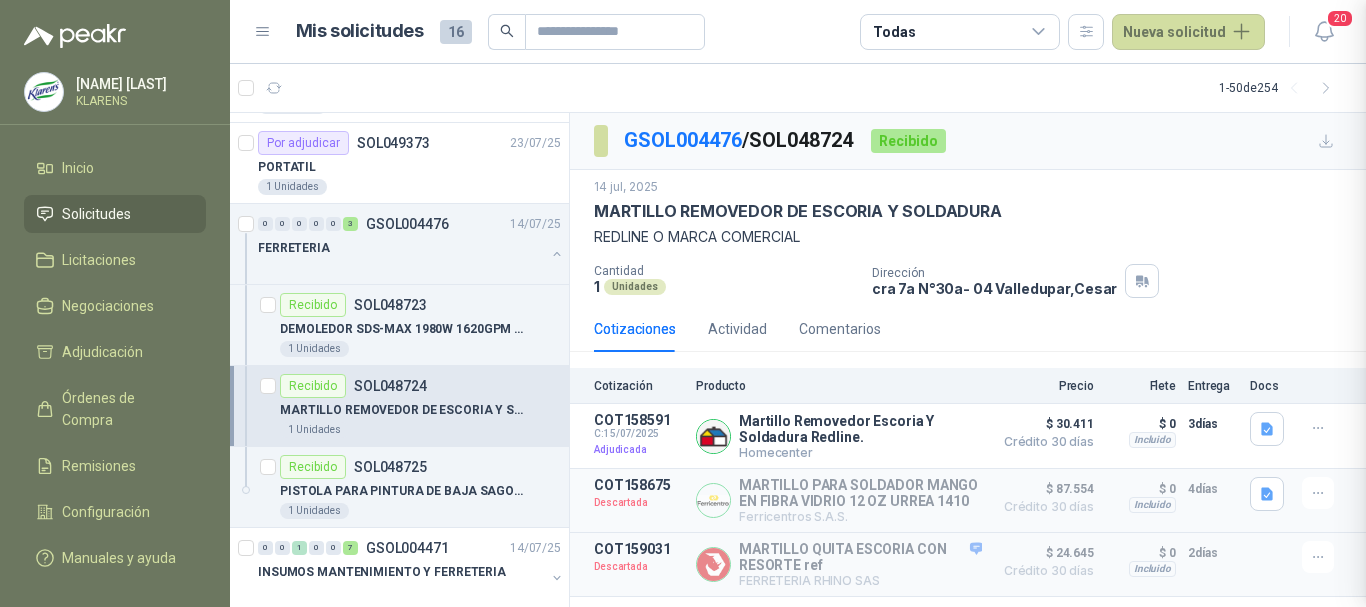scroll, scrollTop: 402, scrollLeft: 0, axis: vertical 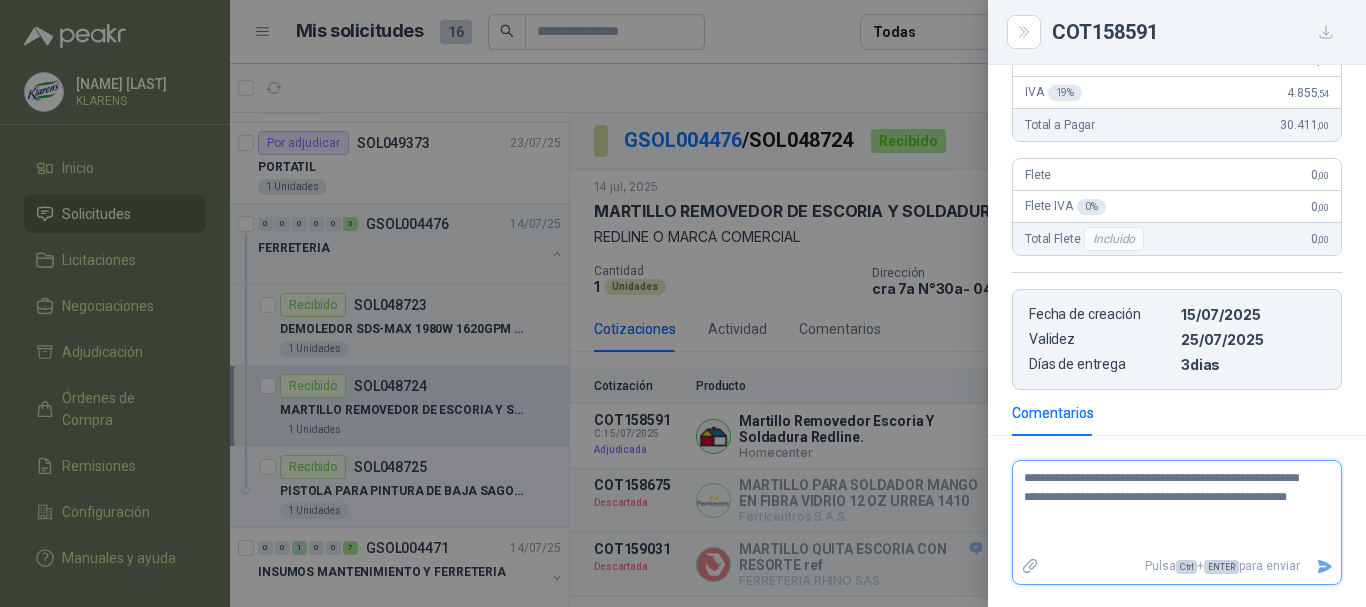 click 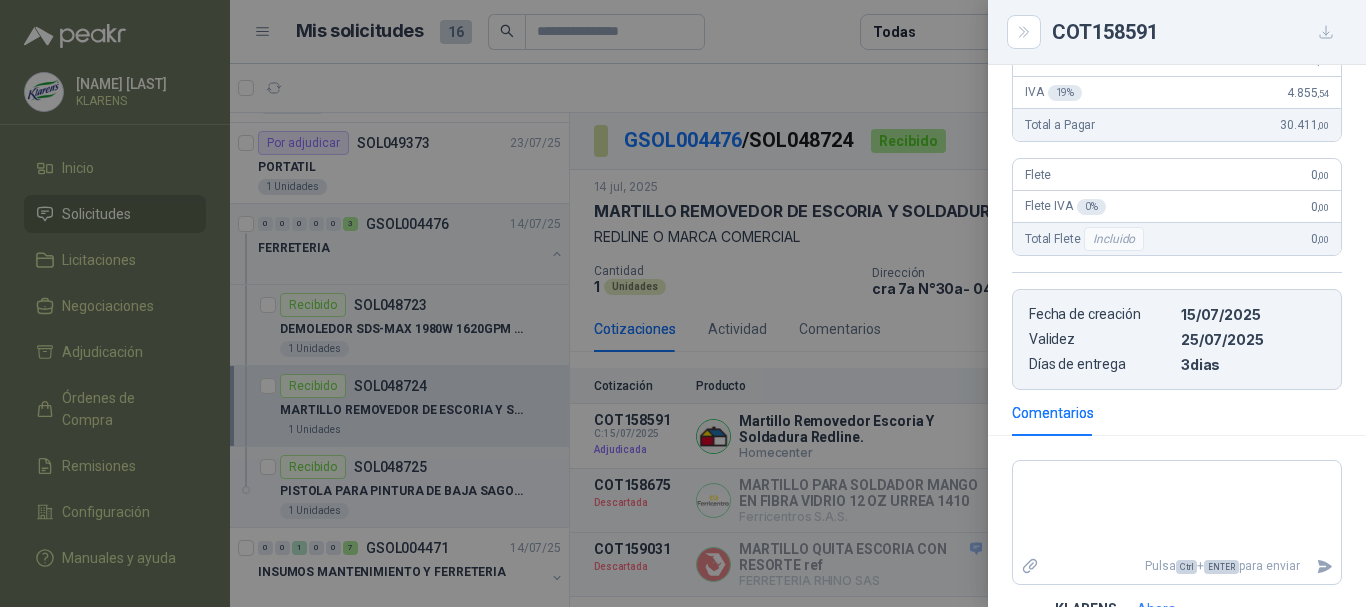 click at bounding box center [683, 303] 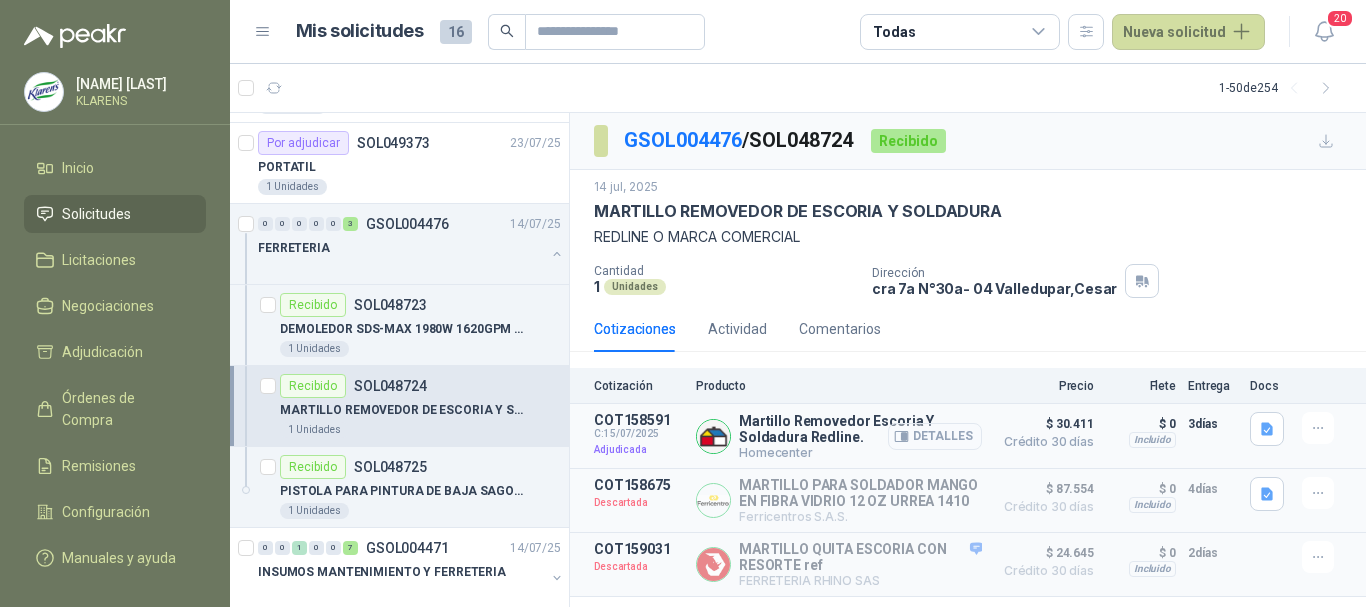 click on "Detalles" at bounding box center (935, 436) 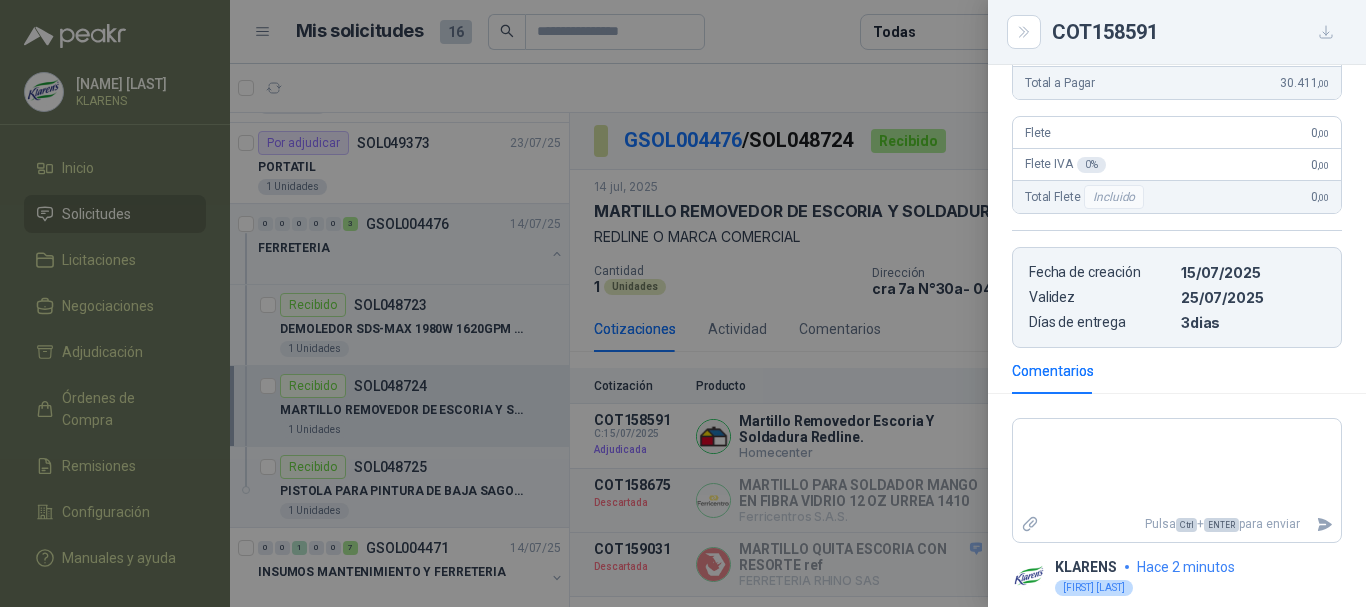 scroll, scrollTop: 135, scrollLeft: 0, axis: vertical 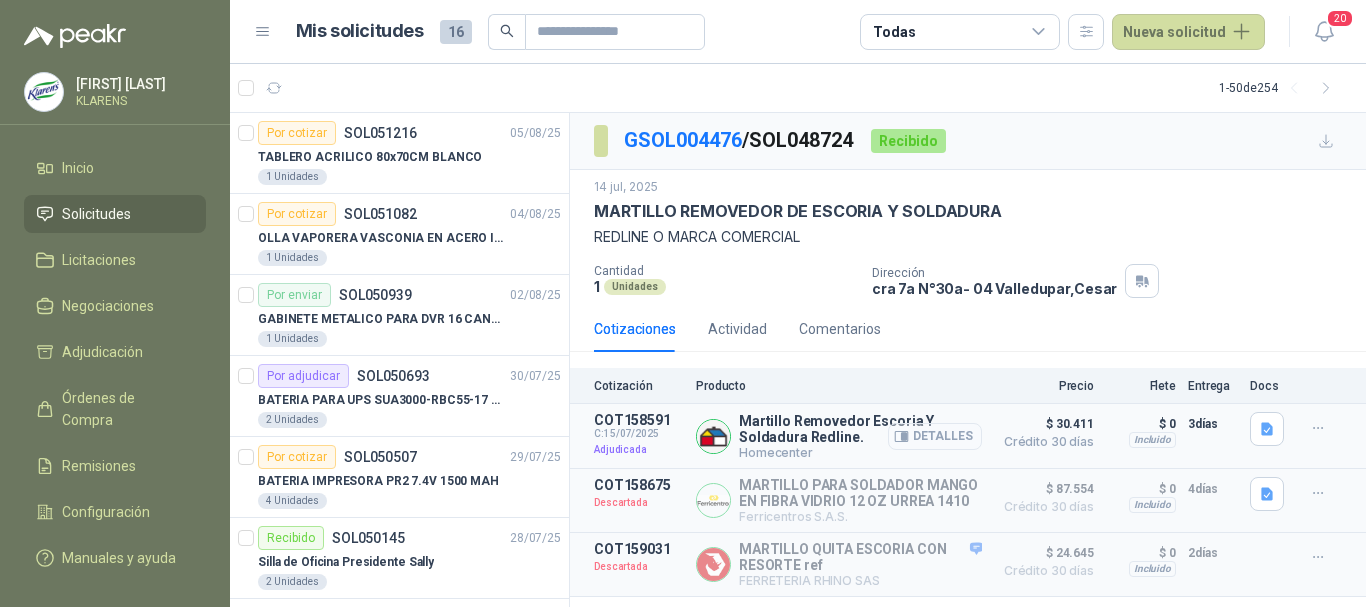 click on "Detalles" at bounding box center [935, 436] 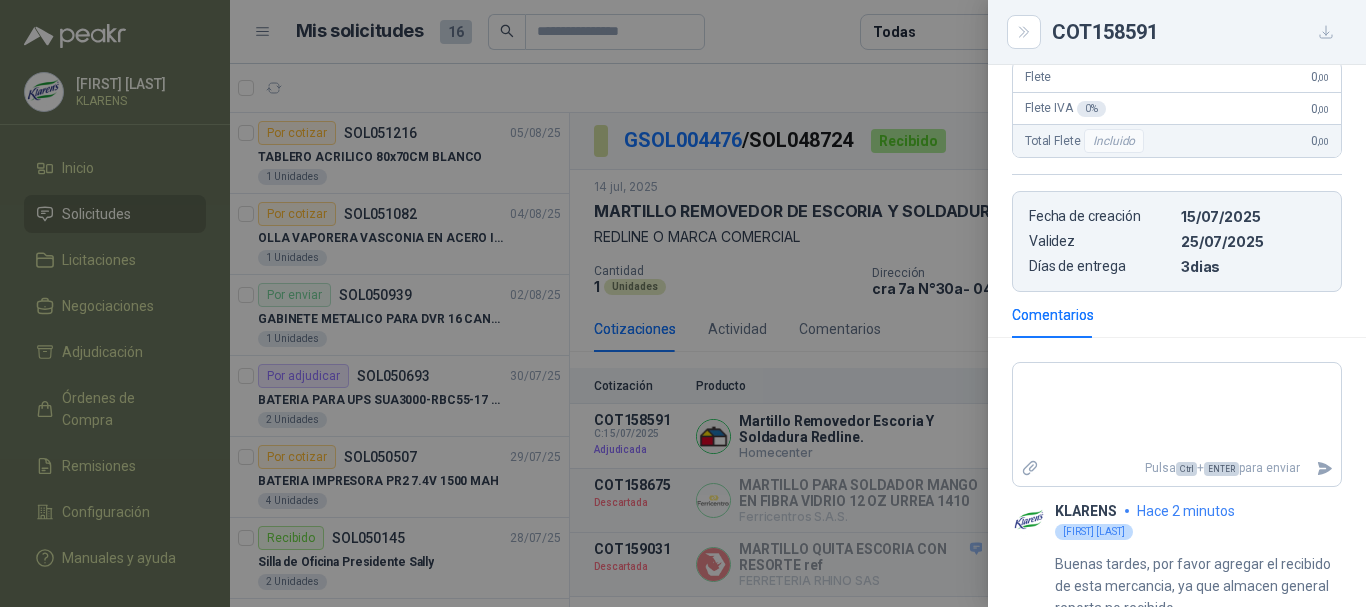 scroll, scrollTop: 535, scrollLeft: 0, axis: vertical 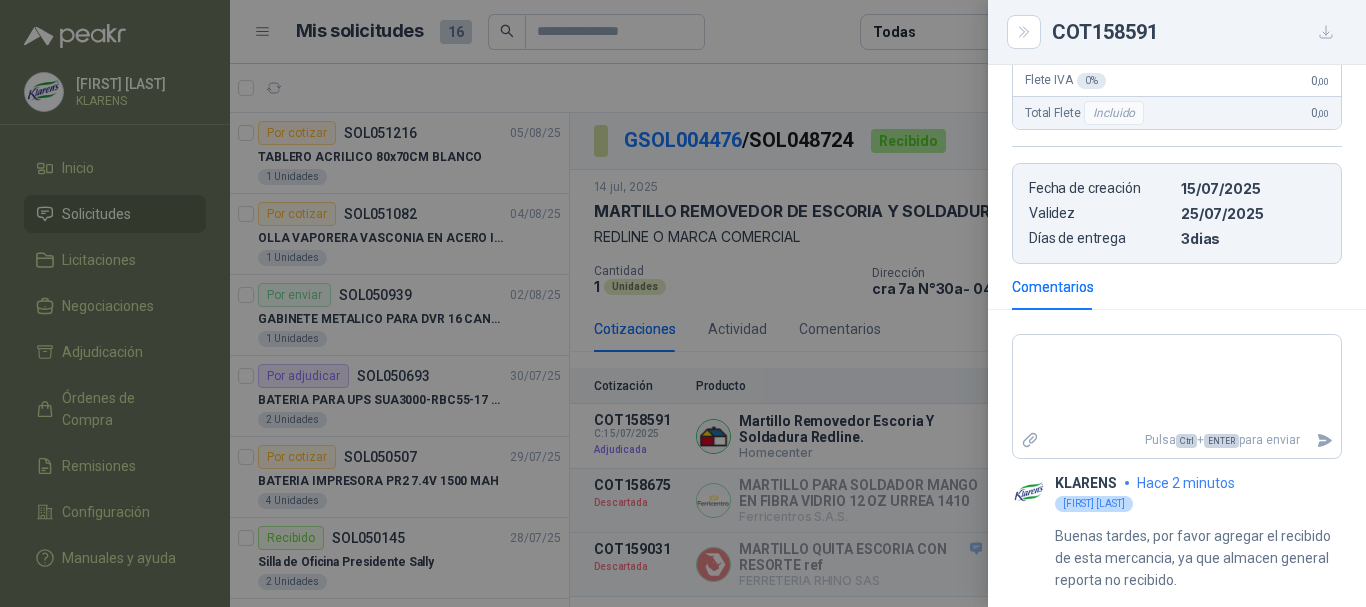 click at bounding box center [683, 303] 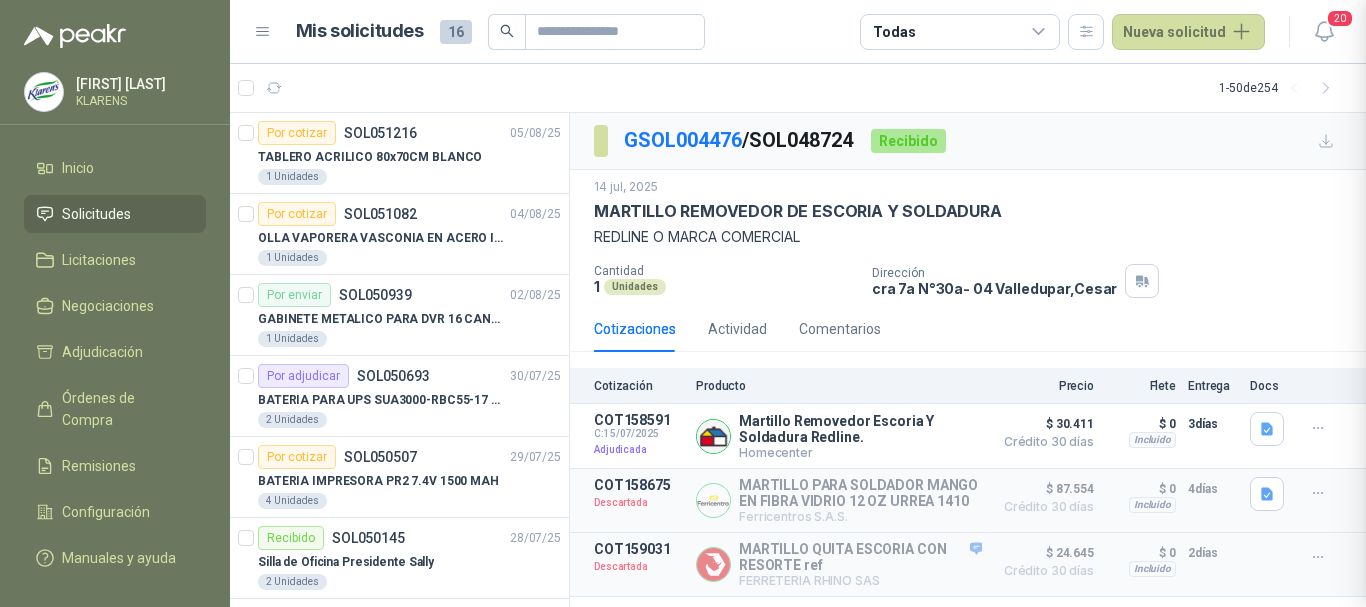 type 